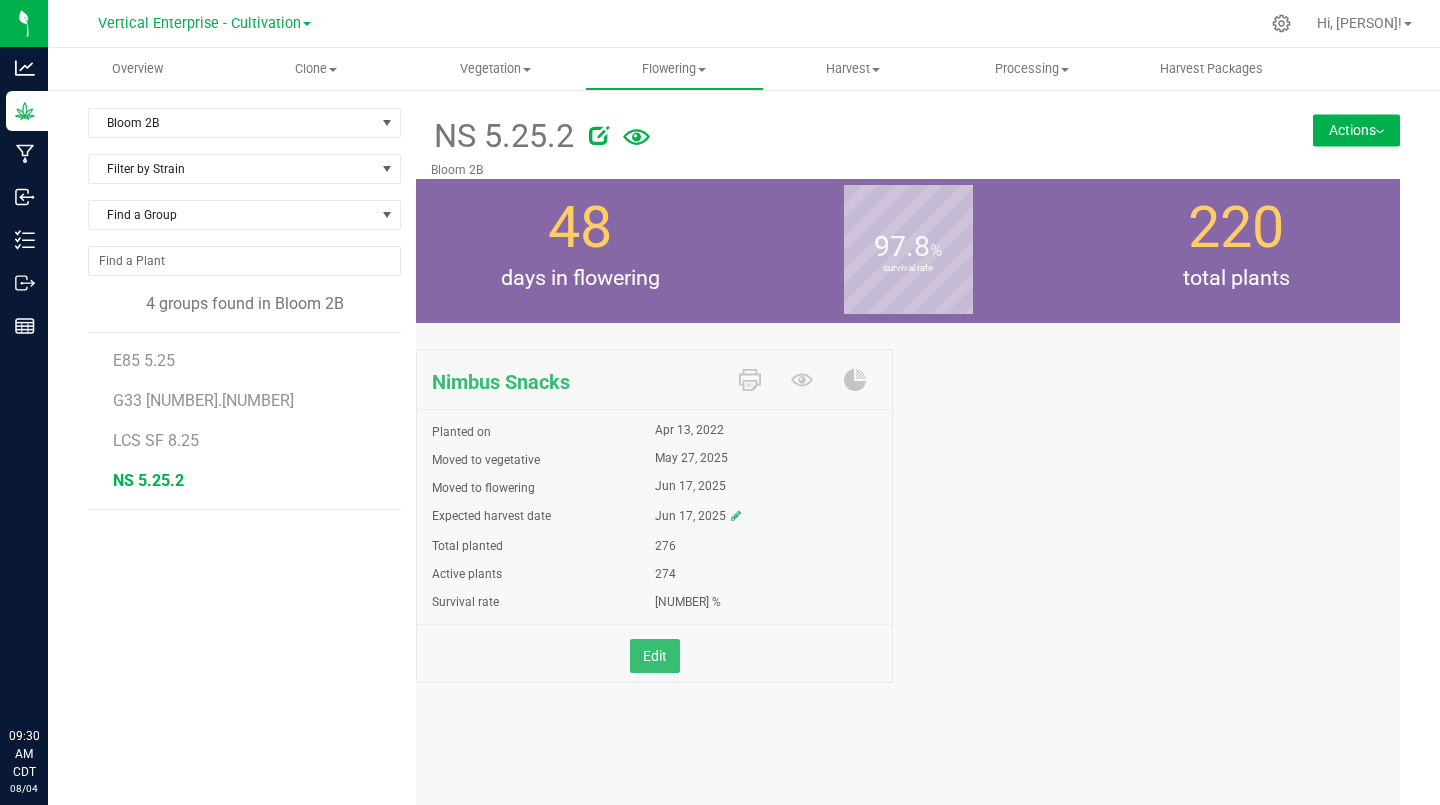 scroll, scrollTop: 0, scrollLeft: 0, axis: both 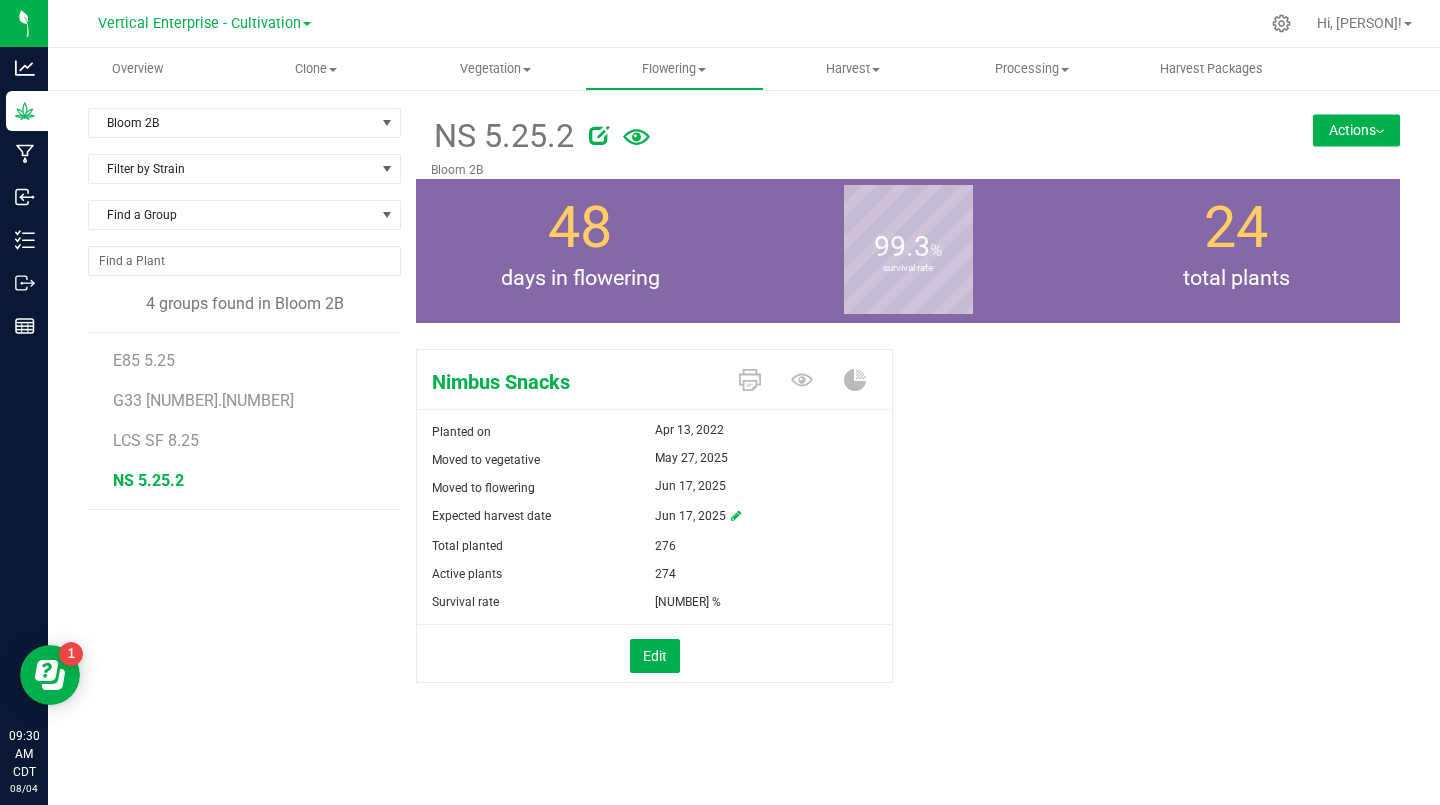 click on "G33 [NUMBER].[NUMBER]" at bounding box center [203, 400] 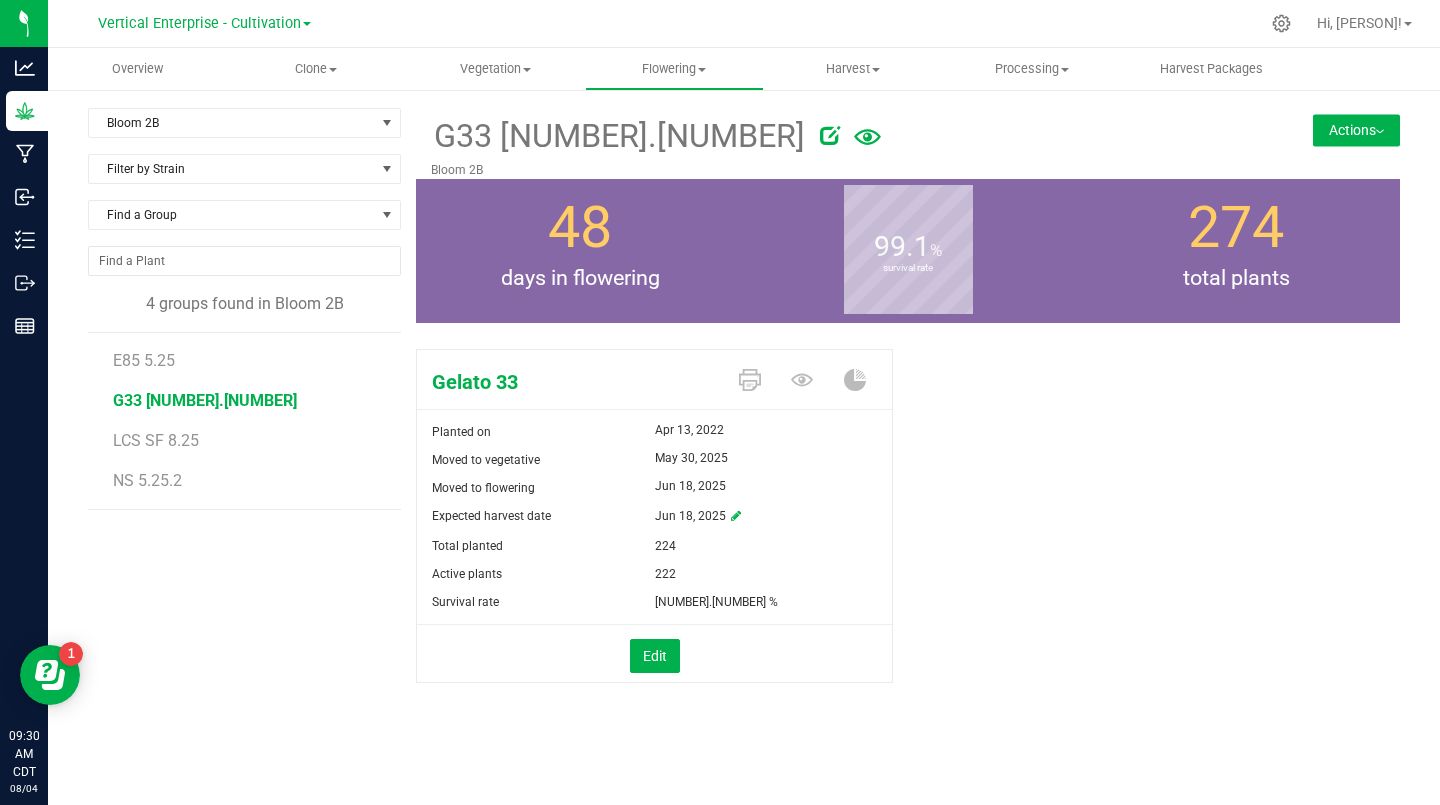 click on "E85 5.25" at bounding box center (144, 360) 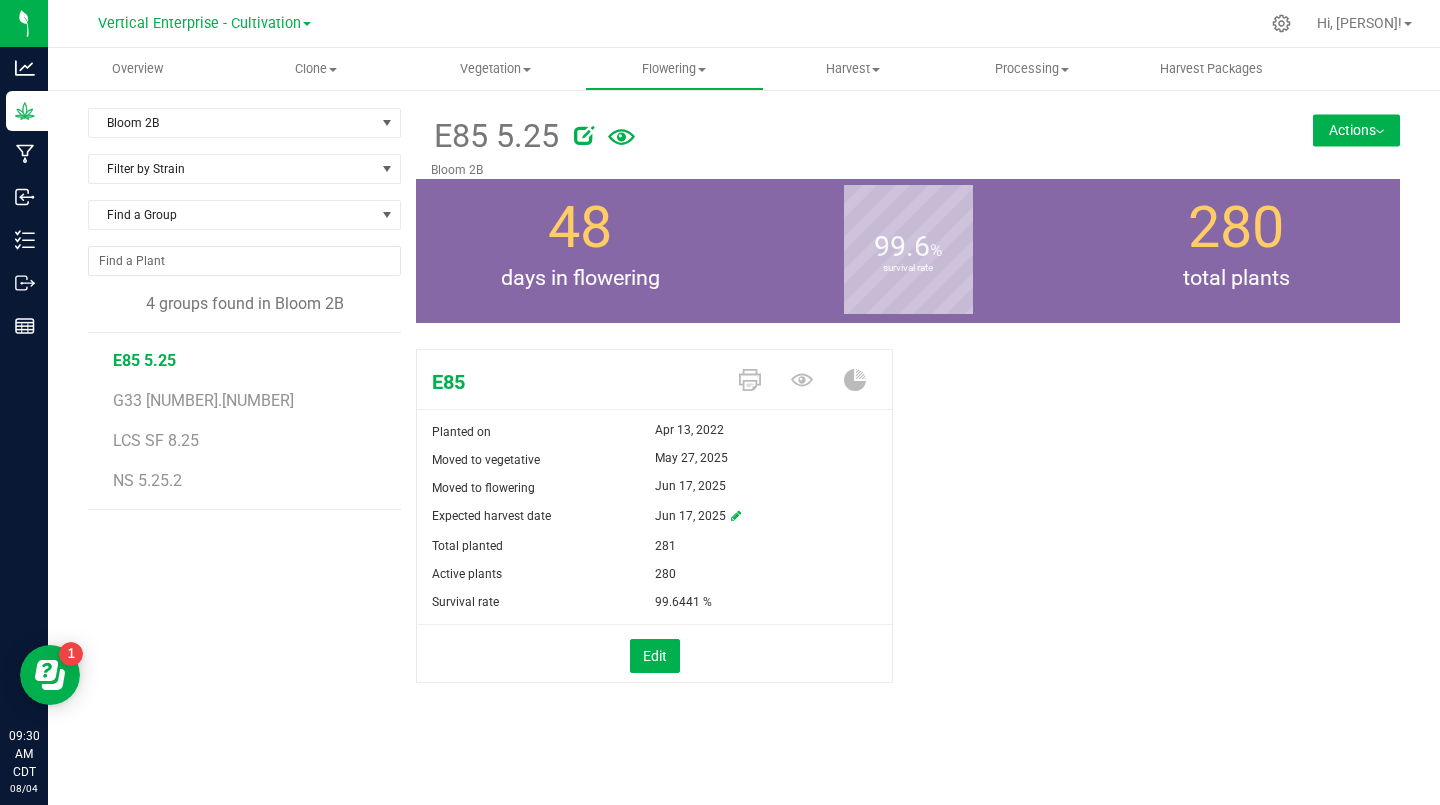 click on "Bloom 2B" at bounding box center [232, 123] 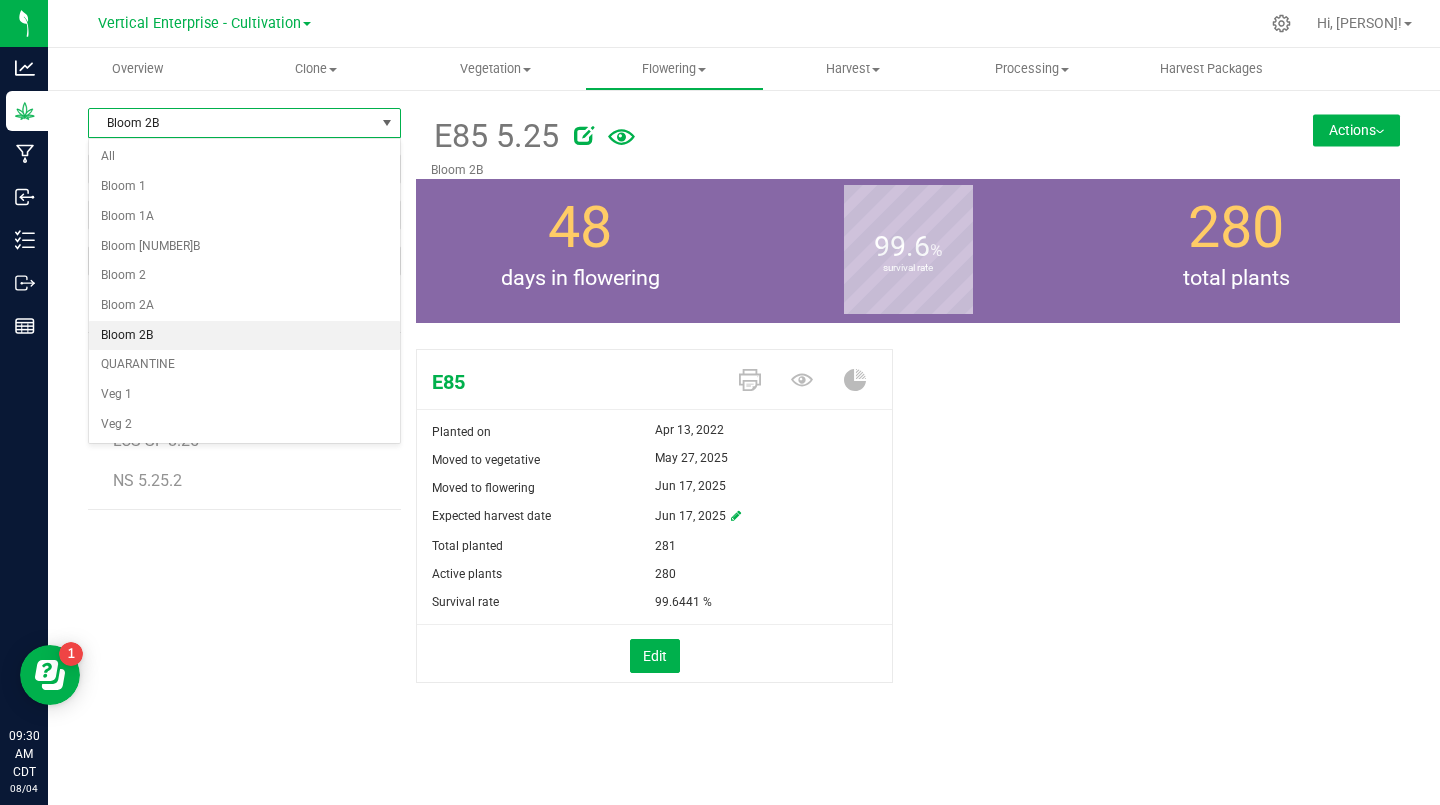click on "Bloom 2A" at bounding box center [244, 306] 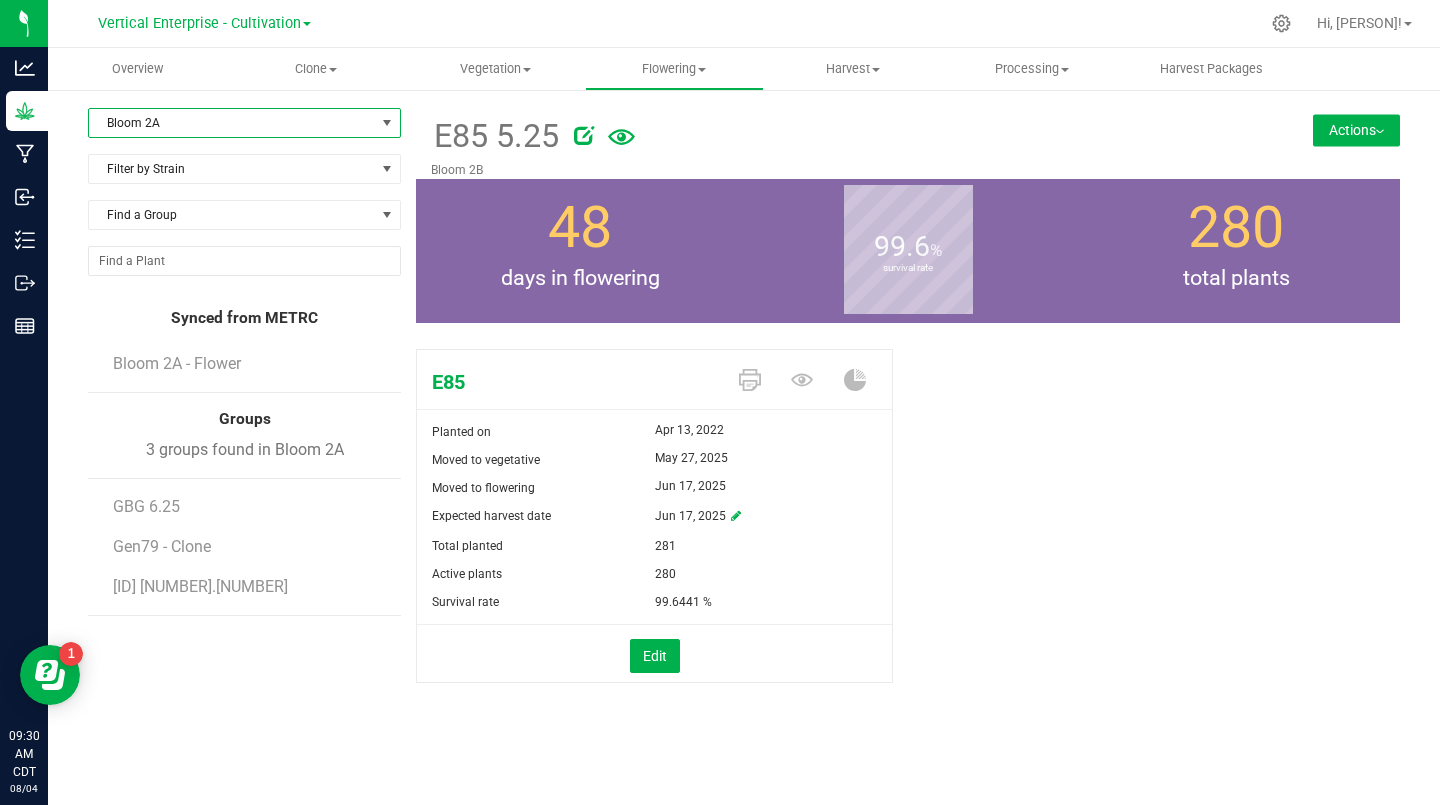 click on "Bloom 2A - Flower" at bounding box center (177, 363) 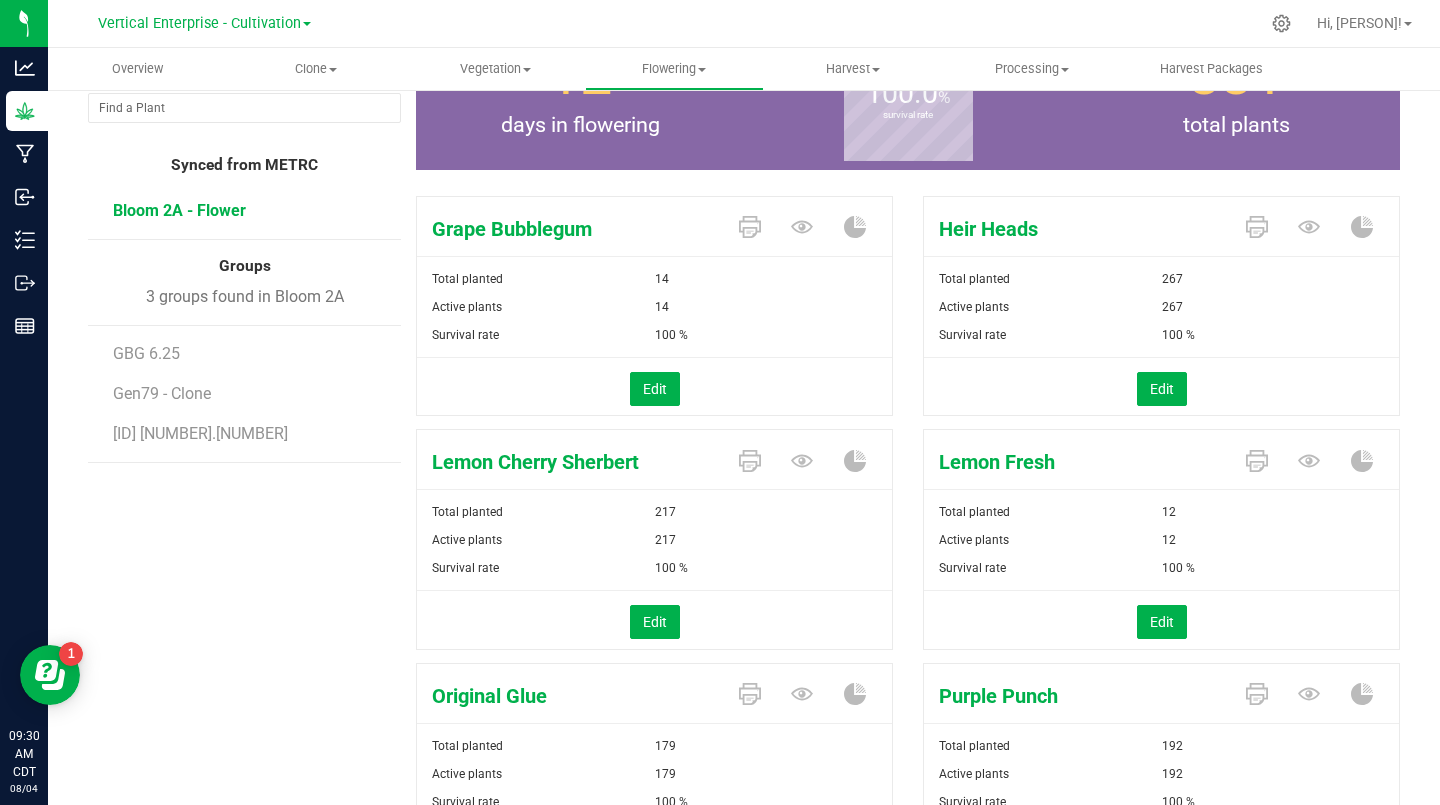 scroll, scrollTop: 0, scrollLeft: 0, axis: both 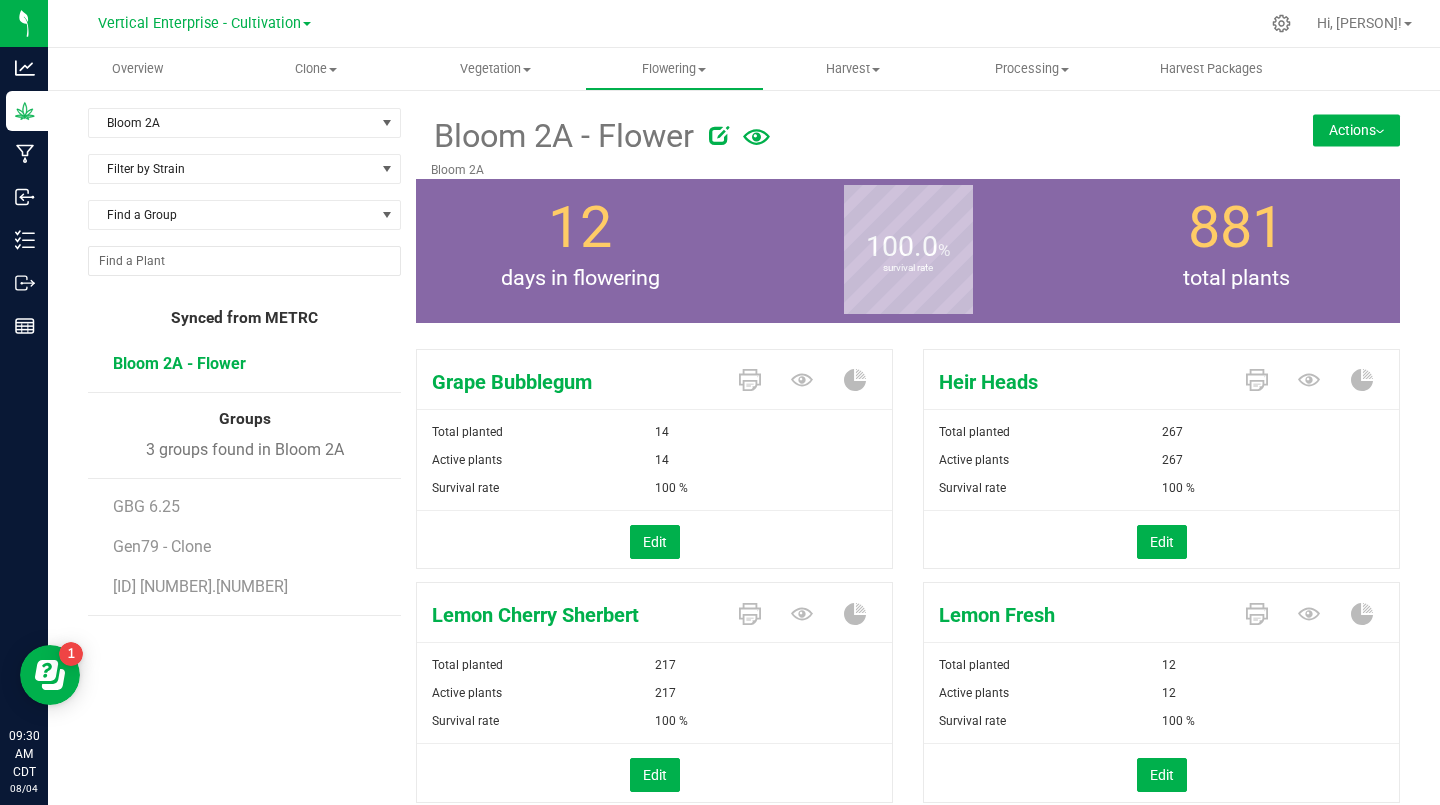 click on "Bloom 2A" at bounding box center (232, 123) 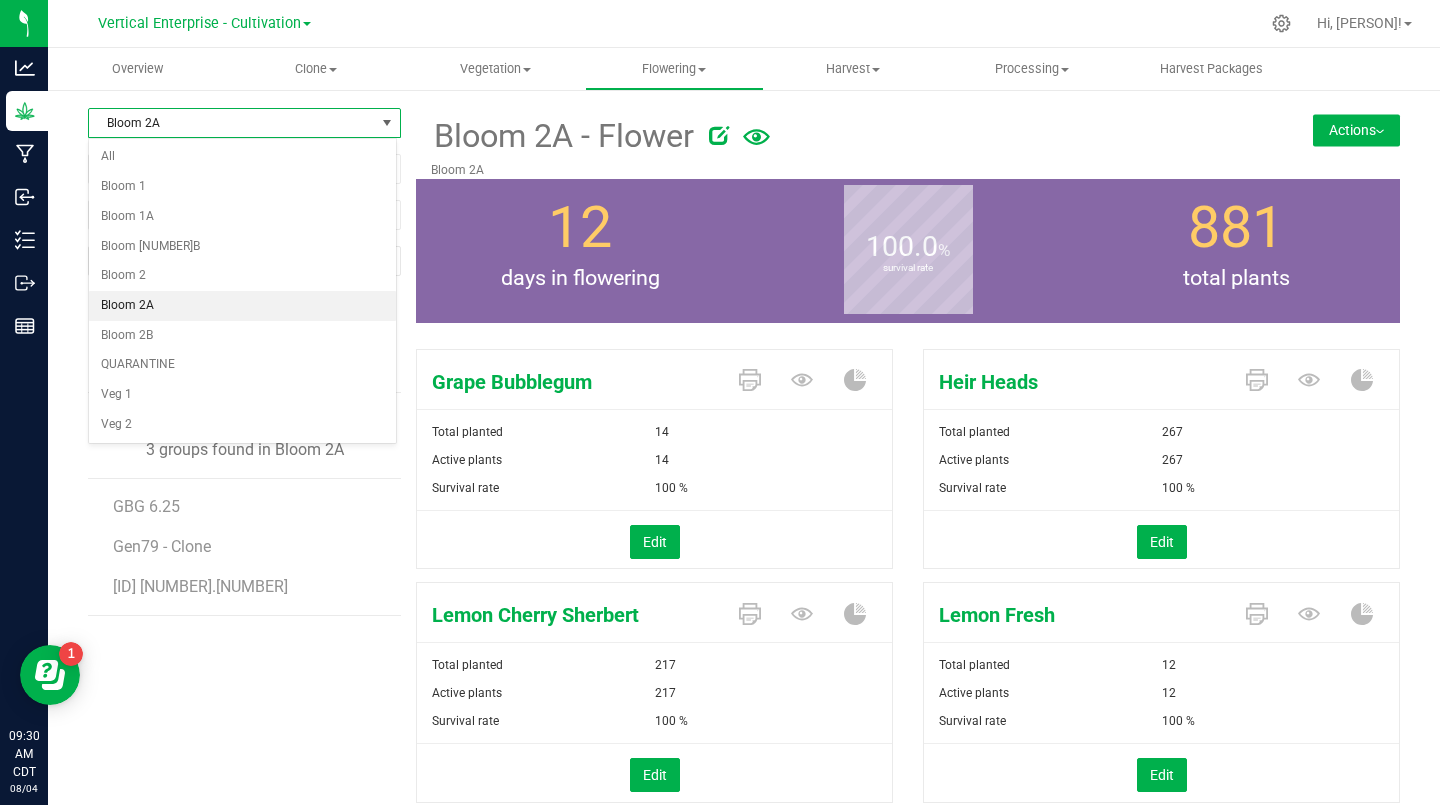 click on "Bloom 2B" at bounding box center (242, 336) 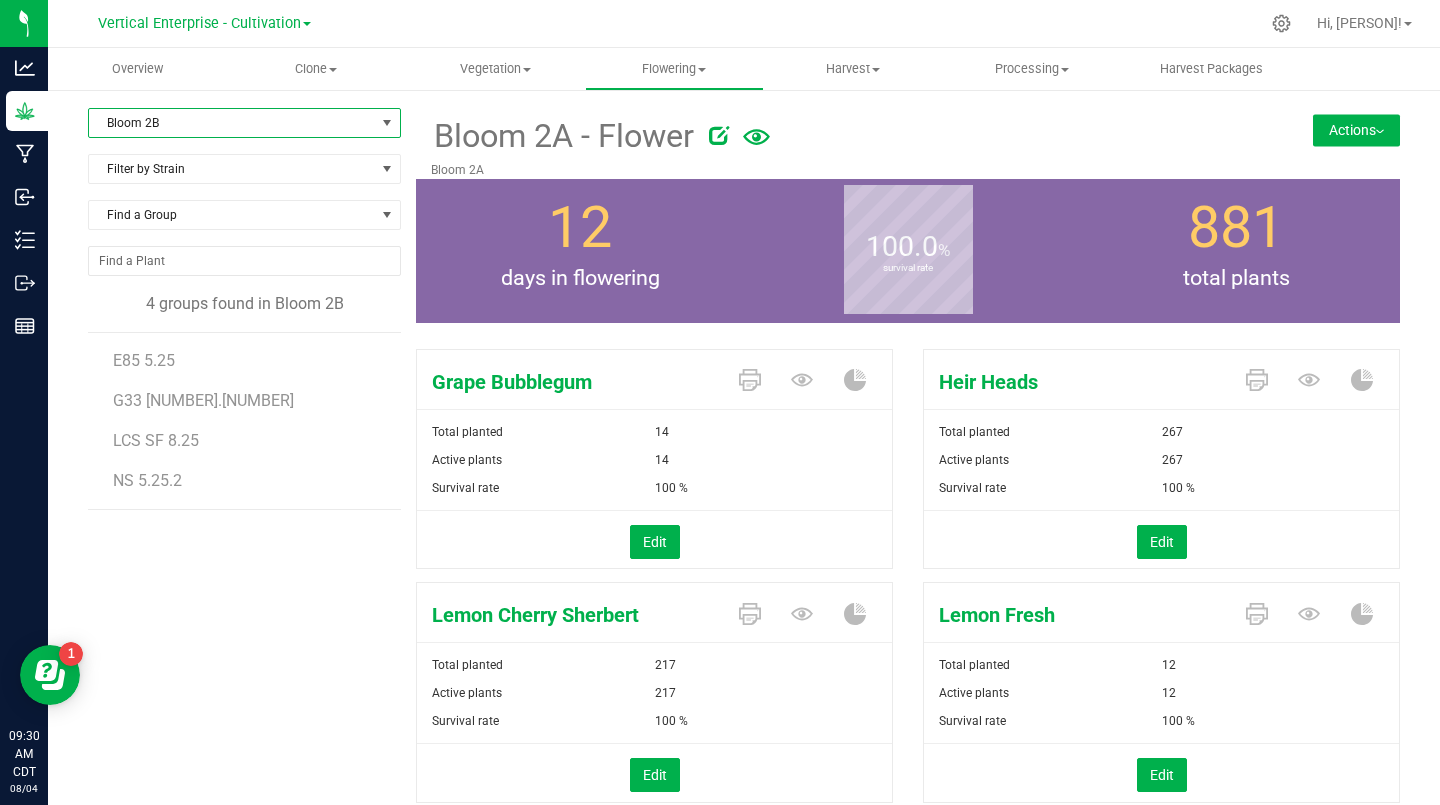 click on "E85 5.25" at bounding box center (144, 360) 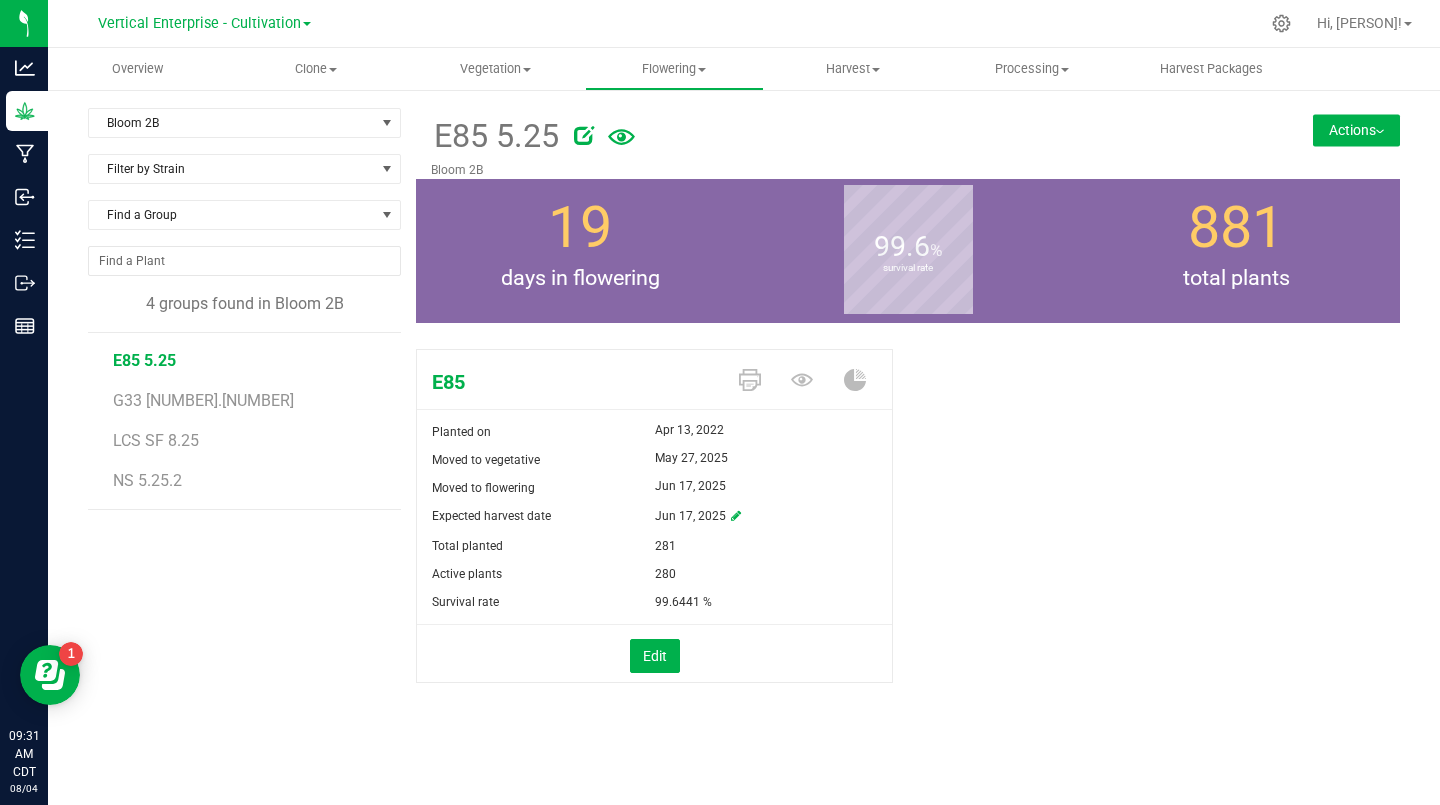 click on "LCS SF 8.25" at bounding box center [156, 440] 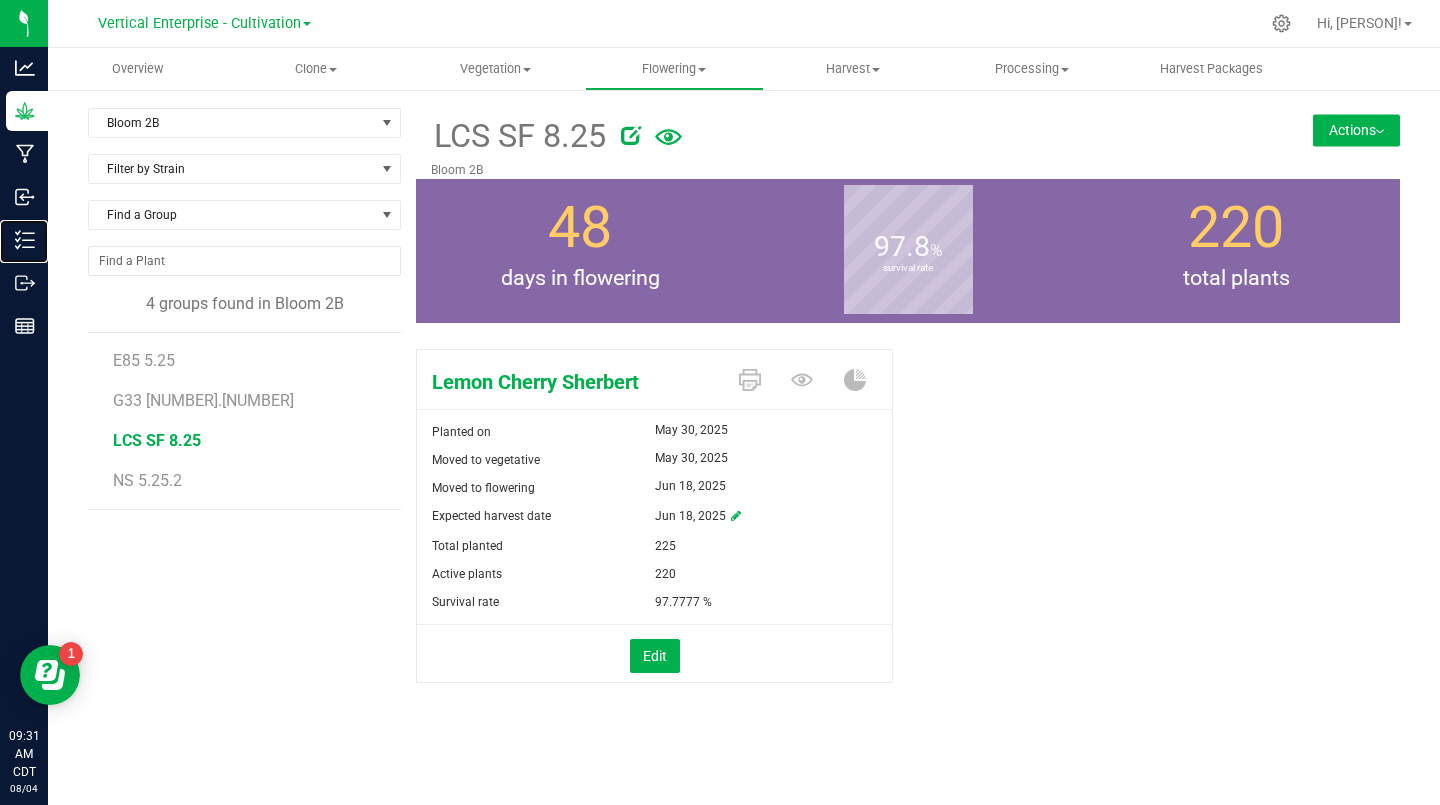 click 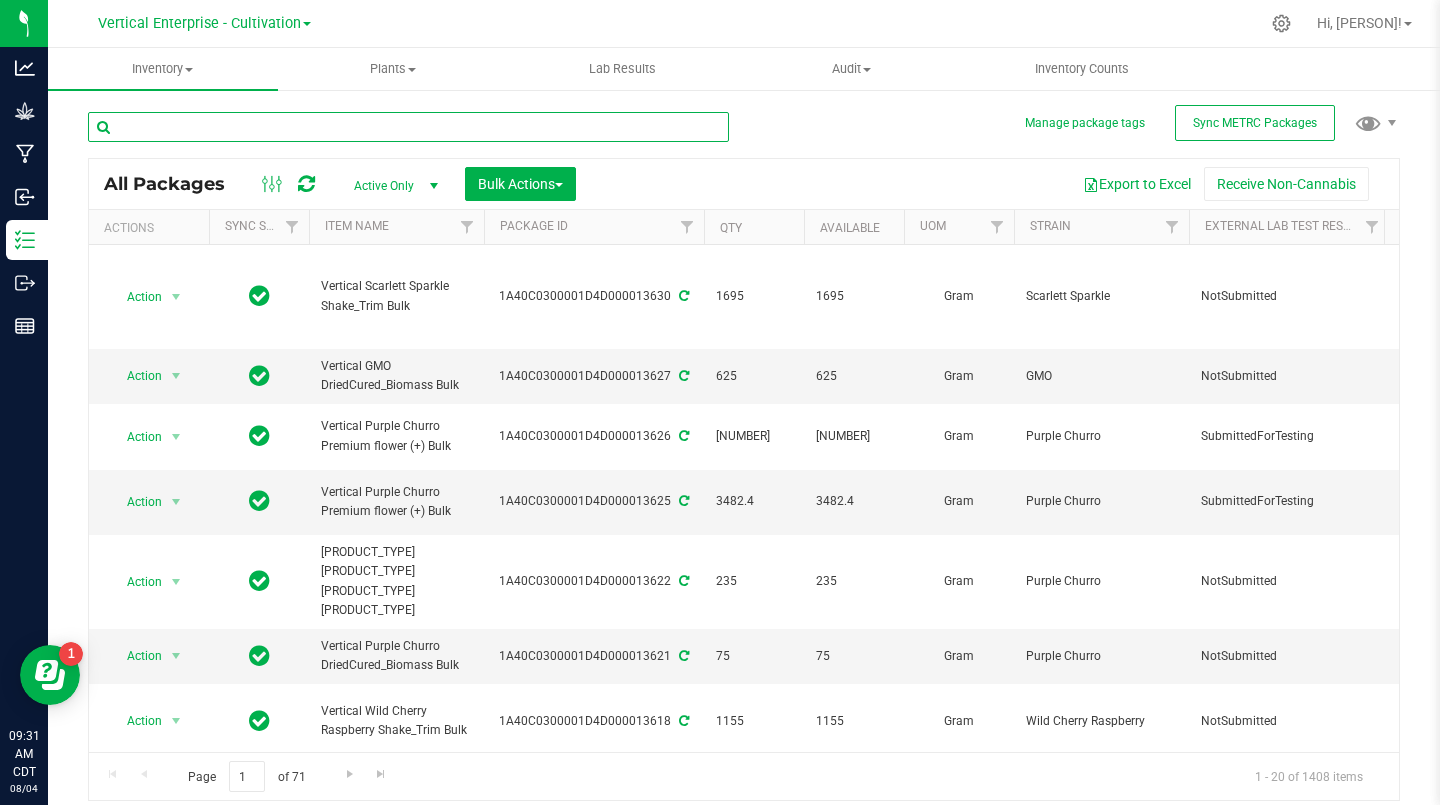 click at bounding box center (408, 127) 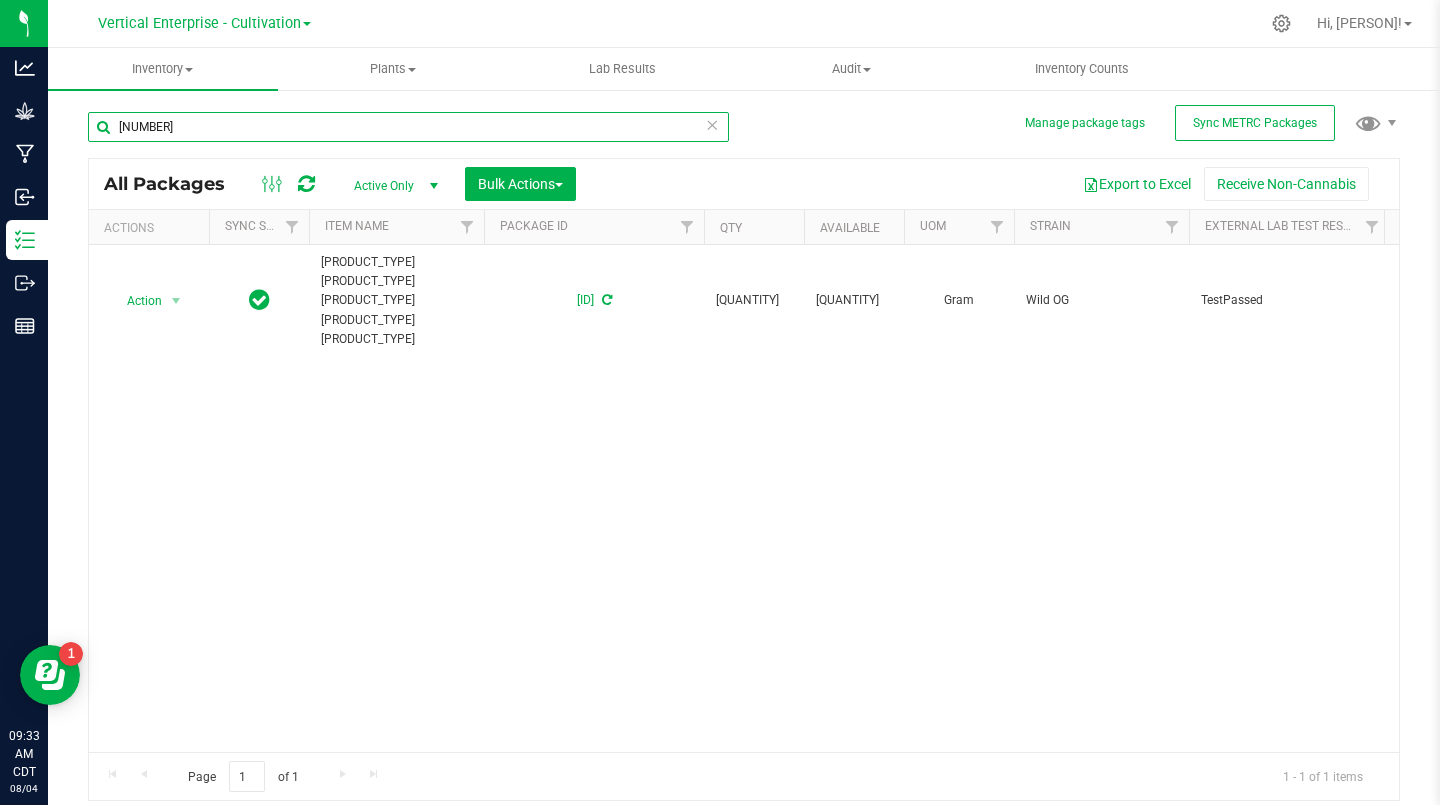 type on "[NUMBER]" 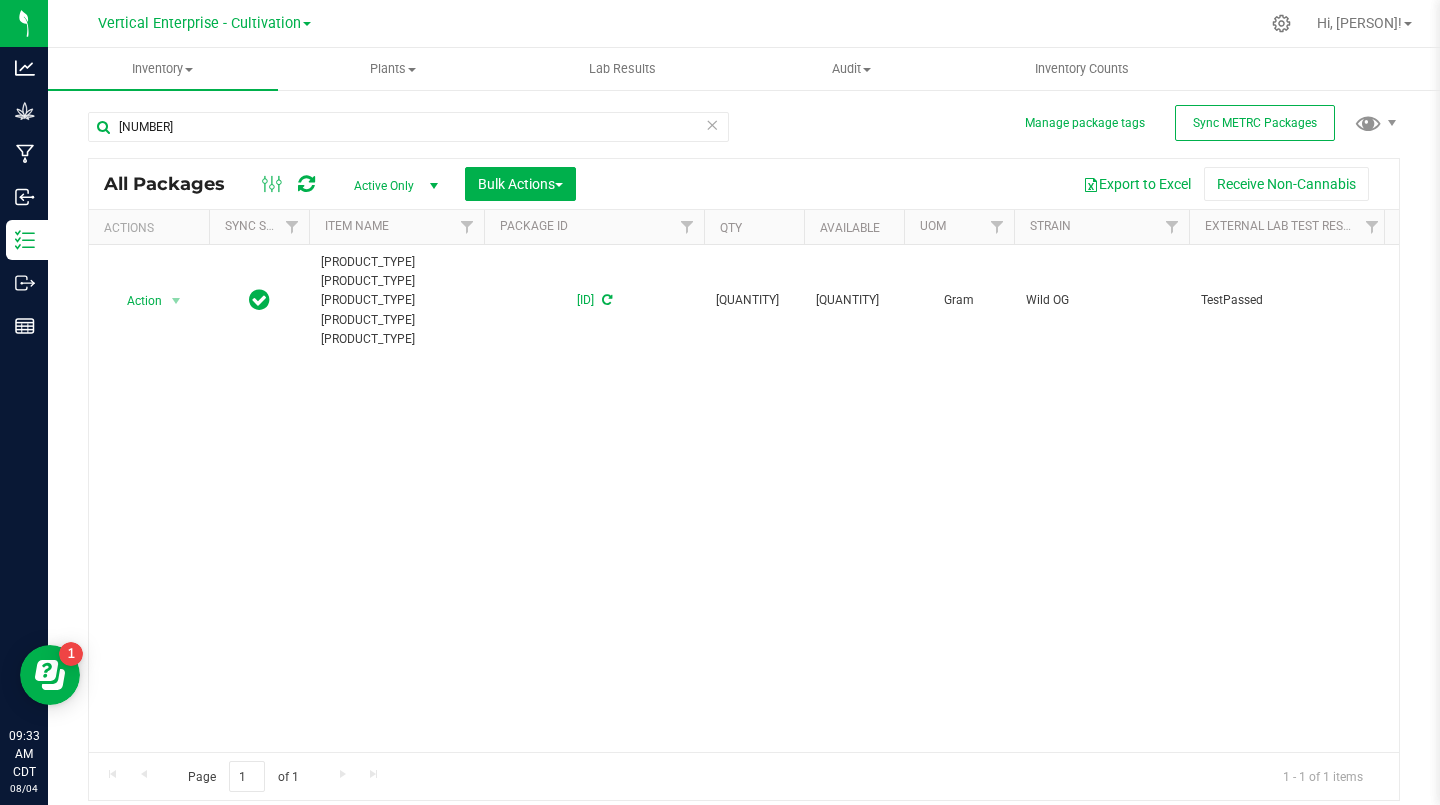 click on "Action" at bounding box center (136, 301) 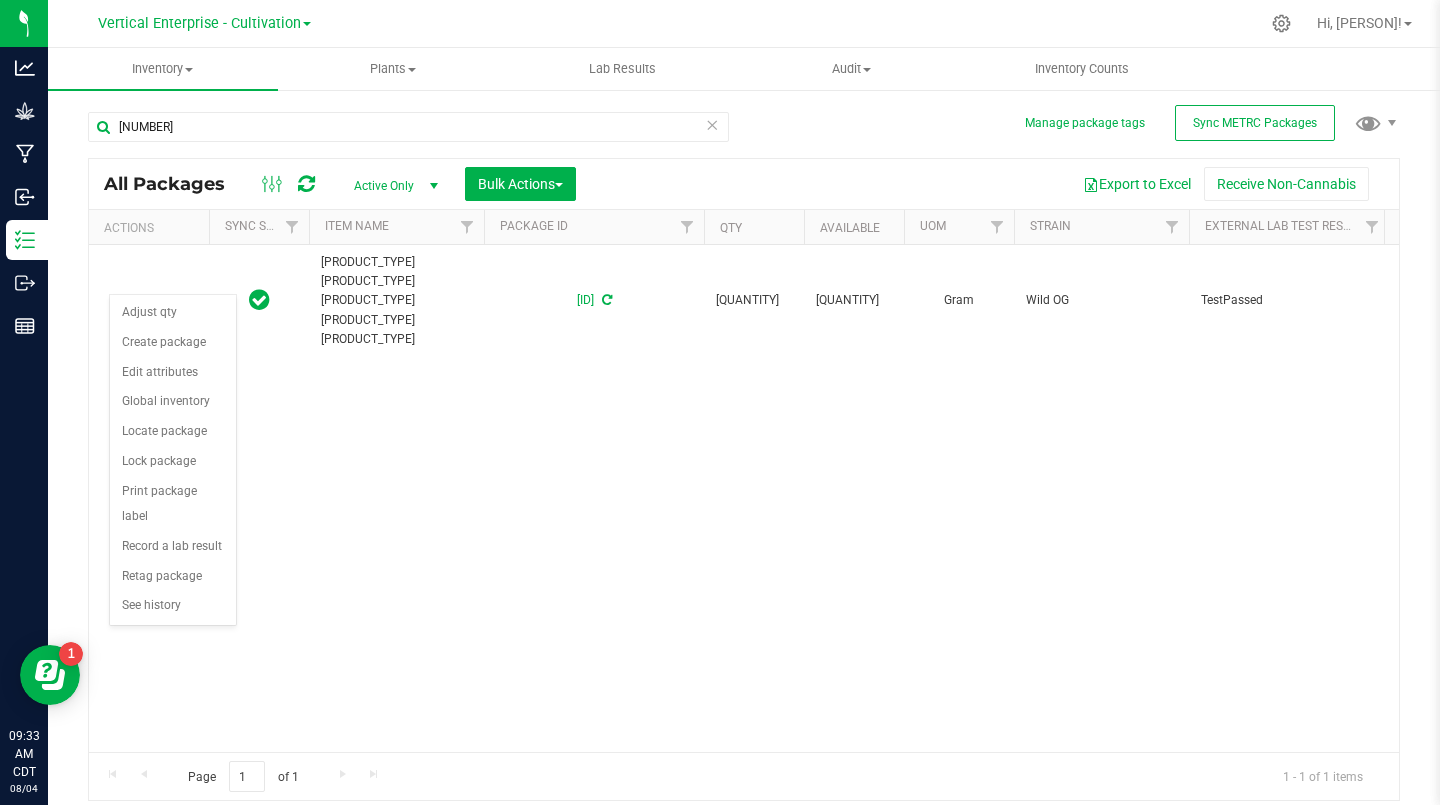 click on "Create package" at bounding box center (173, 343) 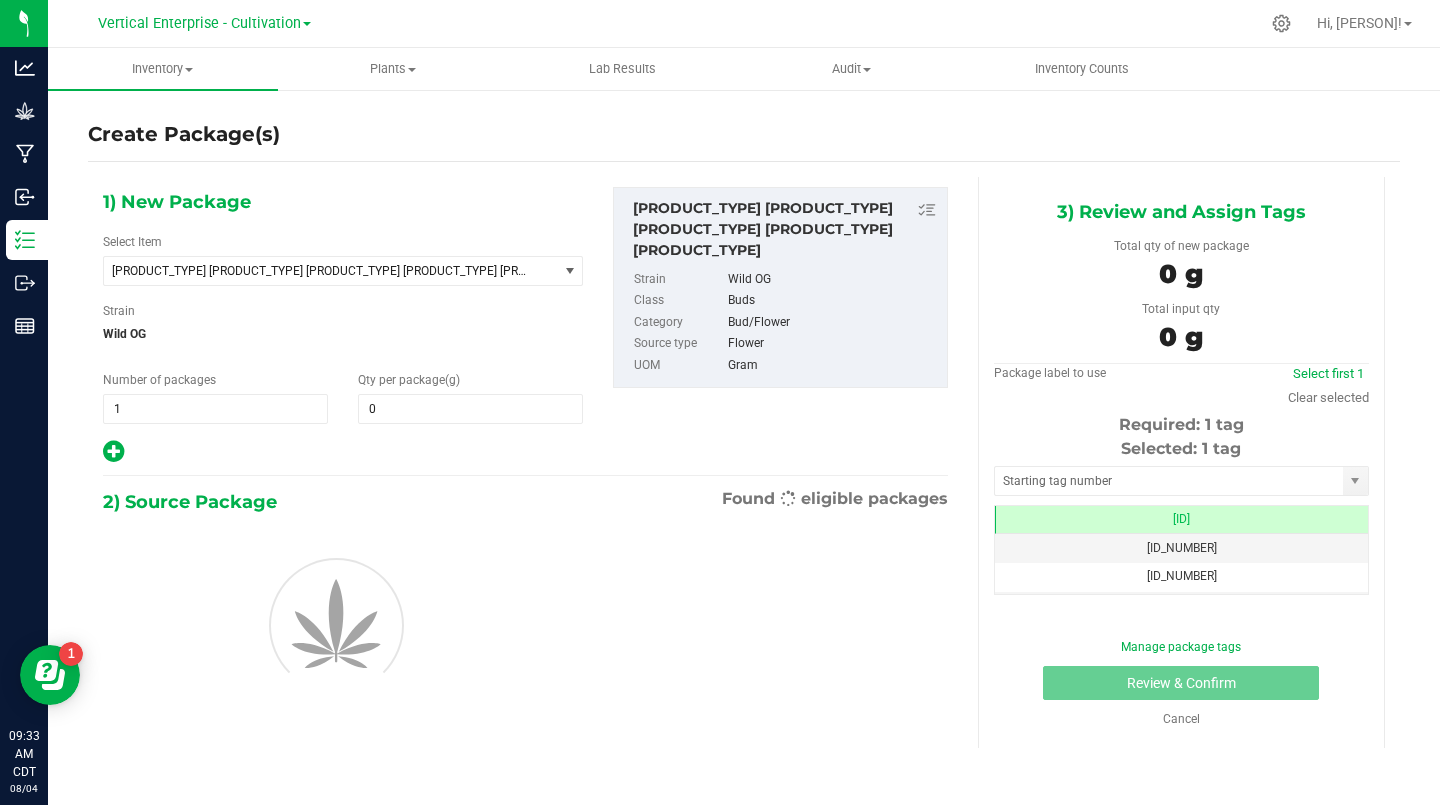 type on "0.0000" 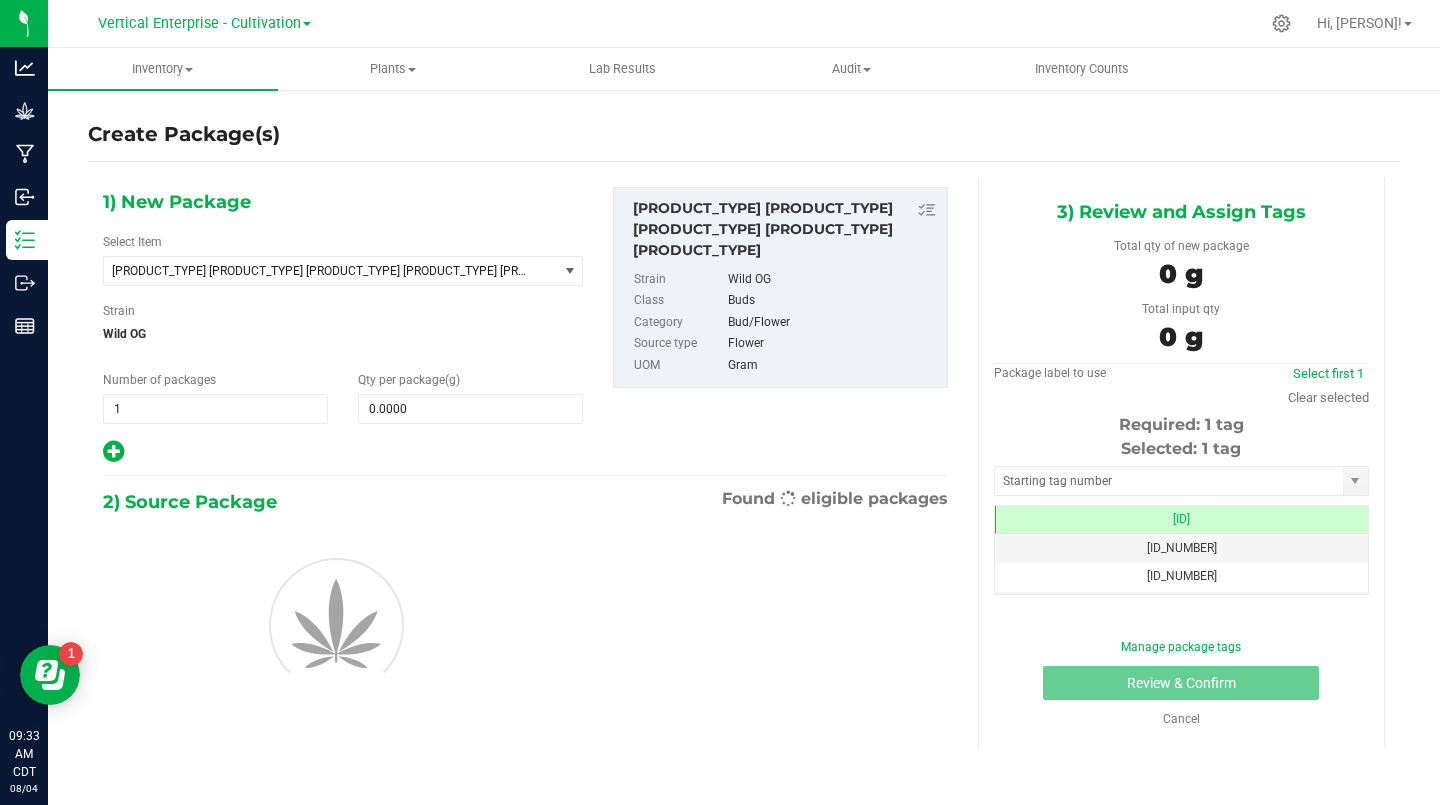 scroll, scrollTop: 0, scrollLeft: 0, axis: both 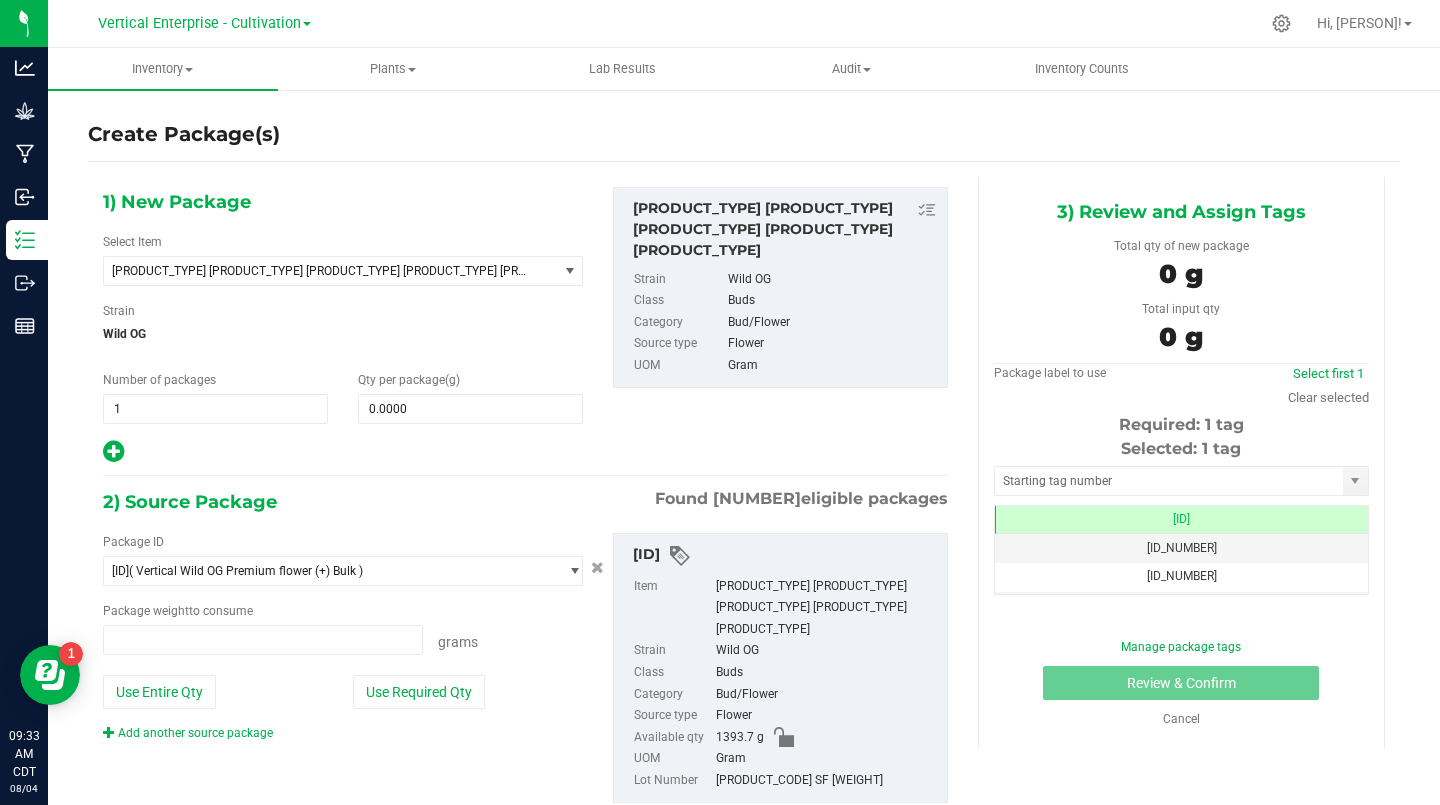 type on "0.0000 g" 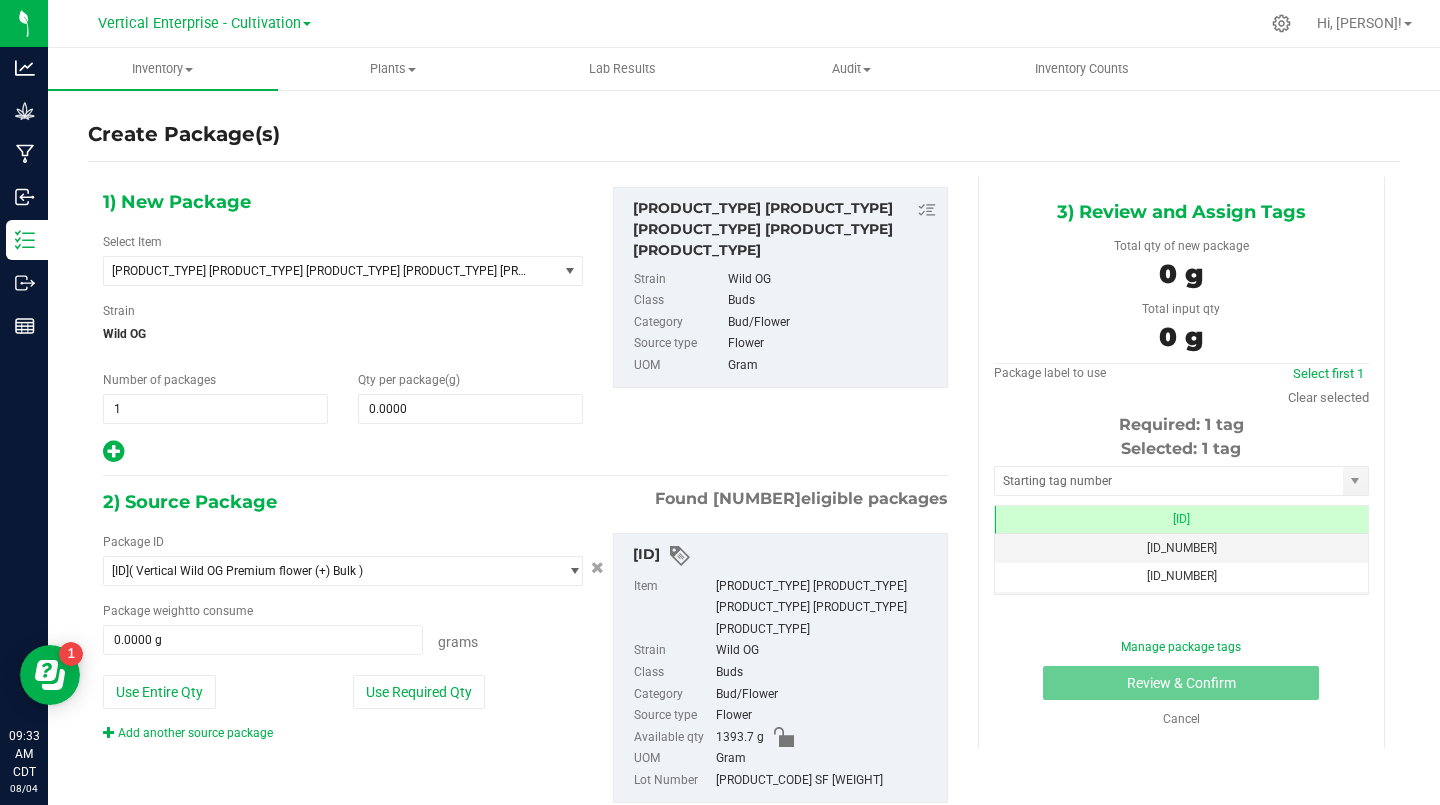 click on "[PRODUCT_TYPE] [PRODUCT_TYPE] [PRODUCT_TYPE] [PRODUCT_TYPE] [PRODUCT_TYPE]" at bounding box center (322, 271) 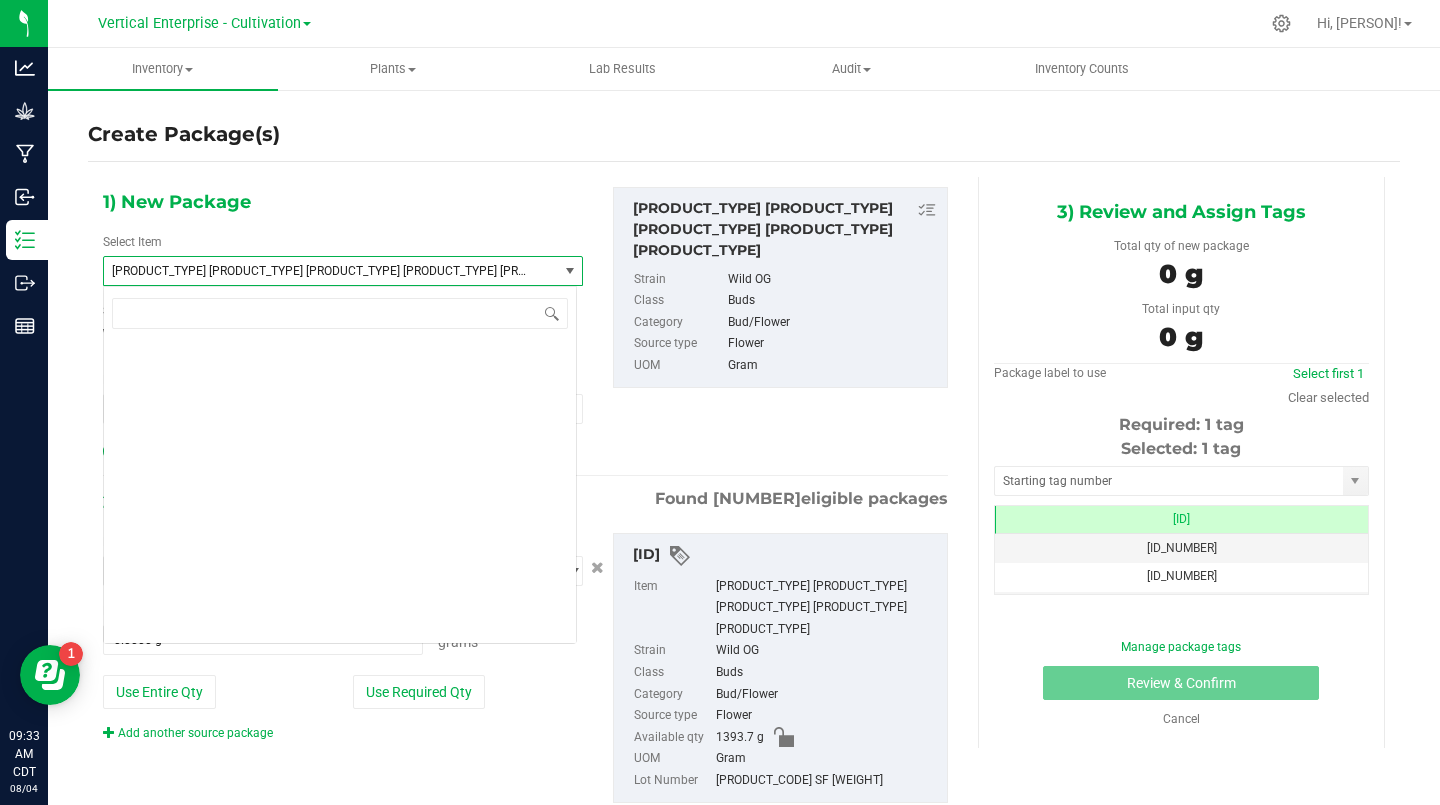 scroll, scrollTop: 205632, scrollLeft: 0, axis: vertical 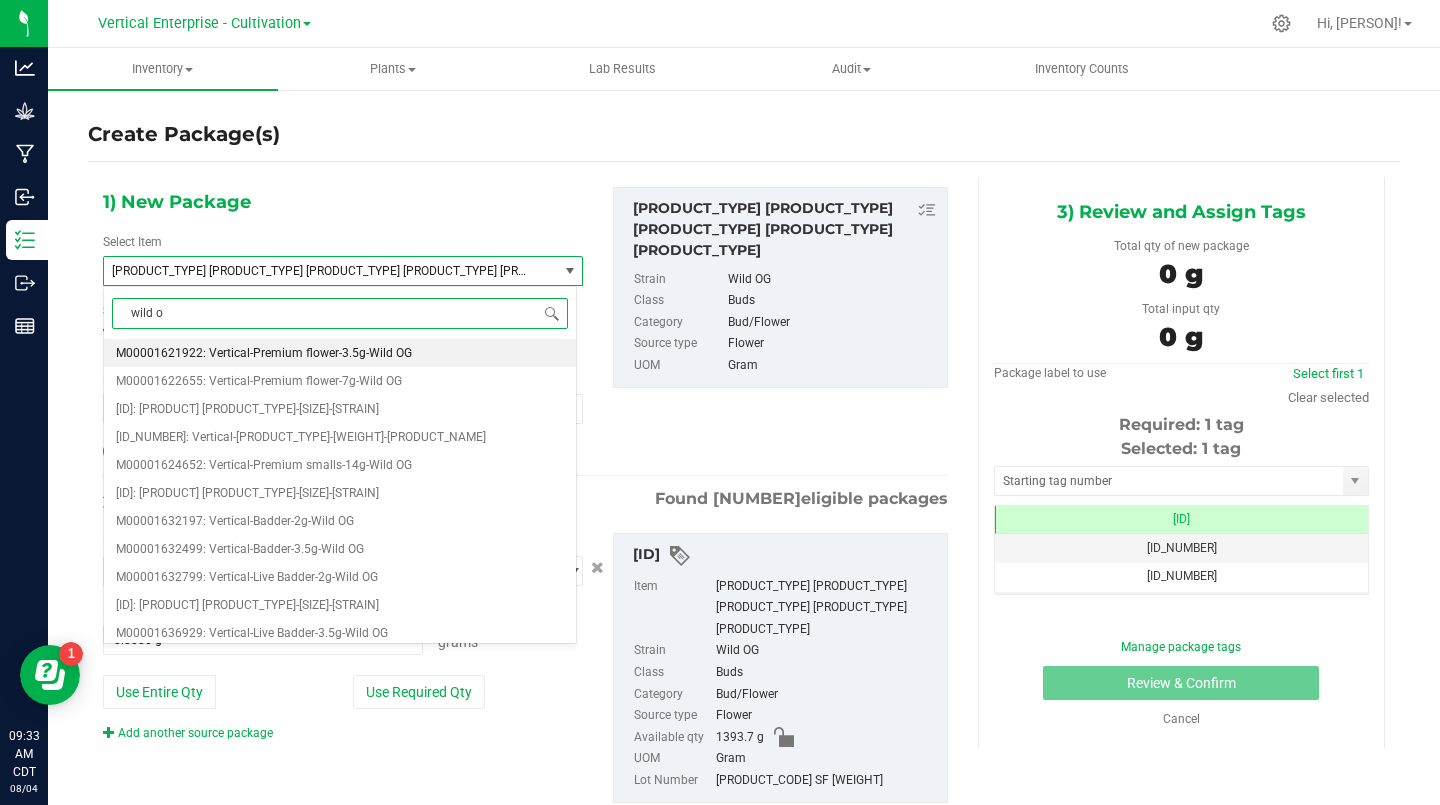 type on "wild og" 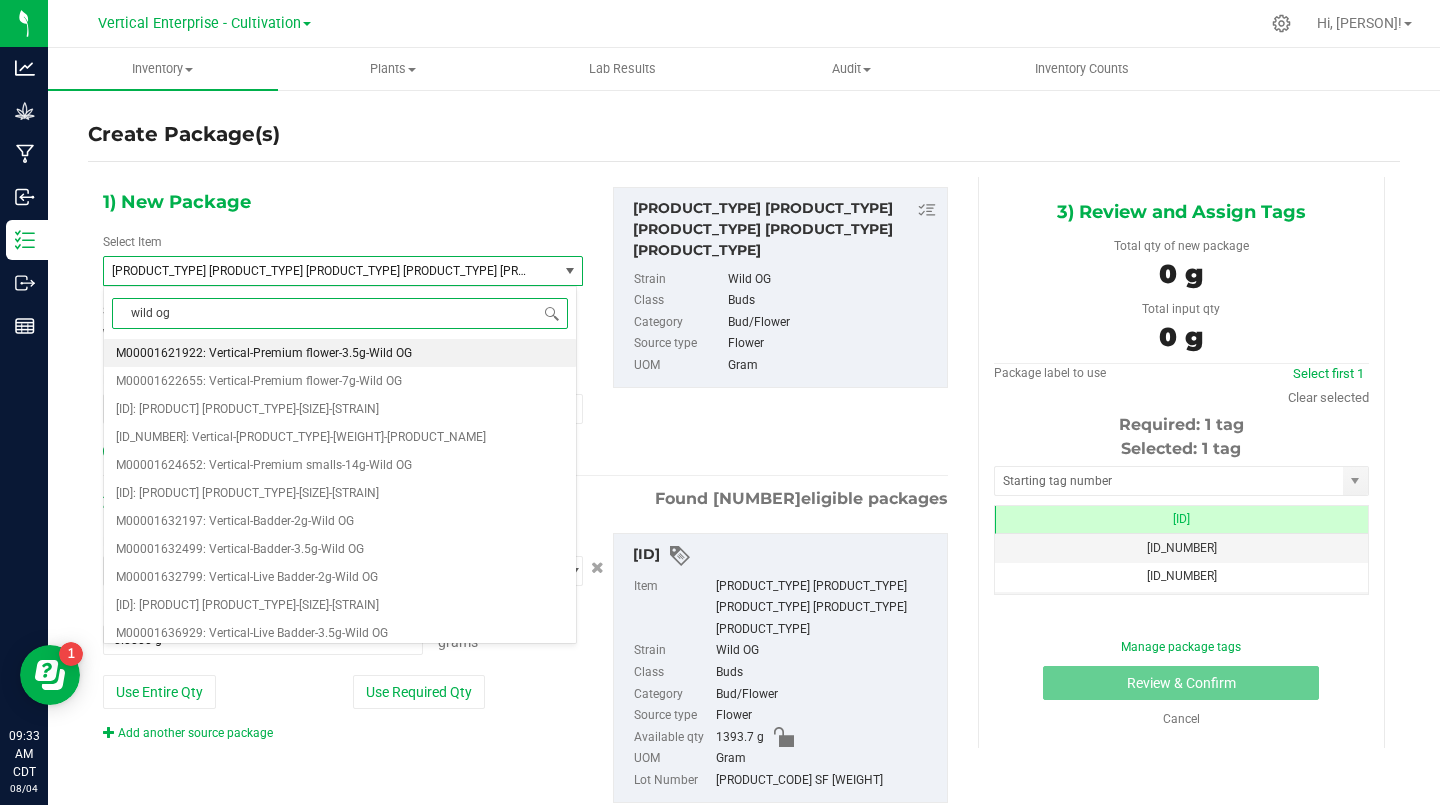 click on "M00001621922: Vertical-Premium flower-3.5g-Wild OG" at bounding box center (264, 353) 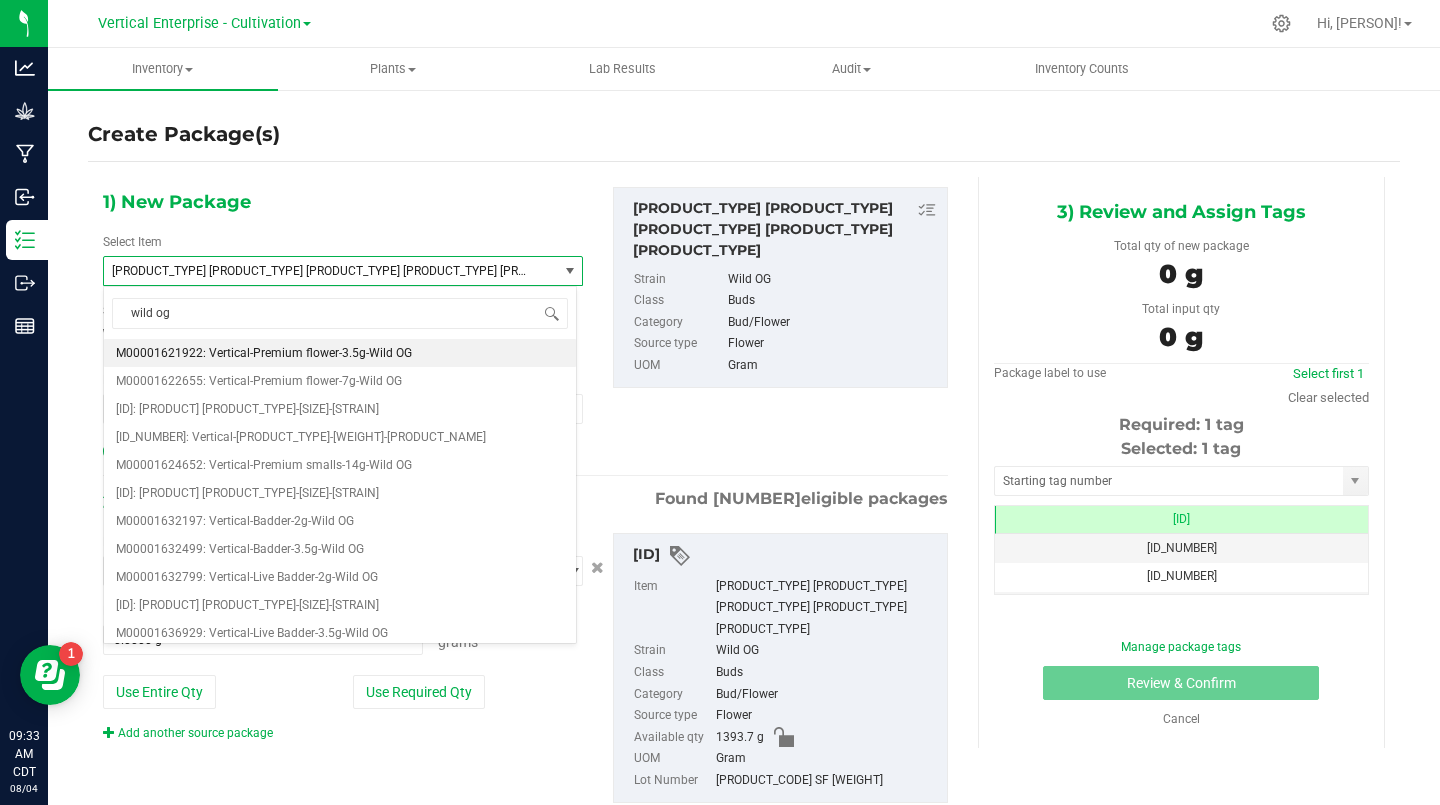 type 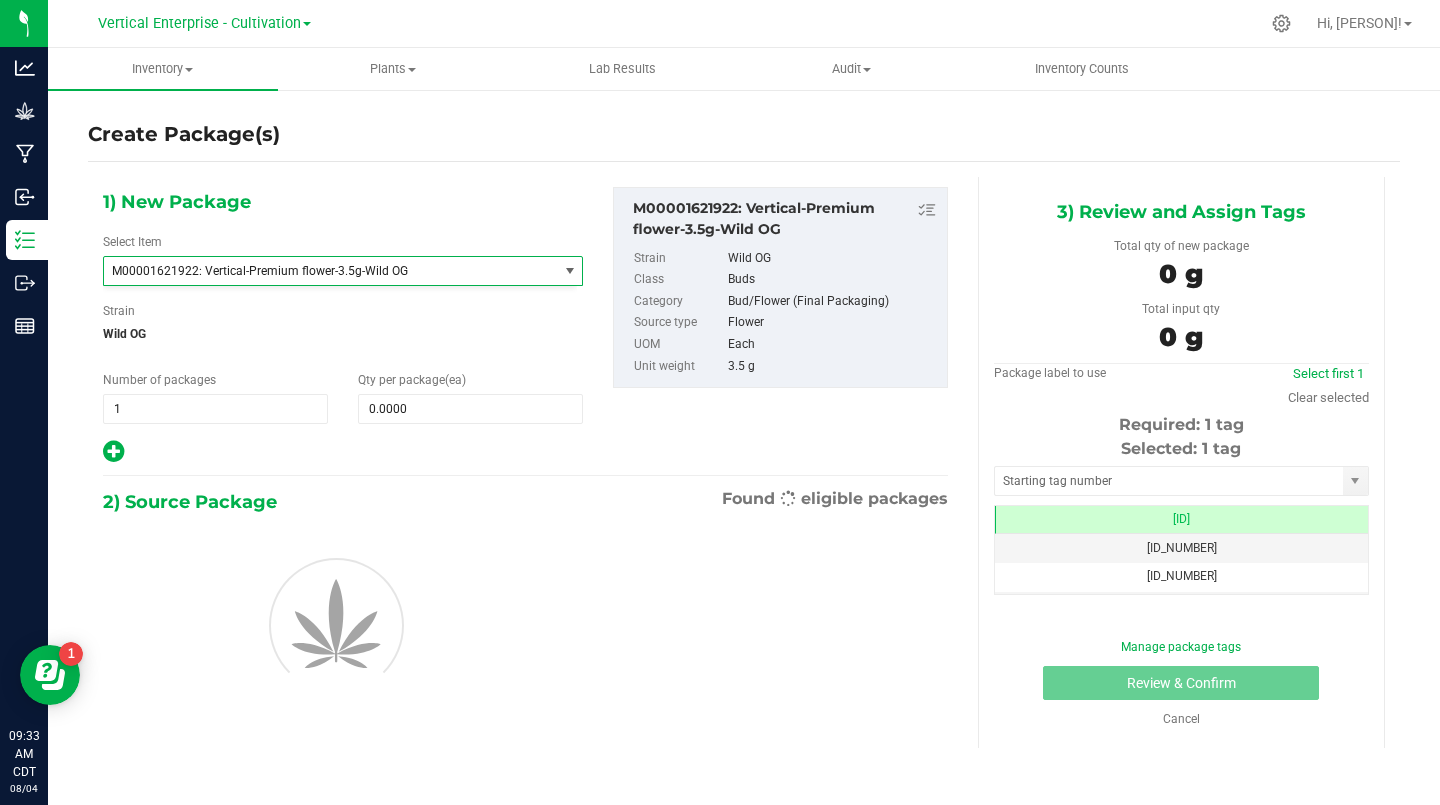 type on "0" 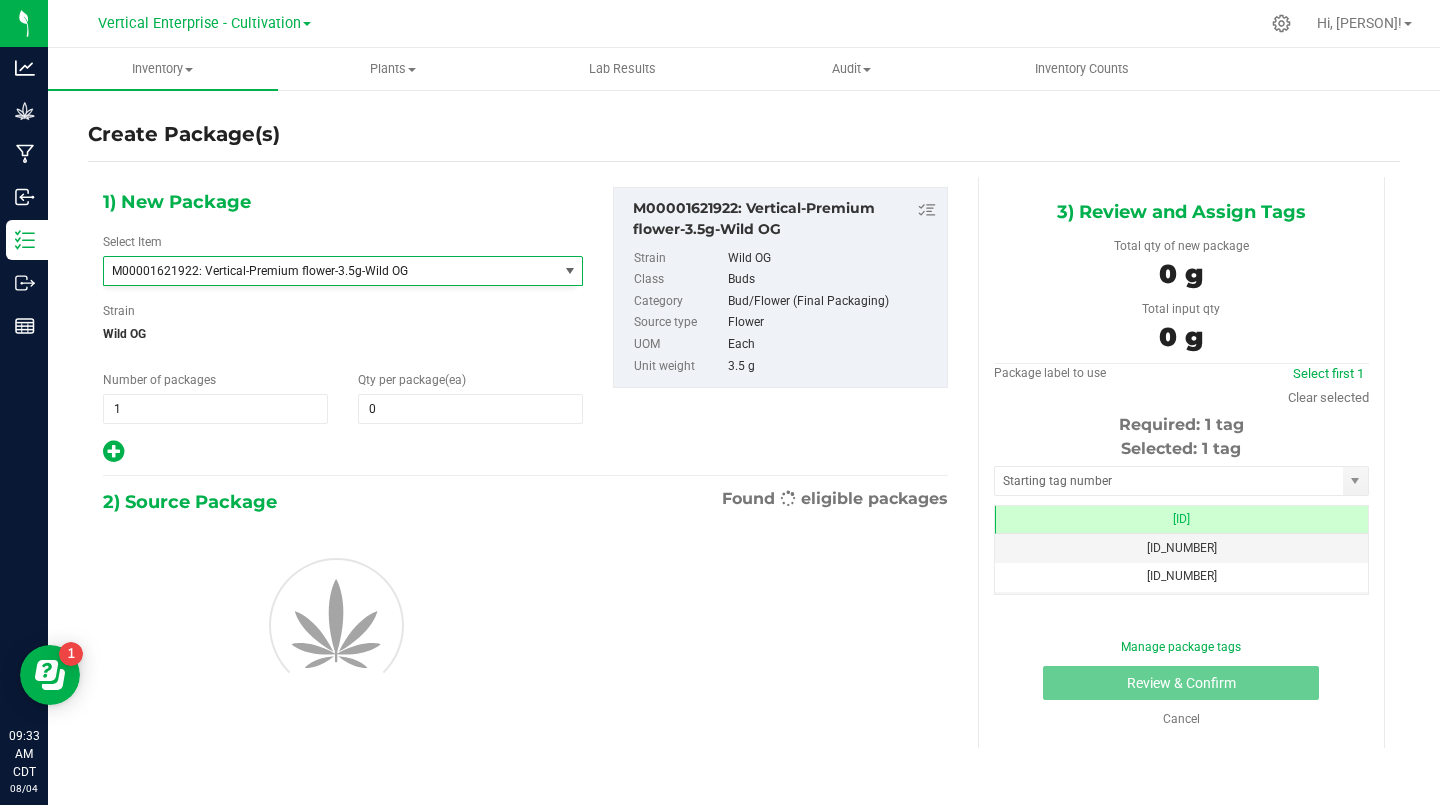 scroll, scrollTop: 1400, scrollLeft: 0, axis: vertical 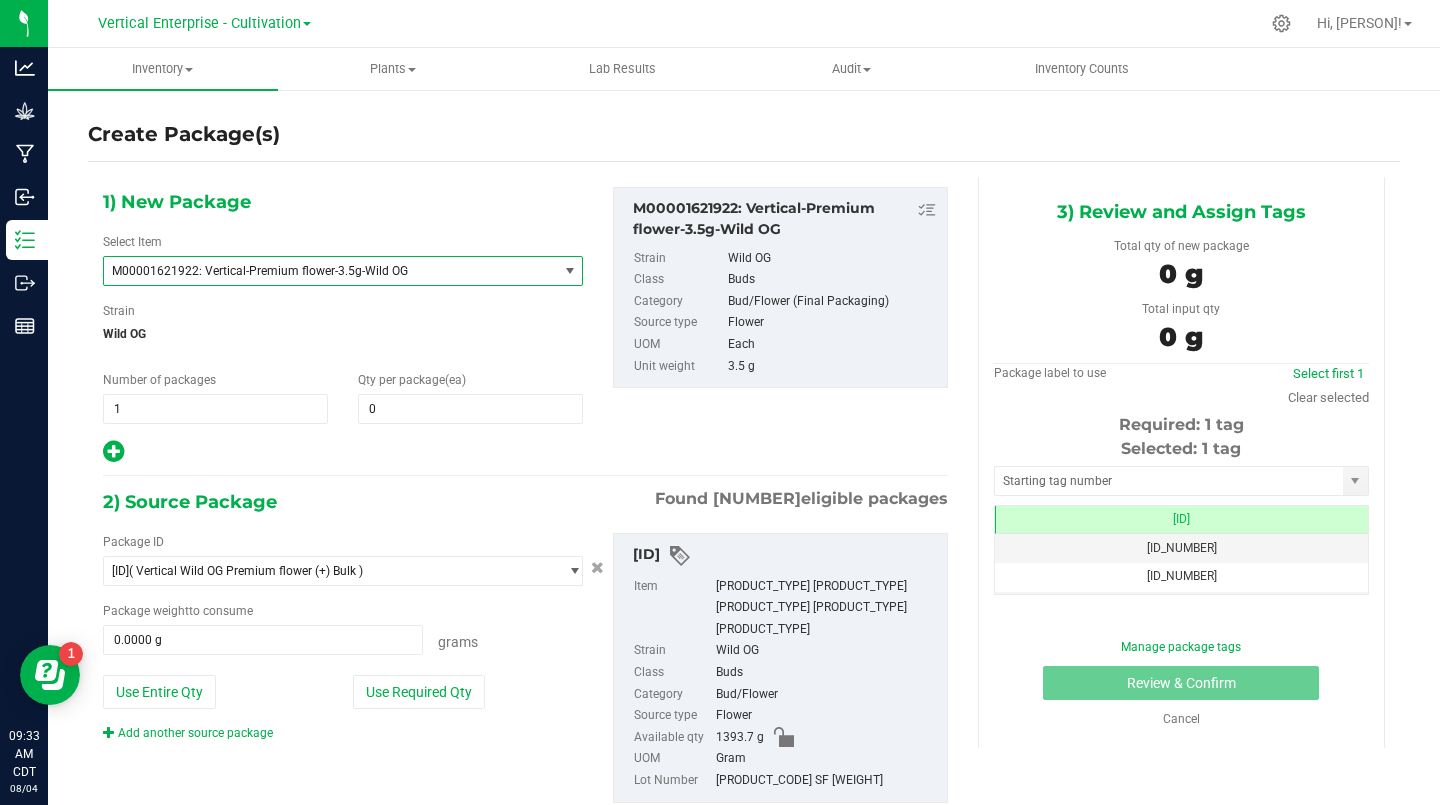 click on "1" at bounding box center [215, 409] 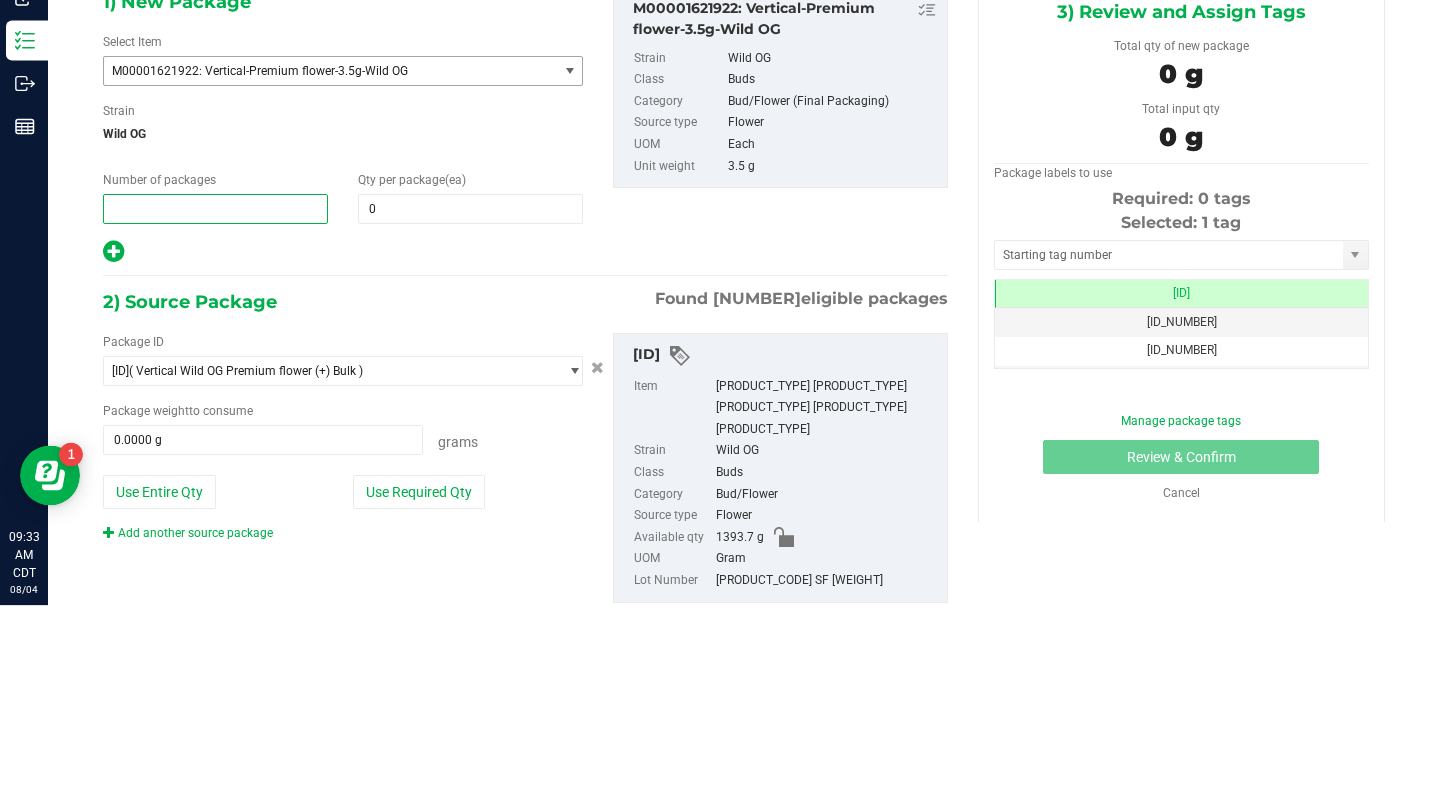 type on "6" 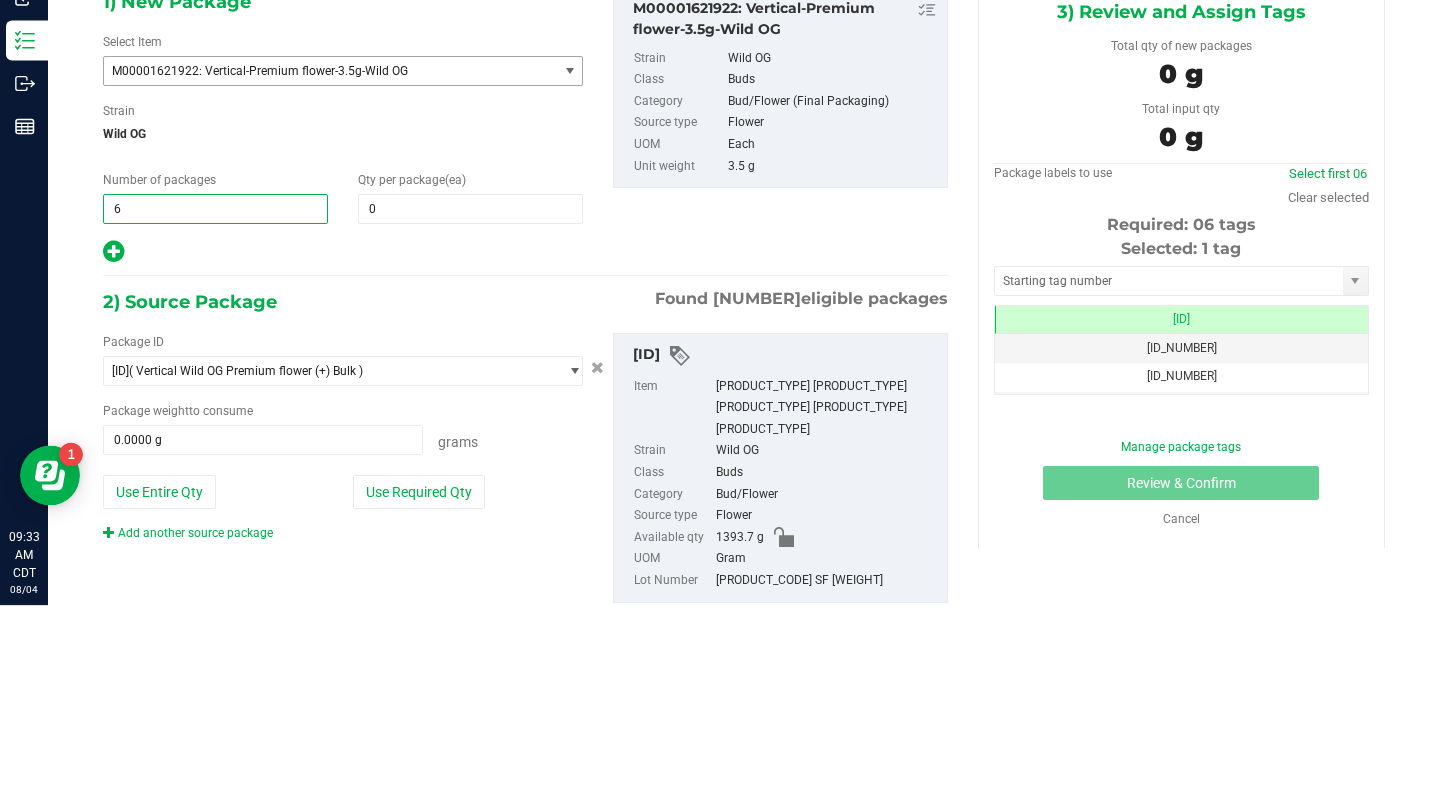 click on "0" at bounding box center [470, 409] 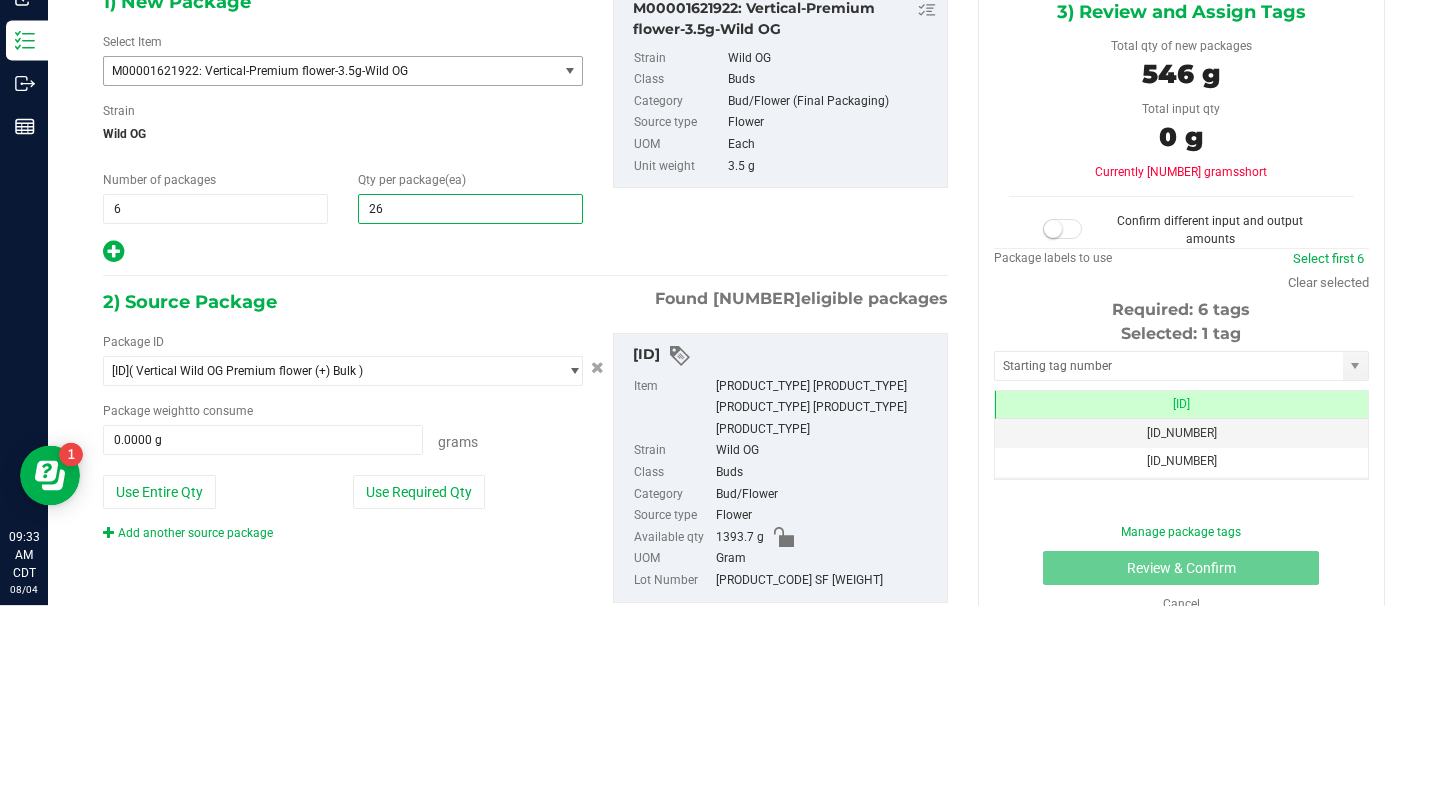 type on "2" 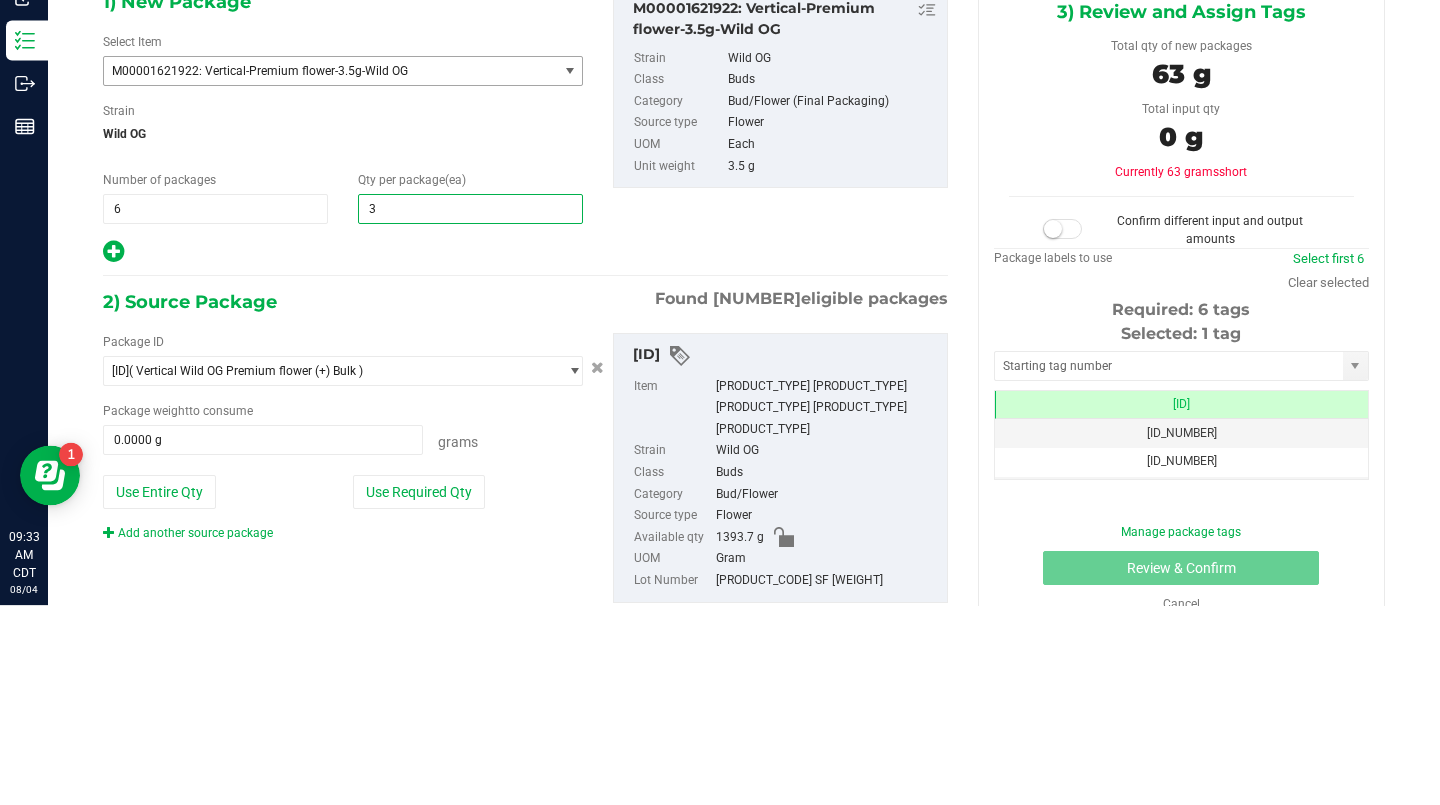 type on "36" 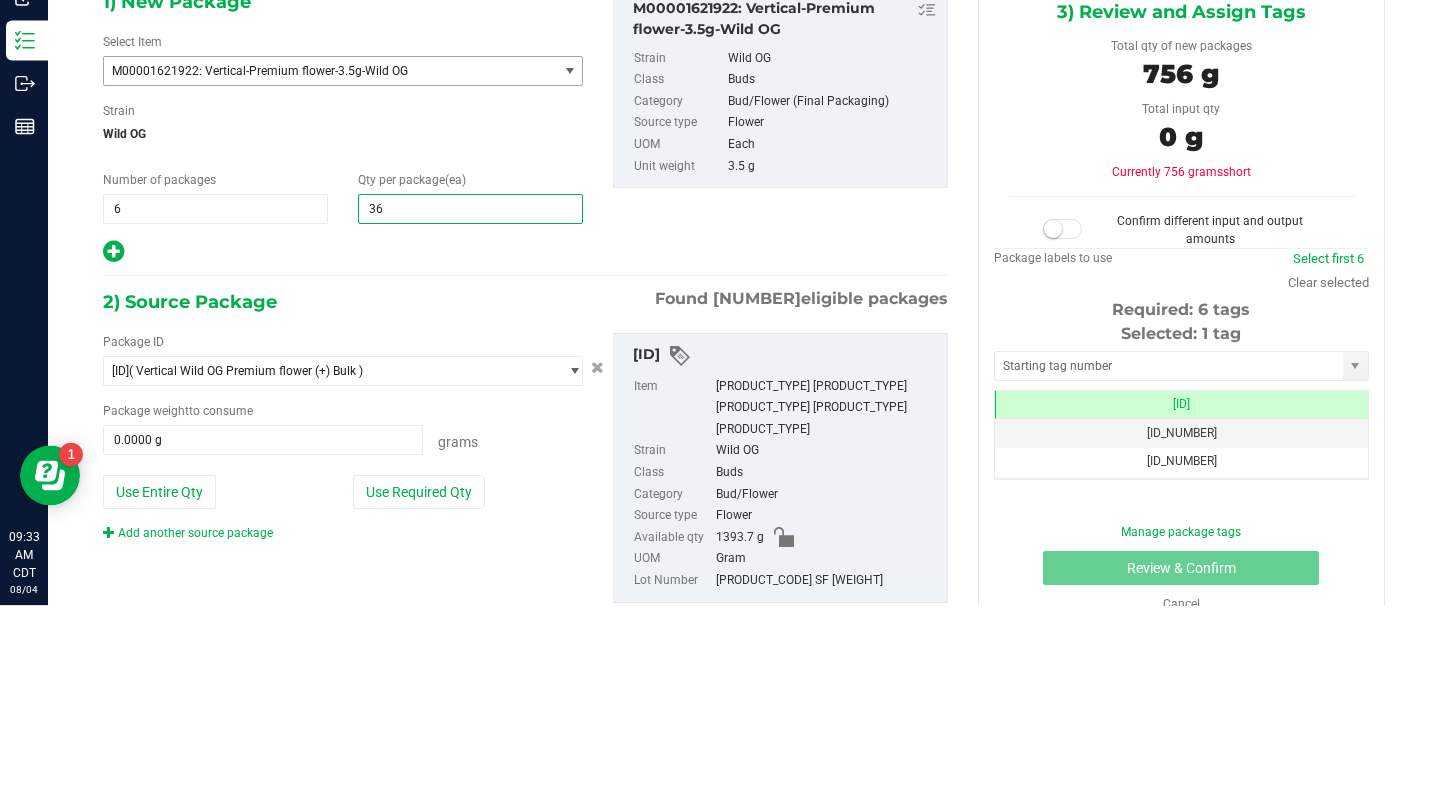 scroll, scrollTop: 42, scrollLeft: 0, axis: vertical 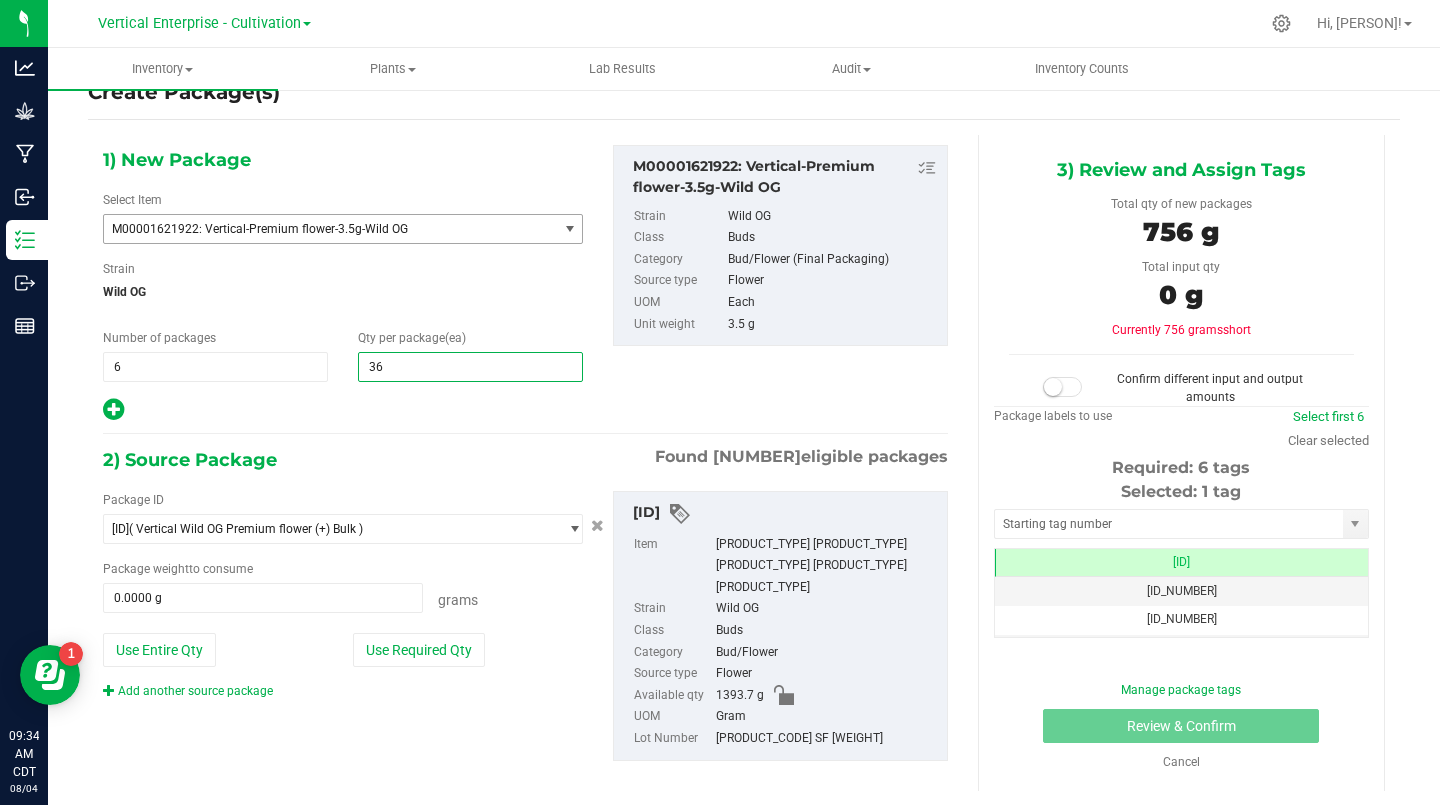 click on "Use Required Qty" at bounding box center [419, 650] 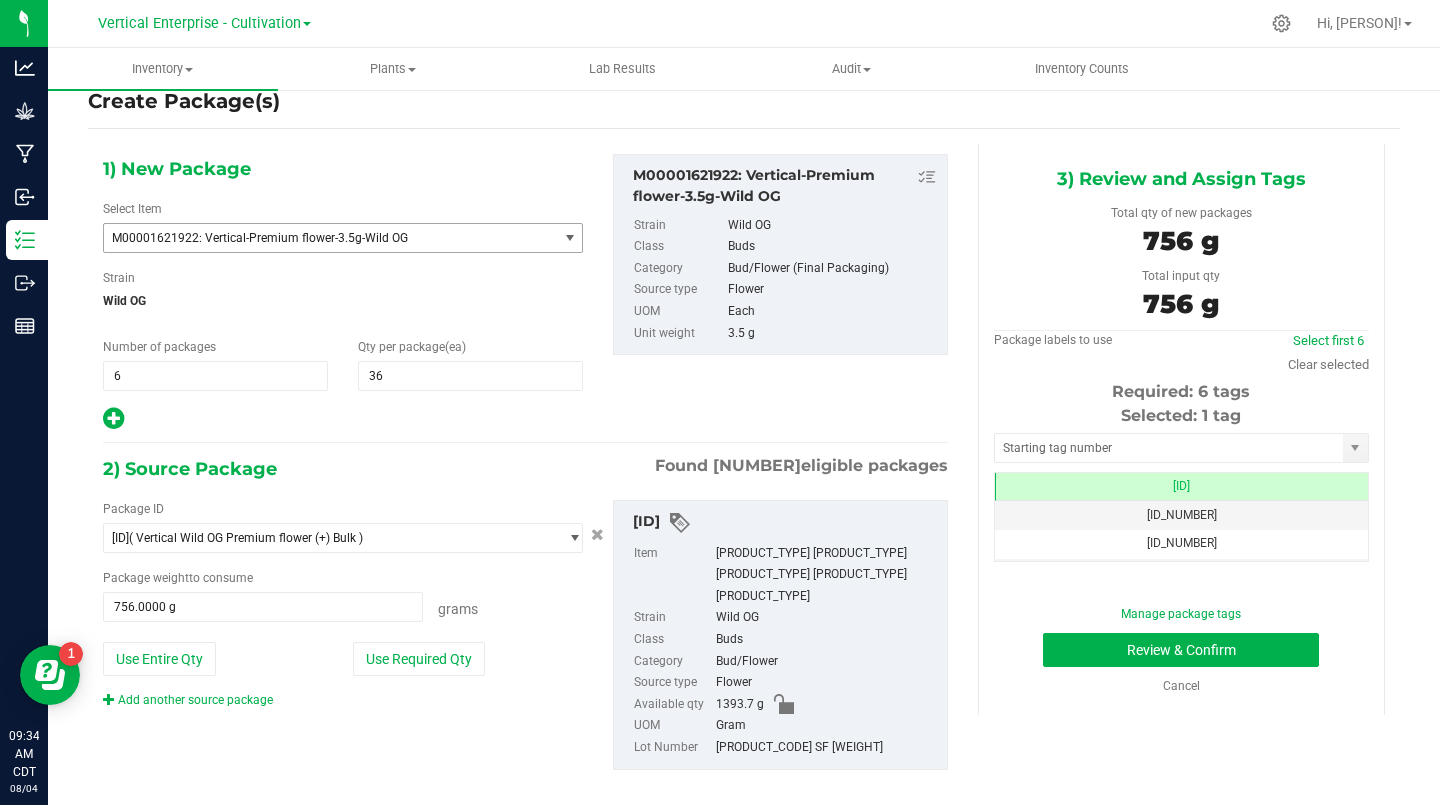 click on "[ID]" at bounding box center (1181, 487) 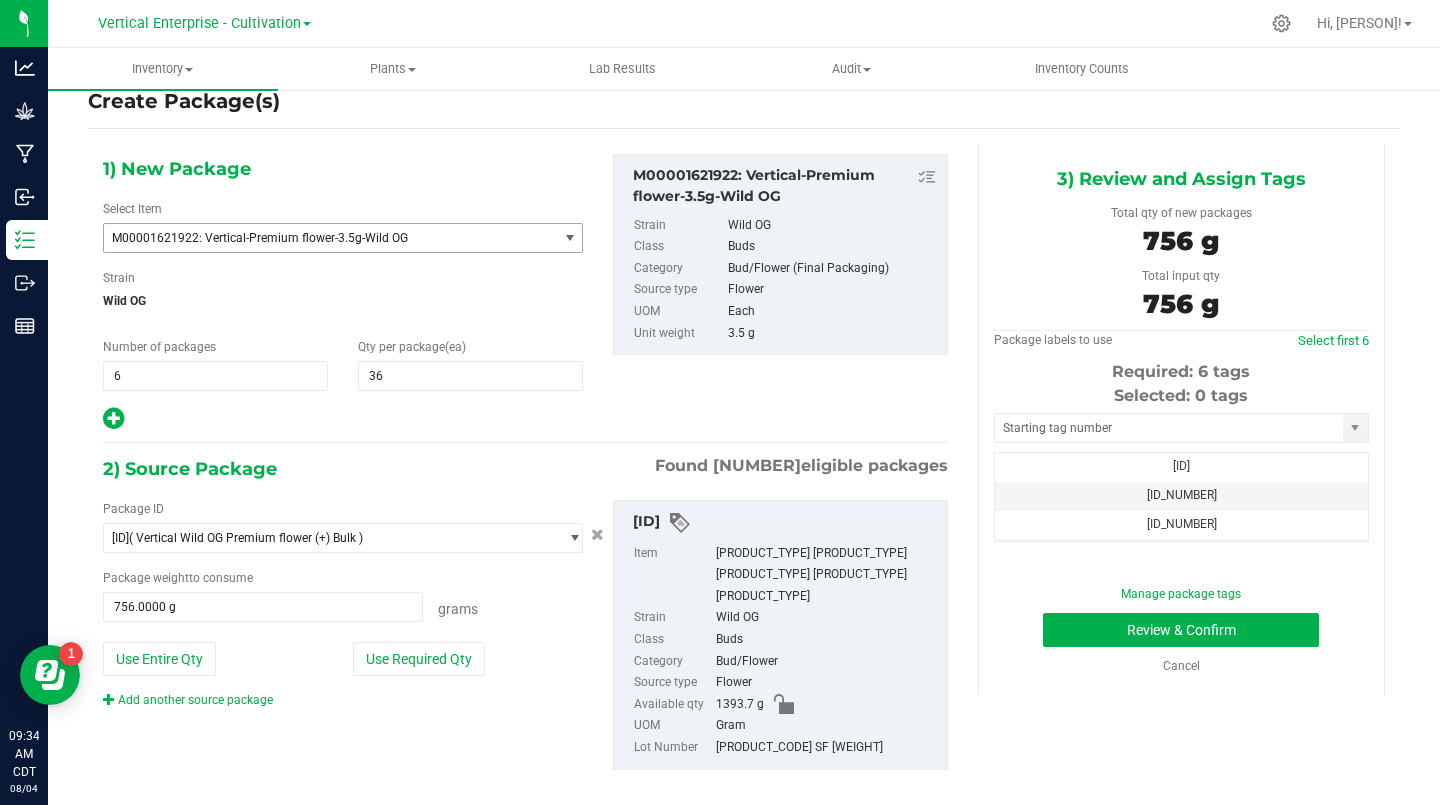 click on "[ID_NUMBER]" at bounding box center (1181, 525) 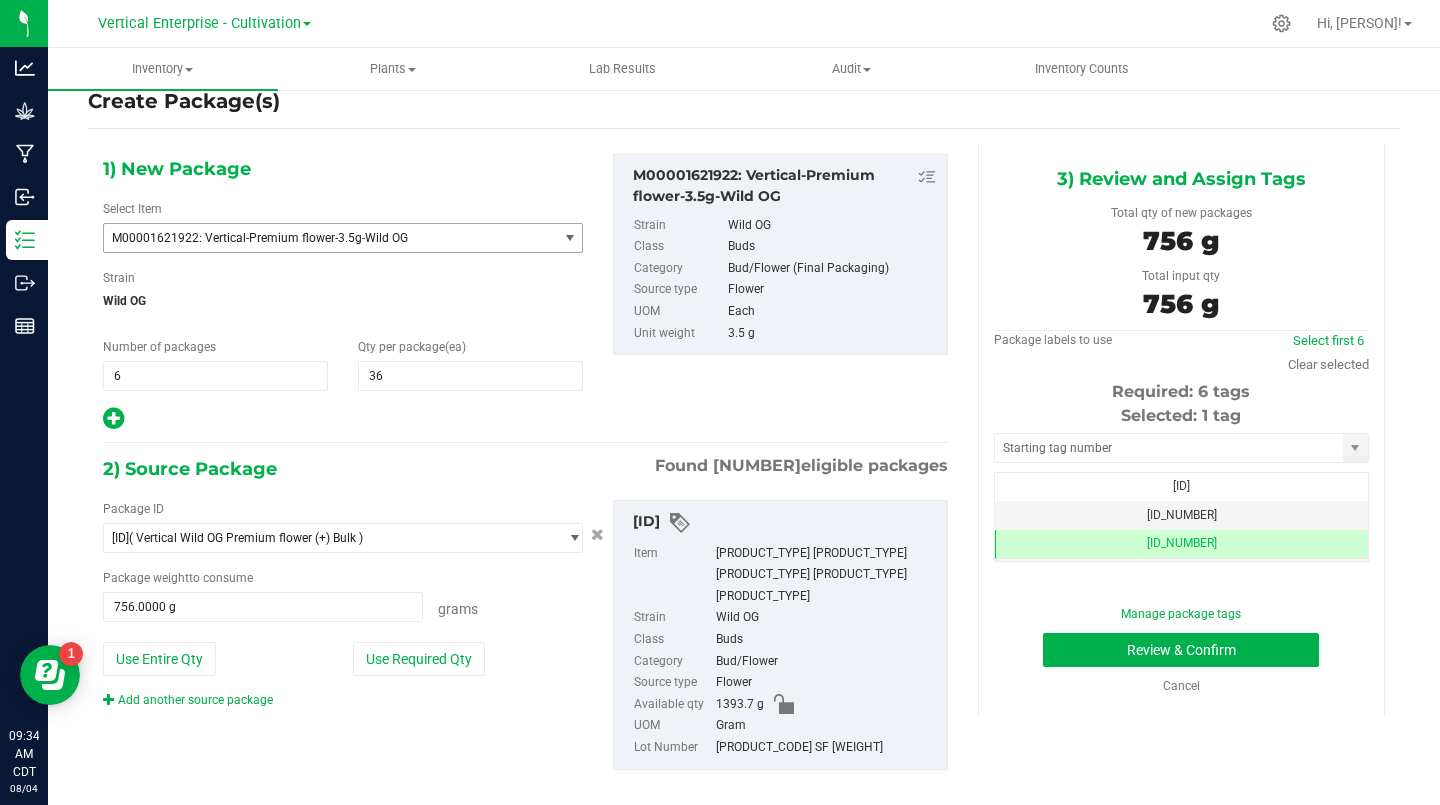 click on "3) Review and Assign Tags
Total qty of new packages
756 g
Total input qty
756 g
Package labels to use" at bounding box center [1181, 429] 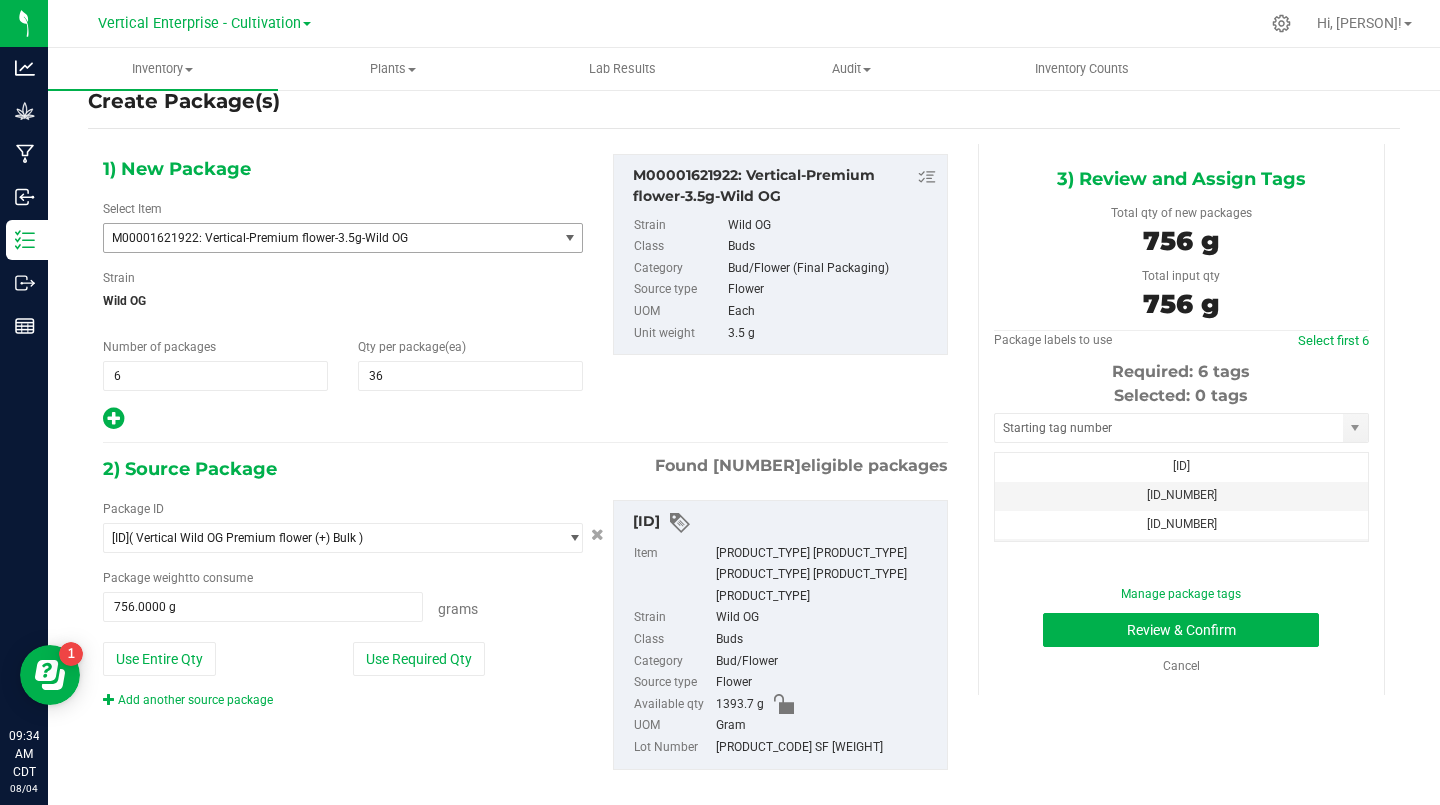 click on "[ID_NUMBER]" at bounding box center [1182, 524] 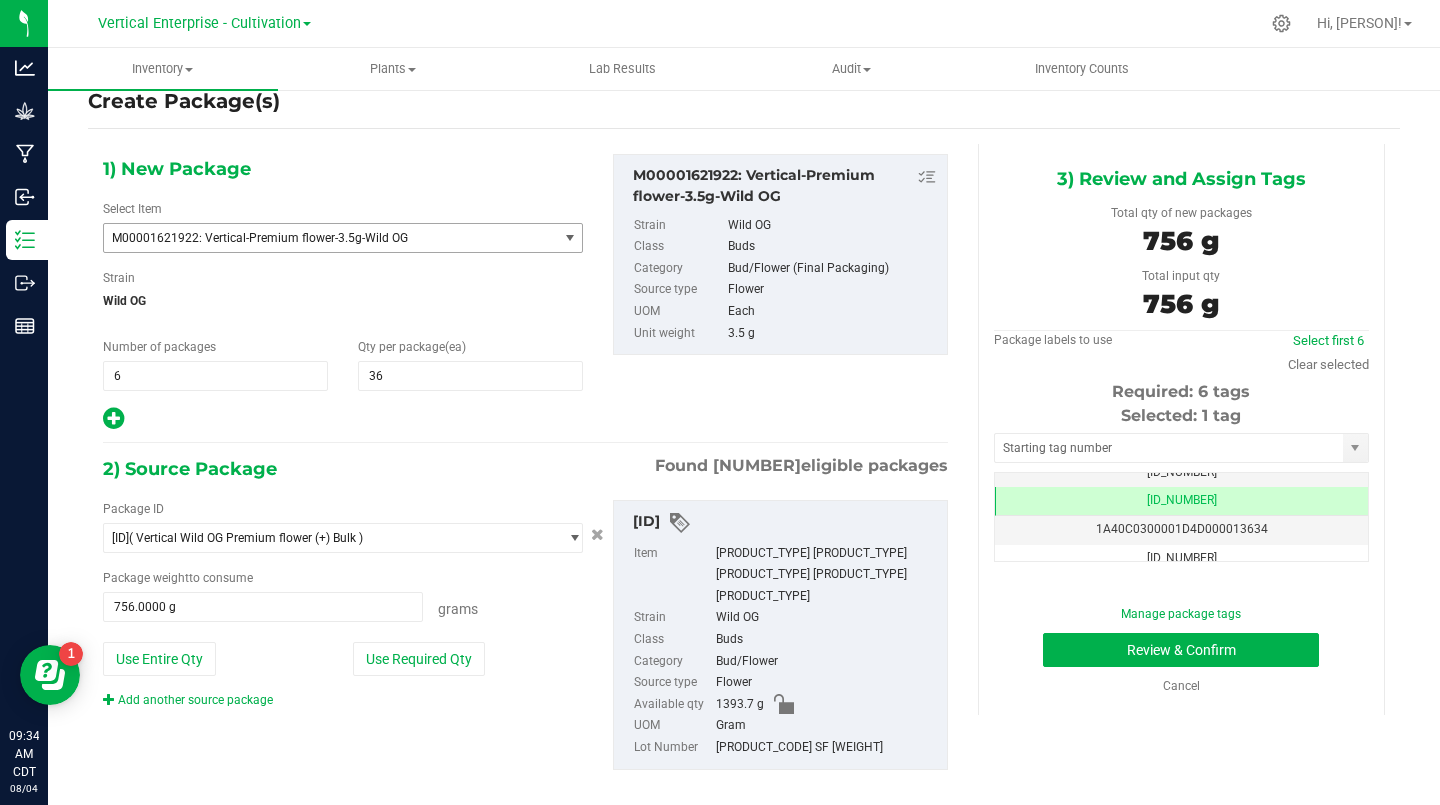 click on "1A40C0300001D4D000013634" at bounding box center [1181, 530] 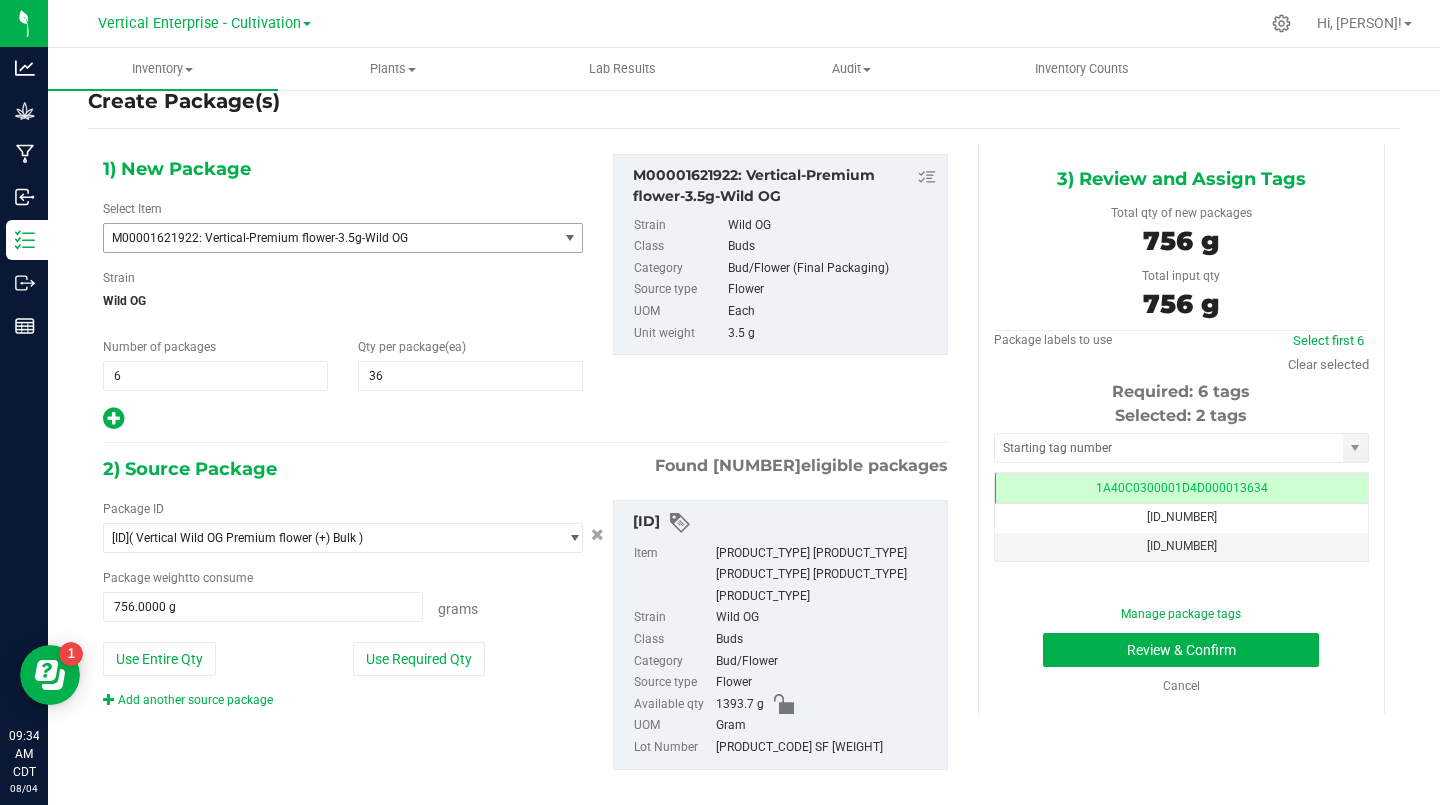 click on "[ID_NUMBER]" at bounding box center (1182, 517) 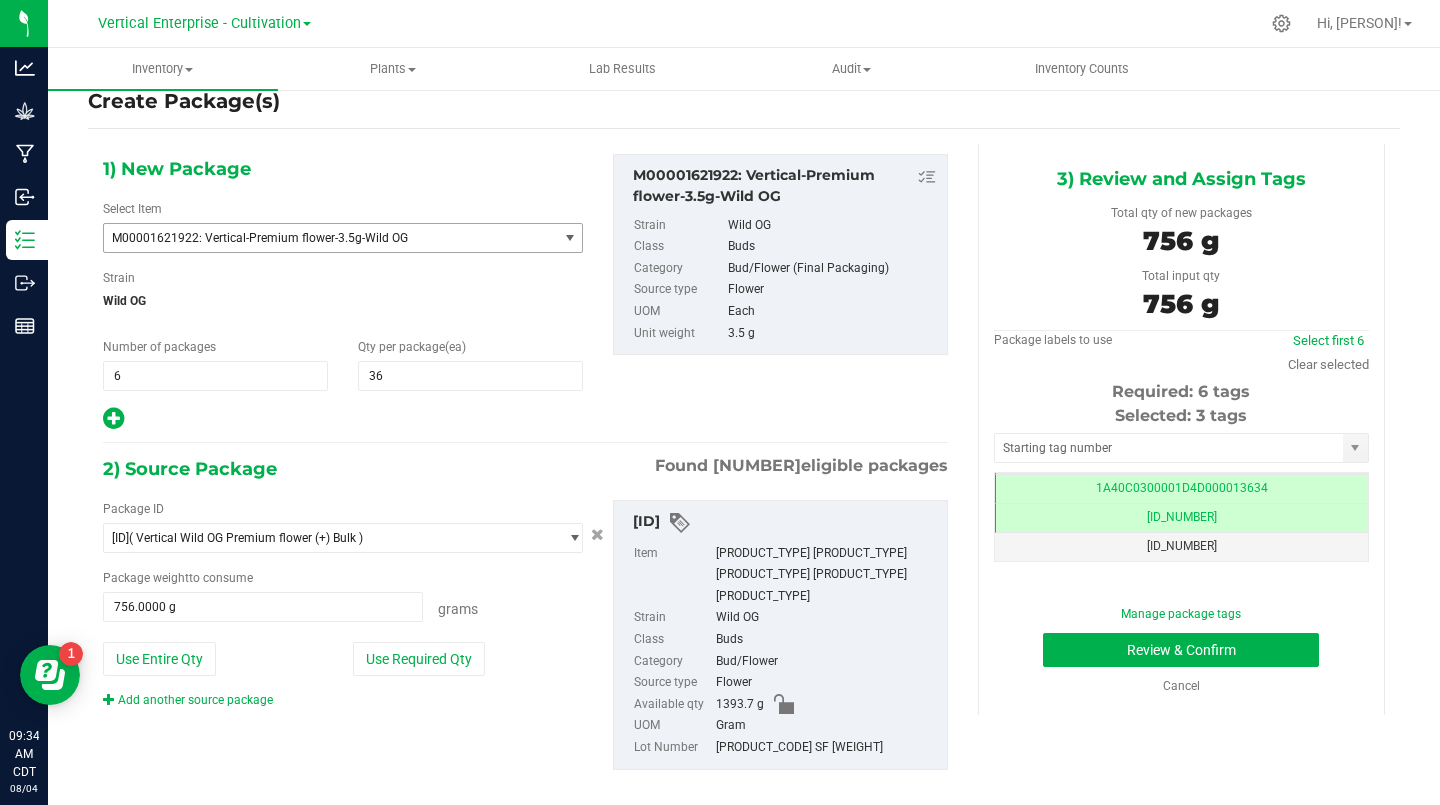 click on "[ID_NUMBER]" at bounding box center (1181, 547) 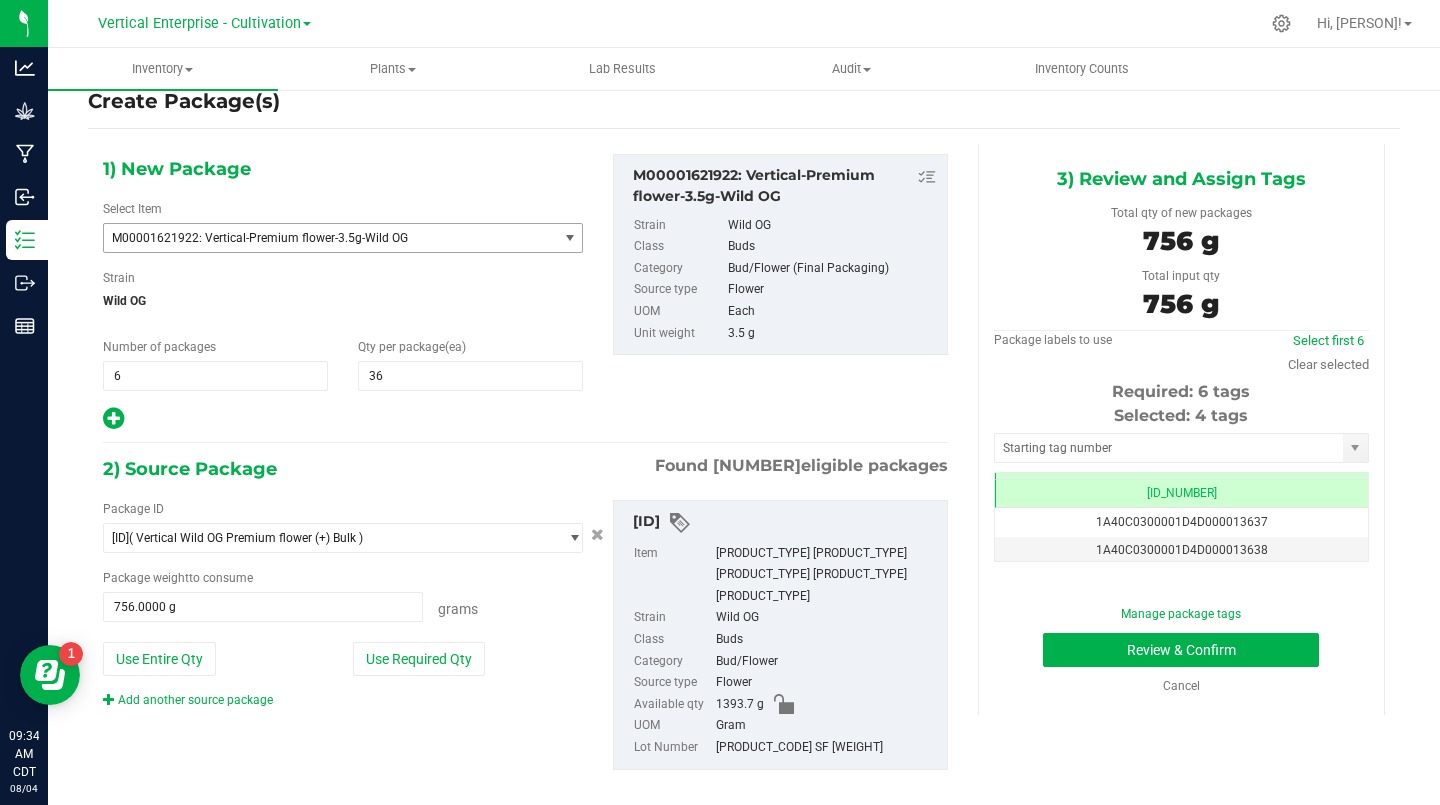 click on "1A40C0300001D4D000013637" at bounding box center [1181, 522] 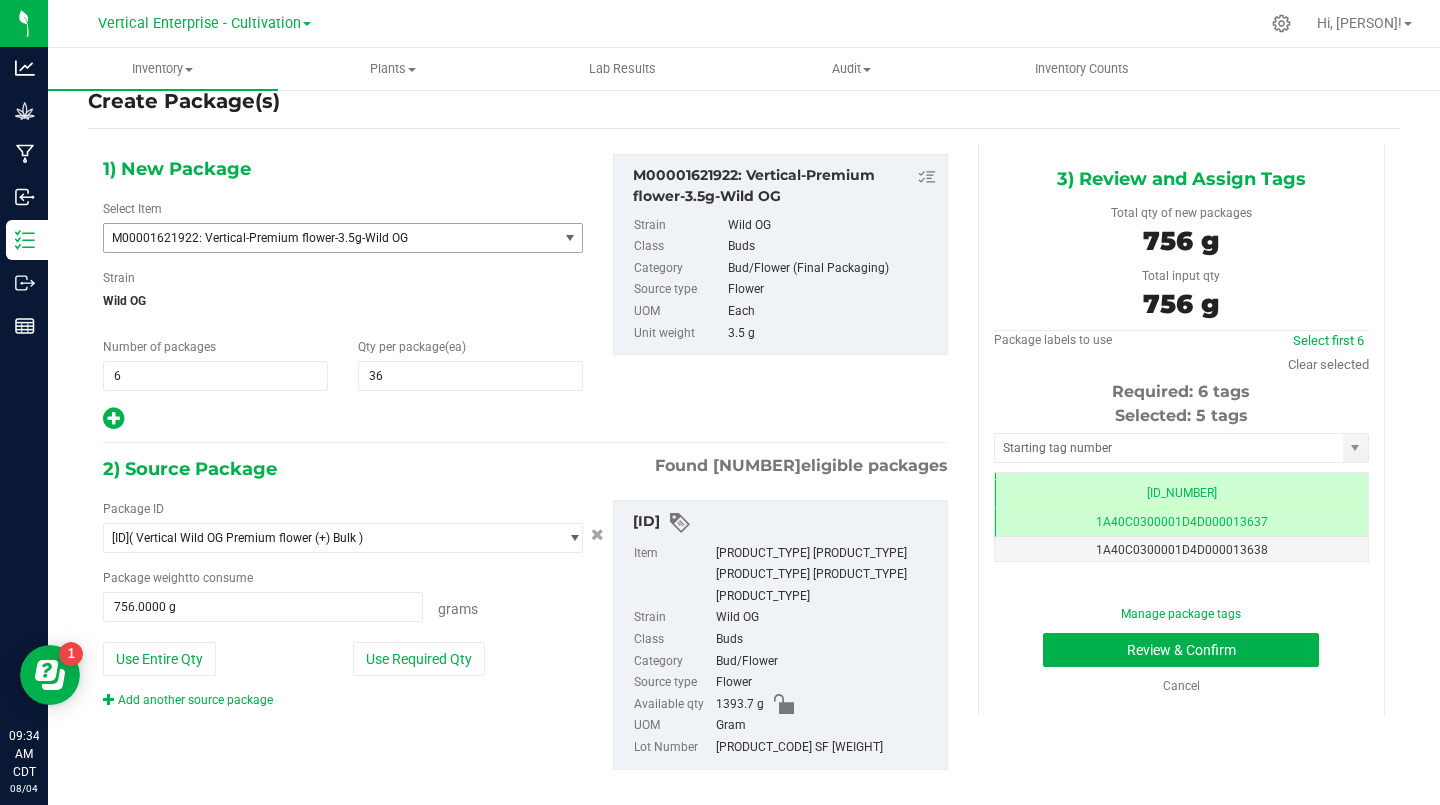 click on "1A40C0300001D4D000013638" at bounding box center [1181, 551] 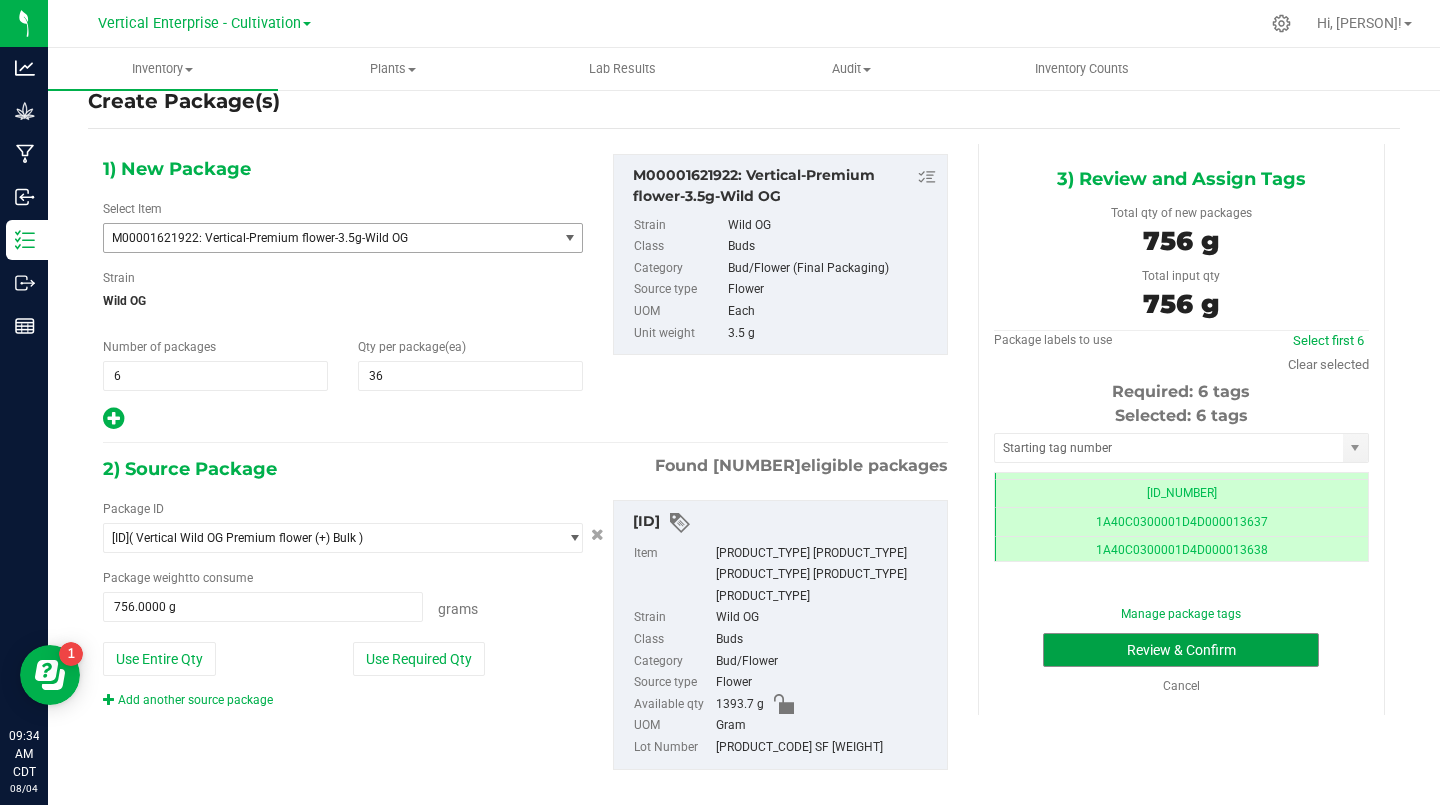 click on "Review & Confirm" at bounding box center [1181, 650] 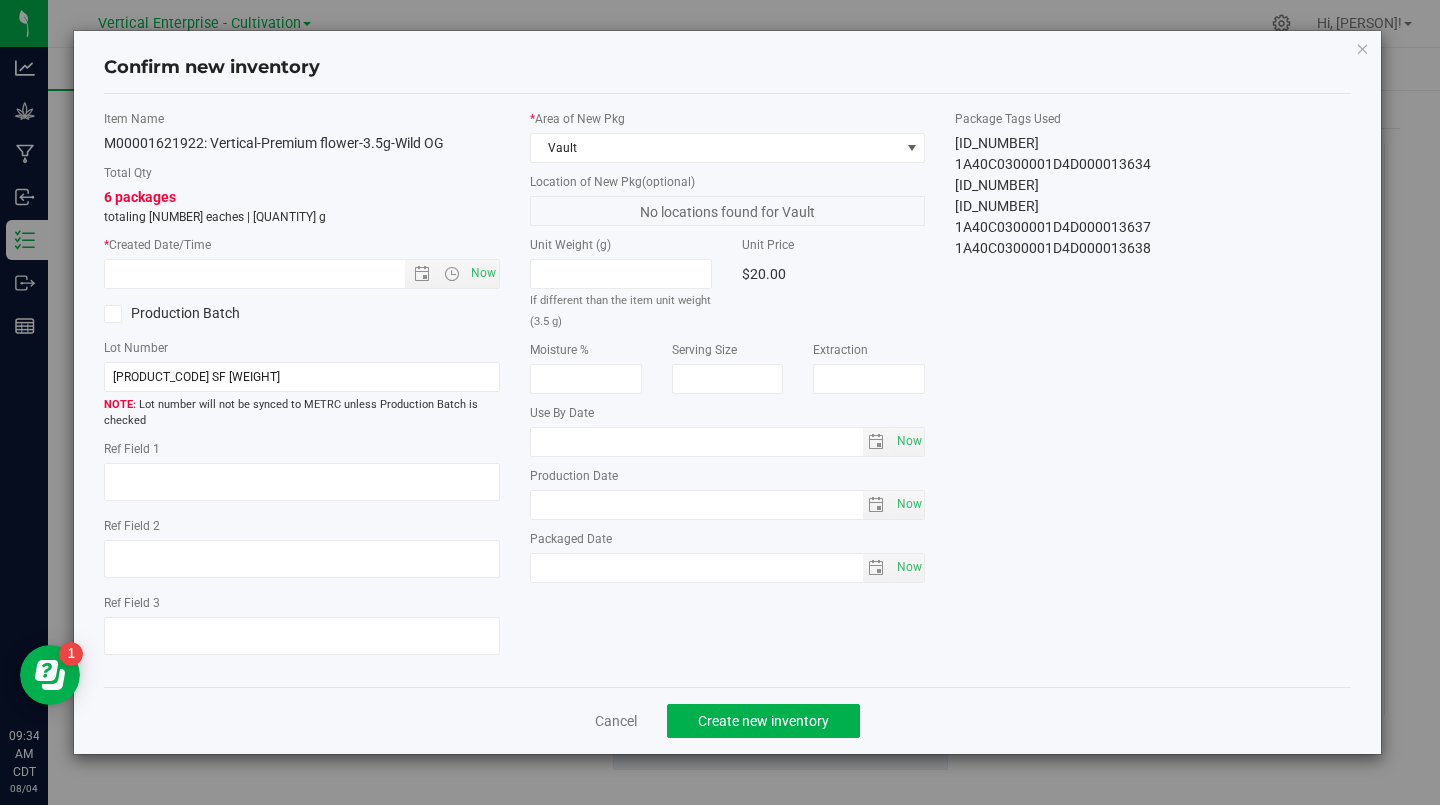 click on "Now" at bounding box center [483, 273] 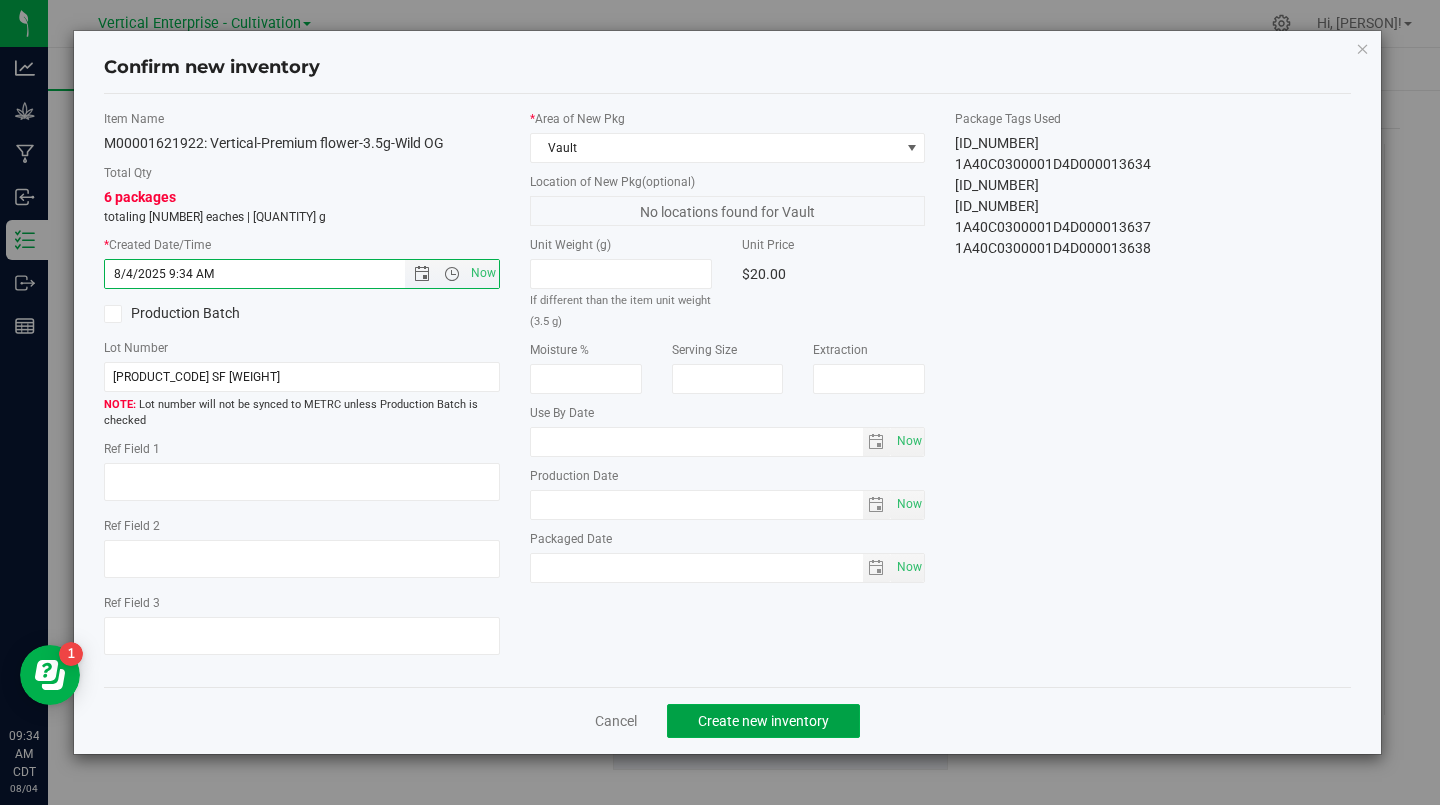 click on "Create new inventory" 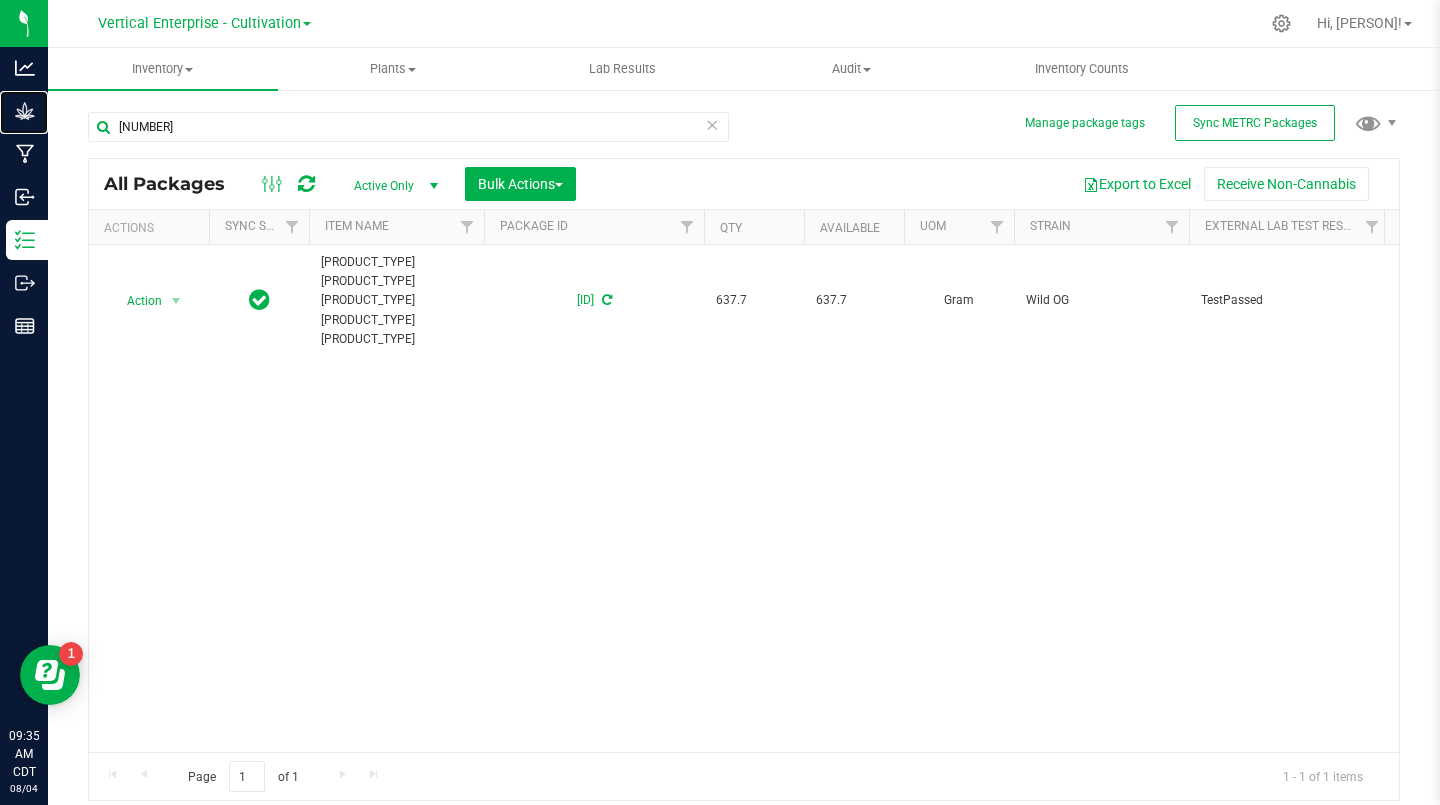 click on "Grow" at bounding box center (0, 0) 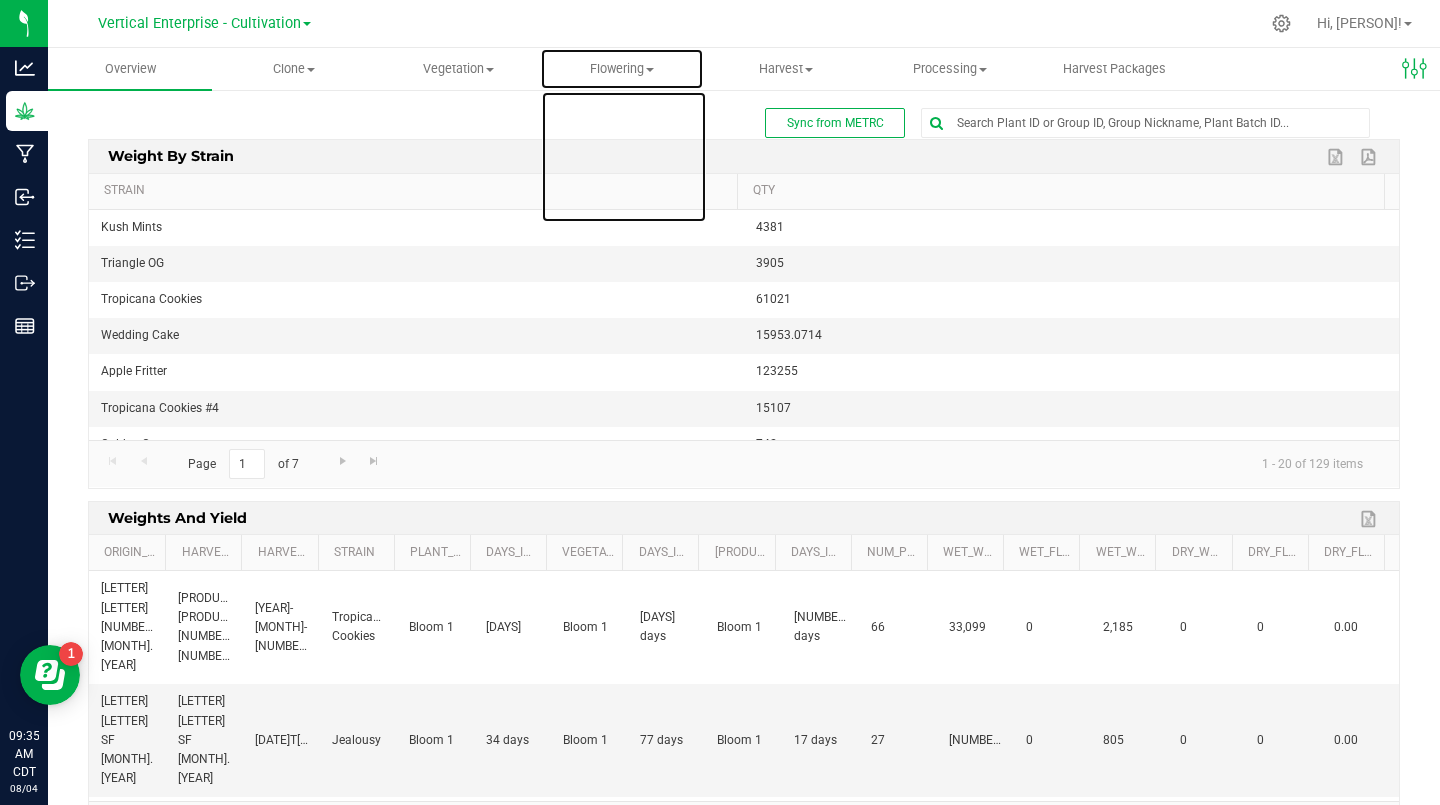 click on "Flowering
Create harvest
Flowering groups
Flowering plants
Apply to plants" at bounding box center (622, 69) 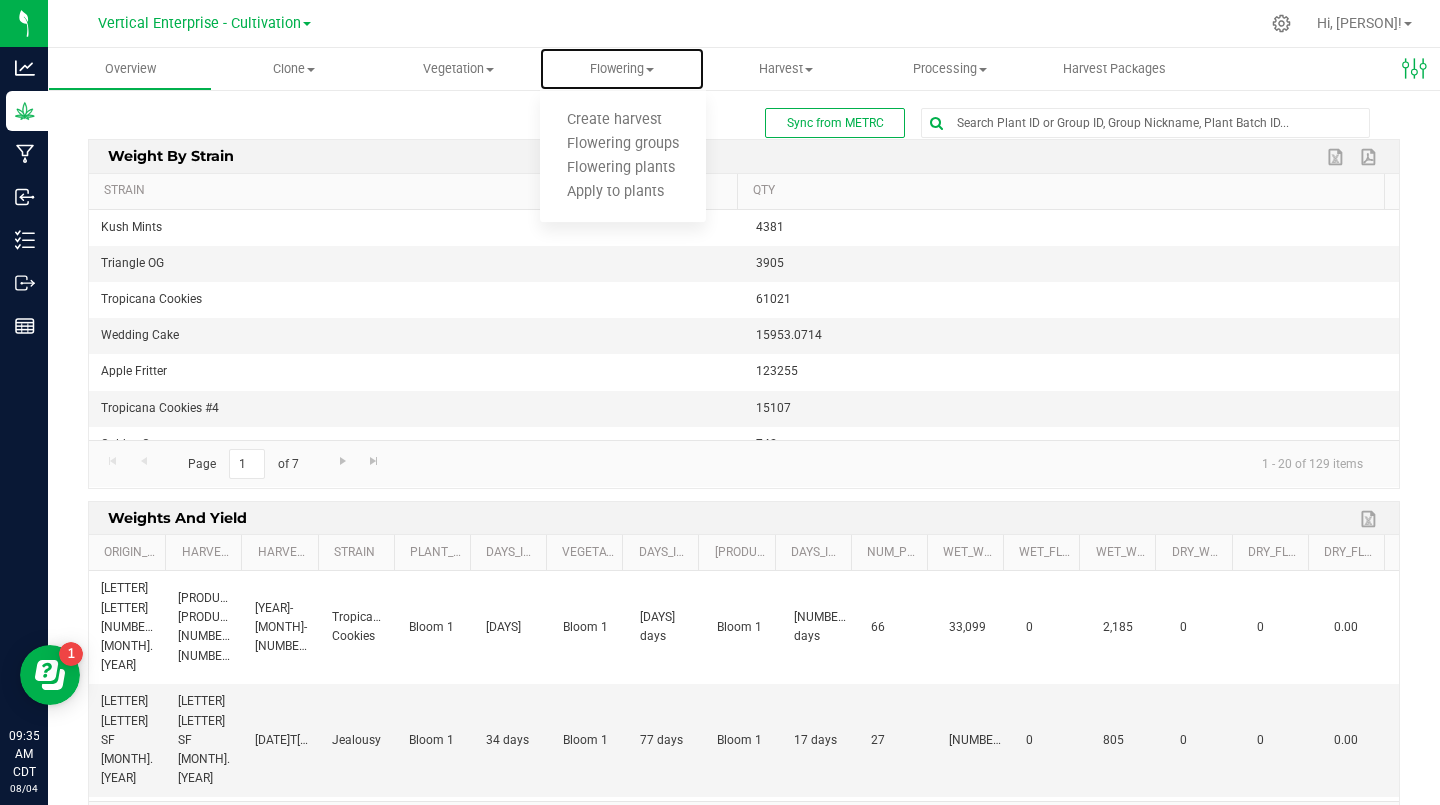 click on "Create harvest" at bounding box center (614, 120) 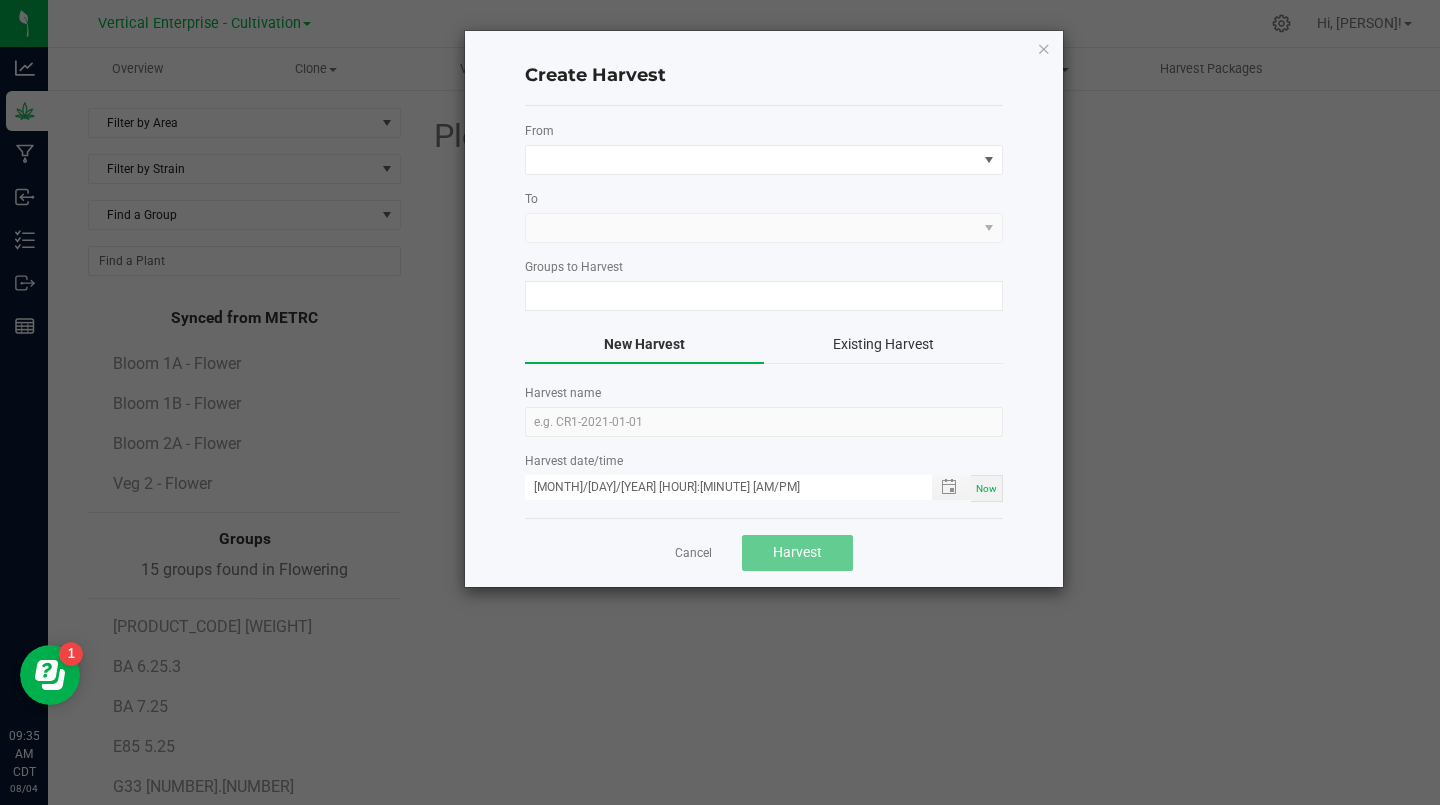 click on "Cancel" 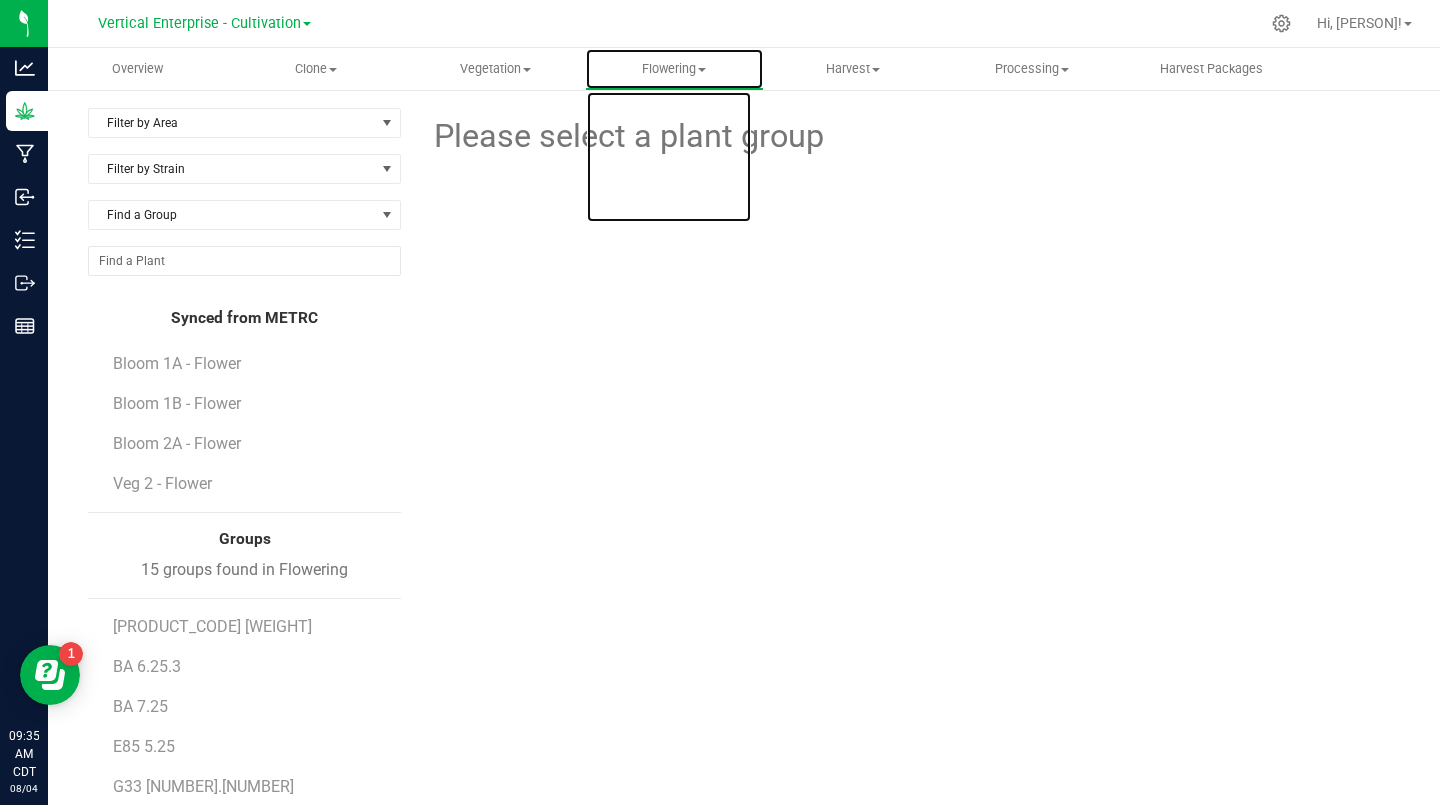 click on "Flowering" at bounding box center (674, 69) 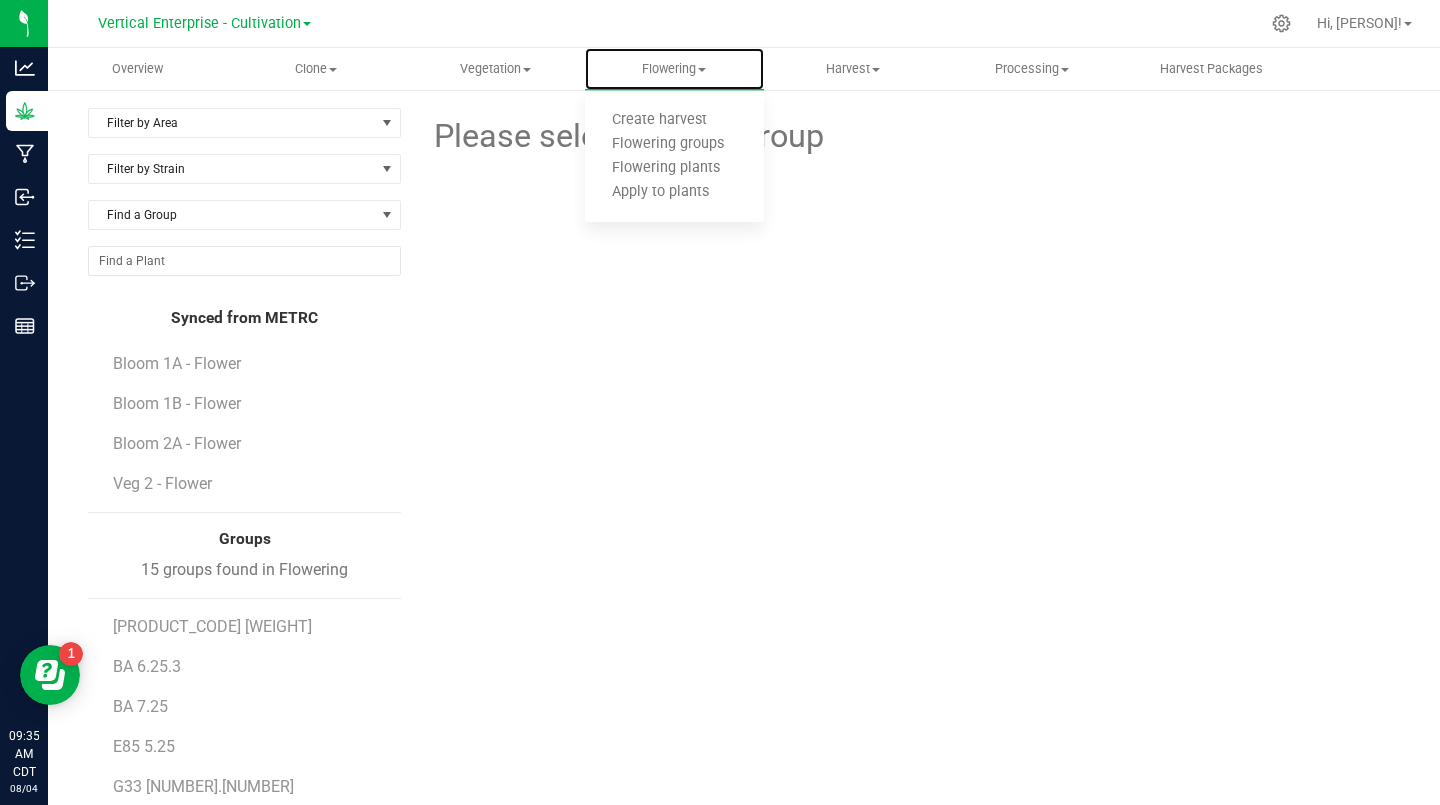 click on "Flowering groups" at bounding box center [668, 144] 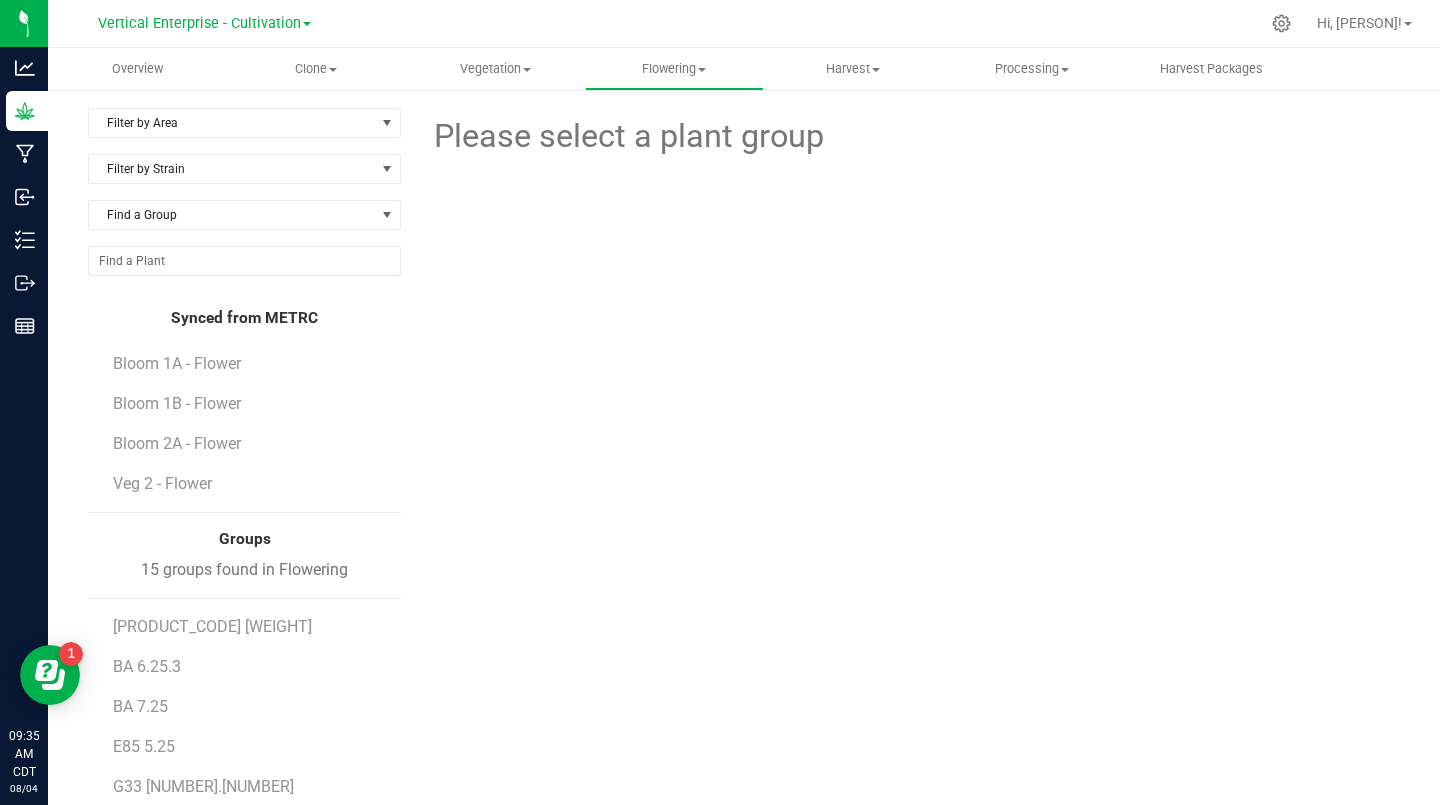click on "Filter by Area" at bounding box center [232, 123] 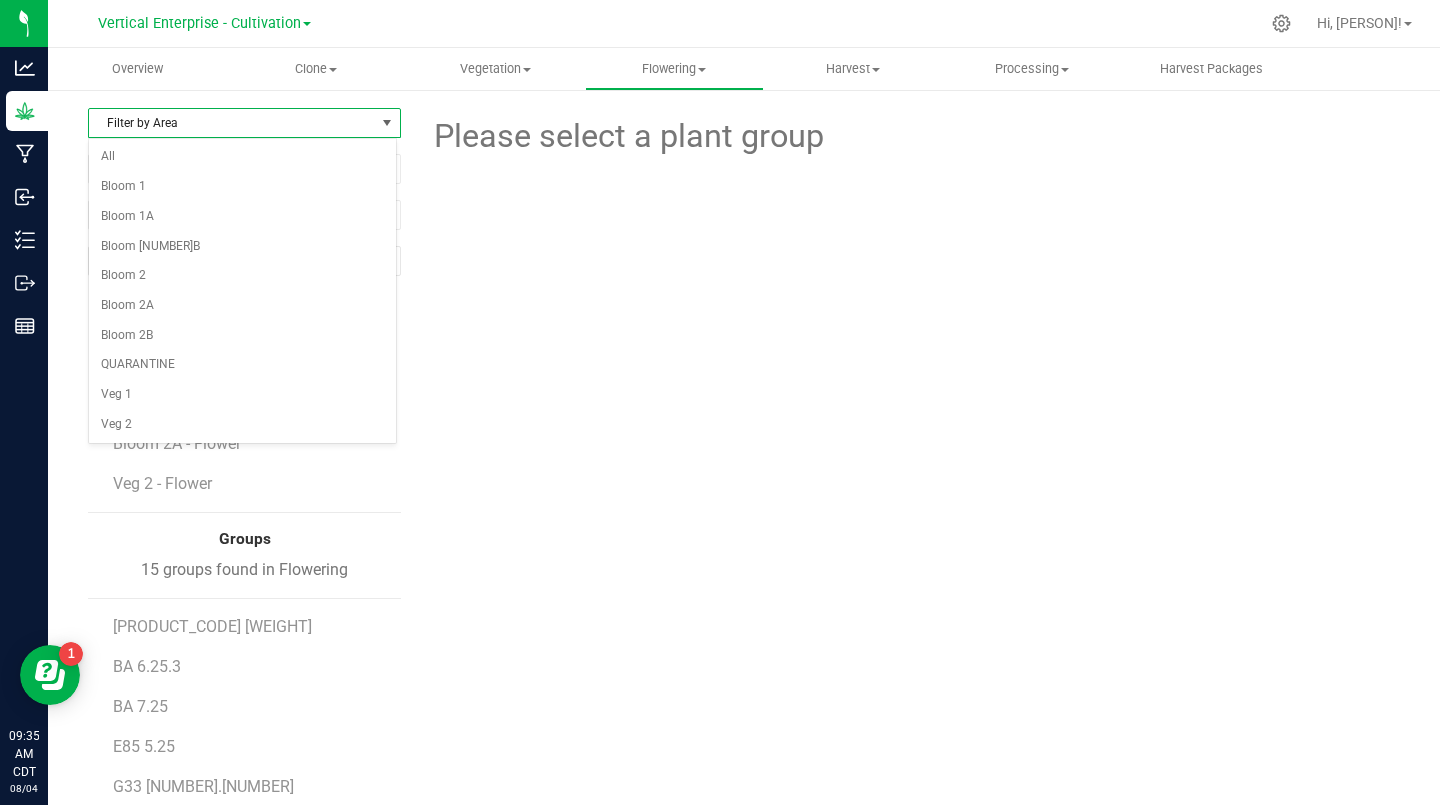 click on "Bloom 2B" at bounding box center (242, 336) 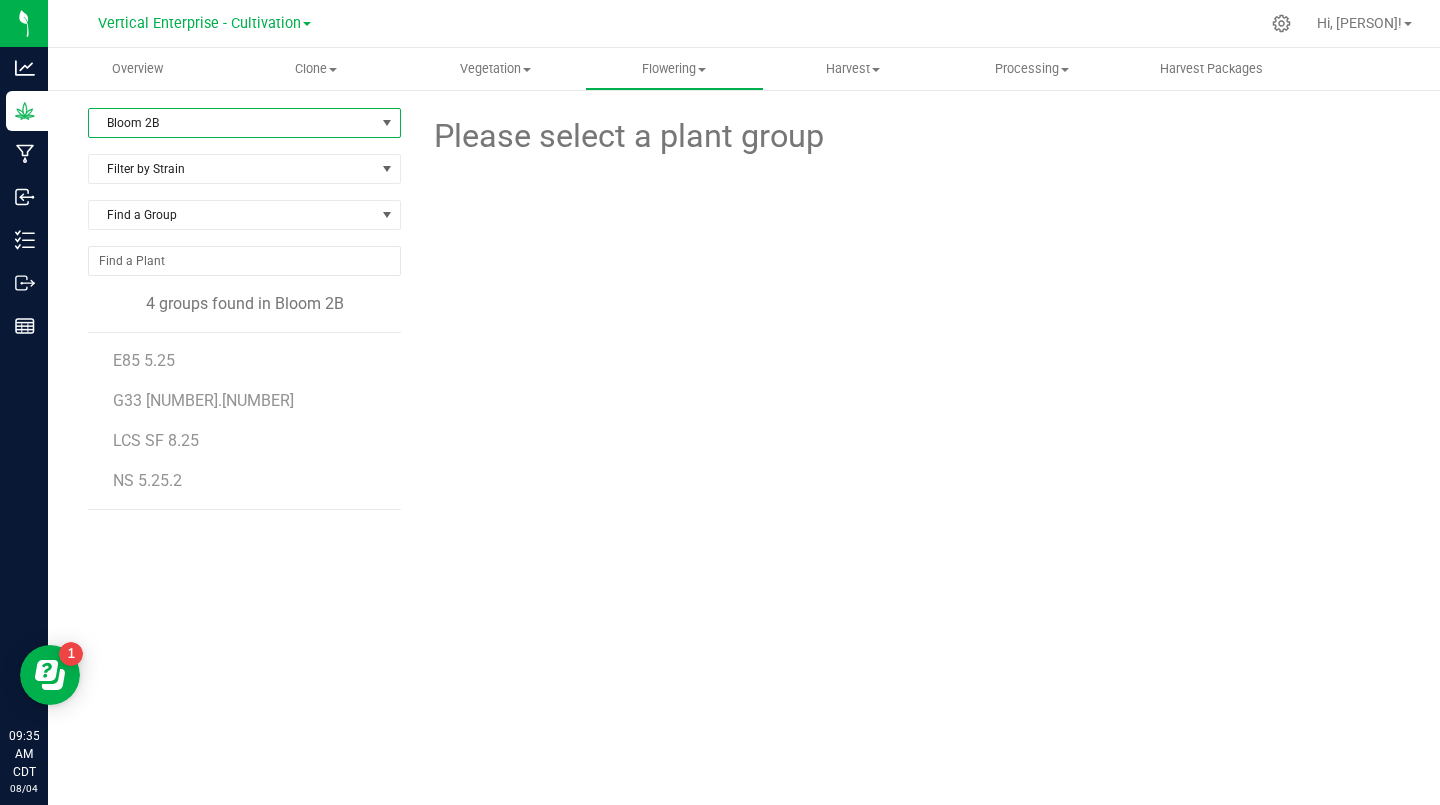 click on "G33 [NUMBER].[NUMBER]" at bounding box center [203, 400] 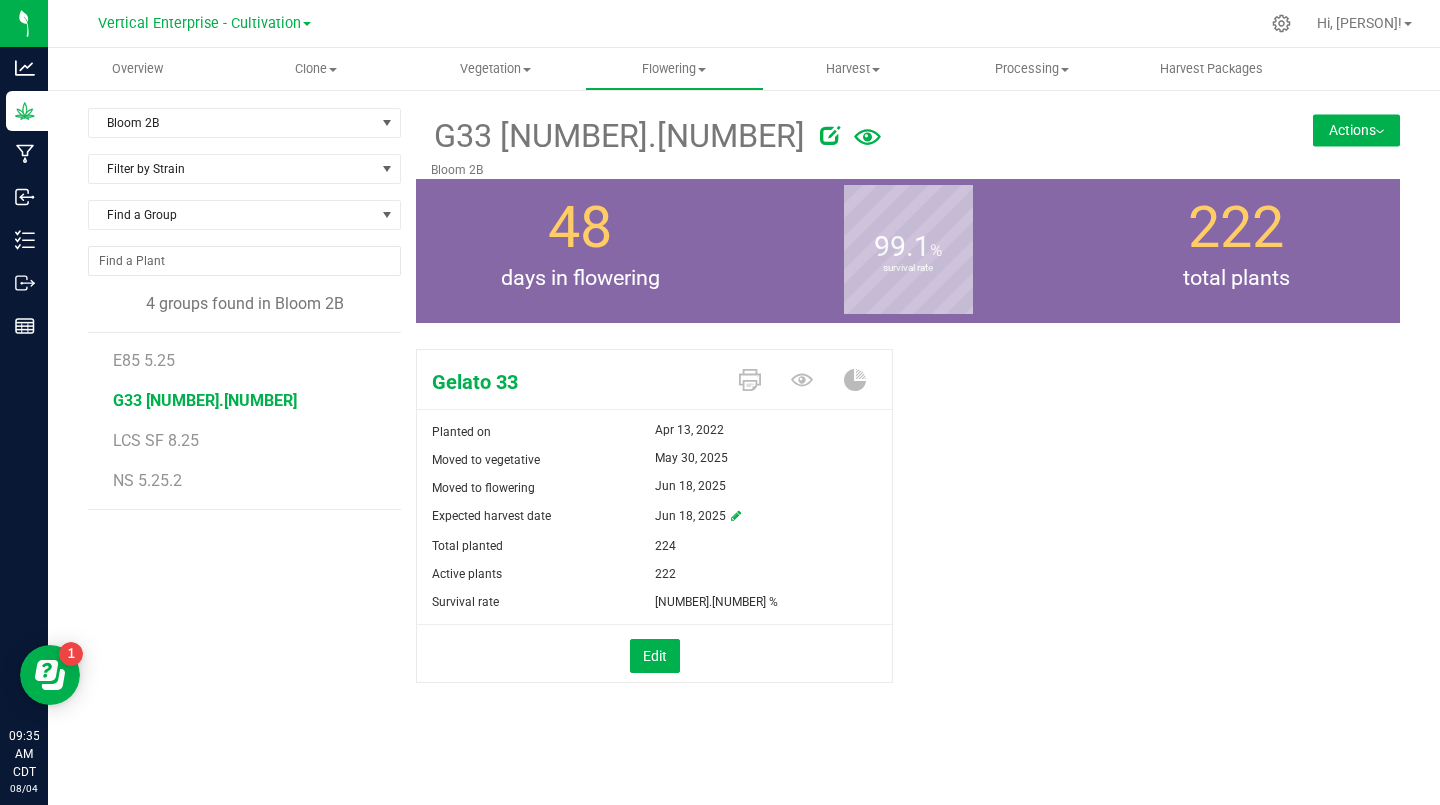 click at bounding box center (830, 135) 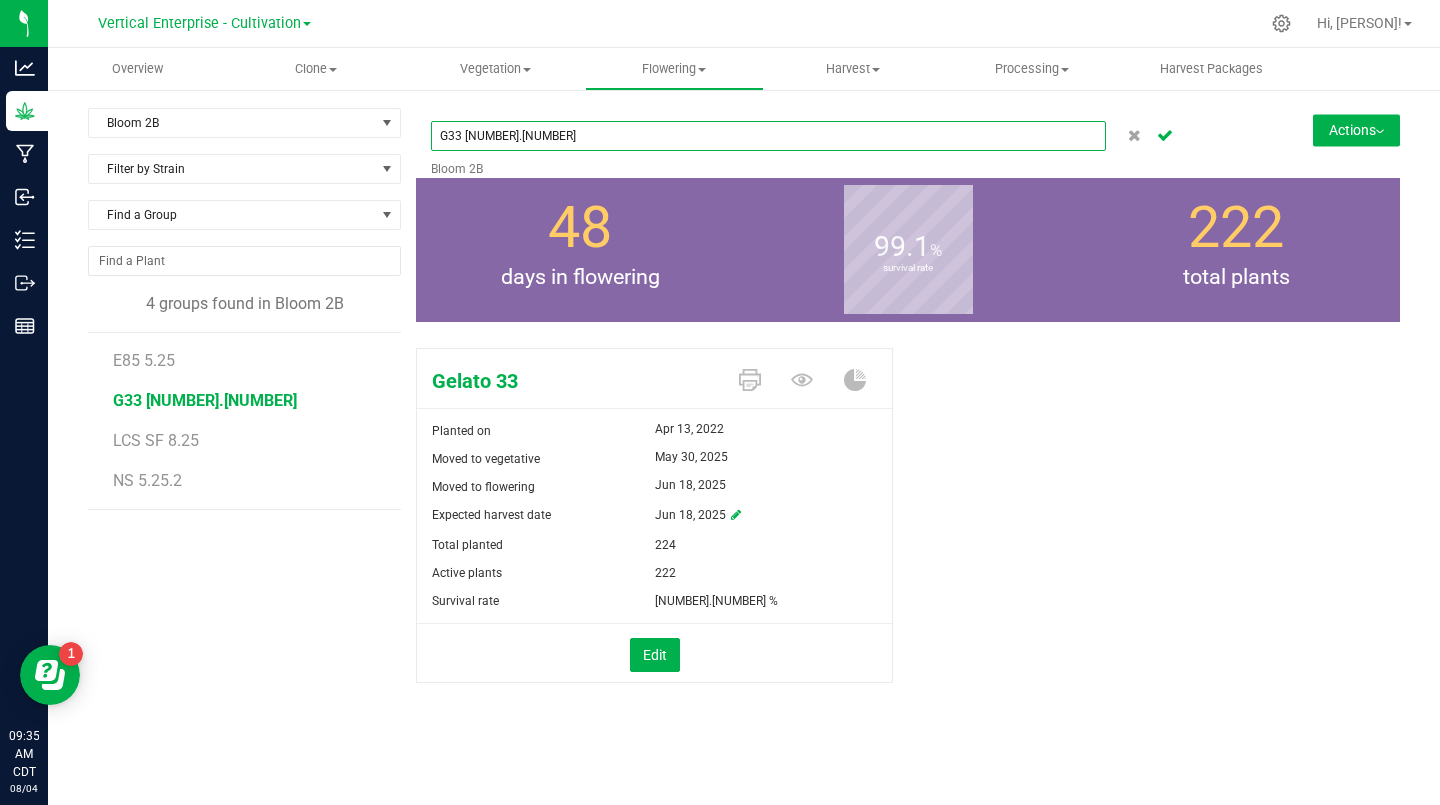 click on "G33 [NUMBER].[NUMBER]" at bounding box center (768, 136) 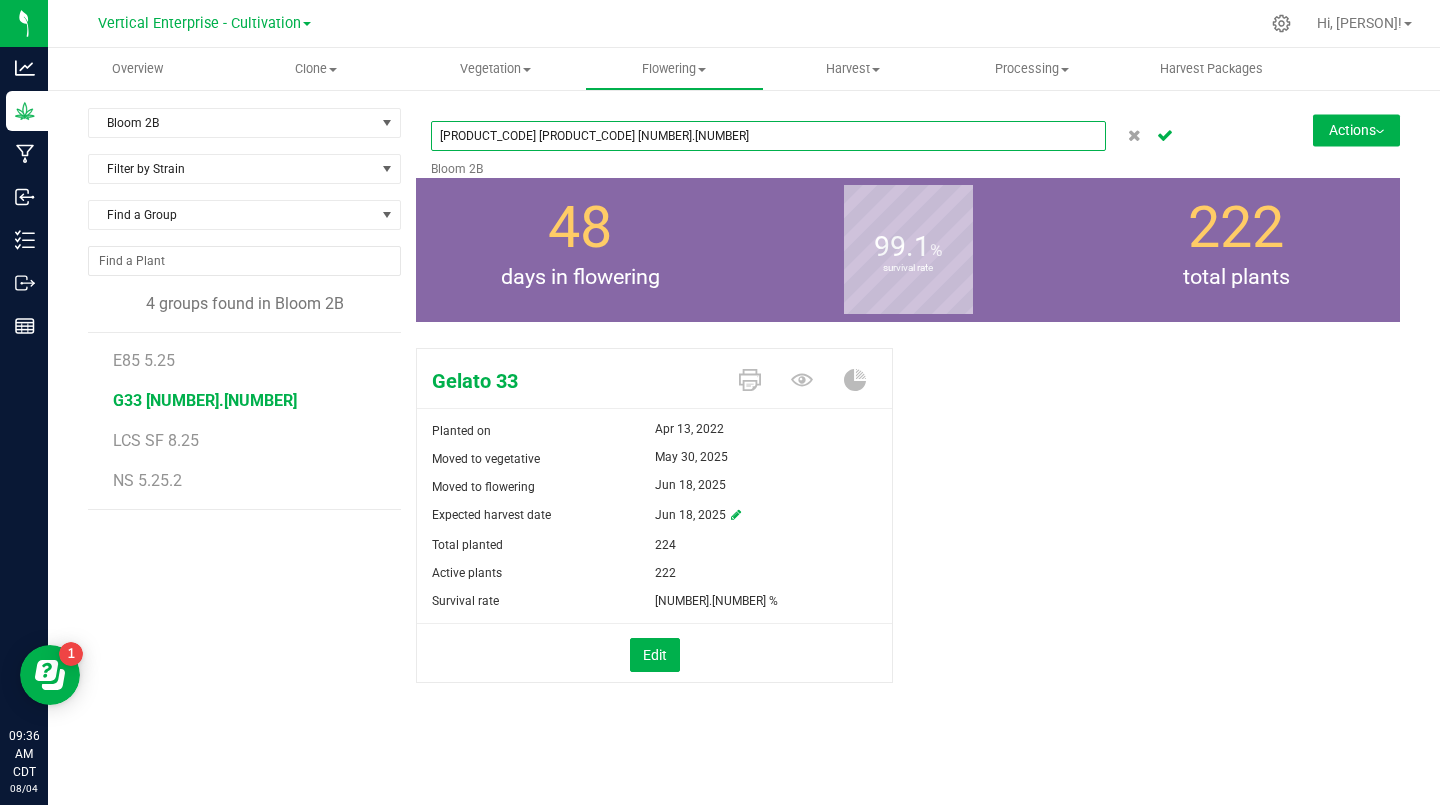 type on "[PRODUCT_CODE] [PRODUCT_CODE] [NUMBER].[NUMBER]" 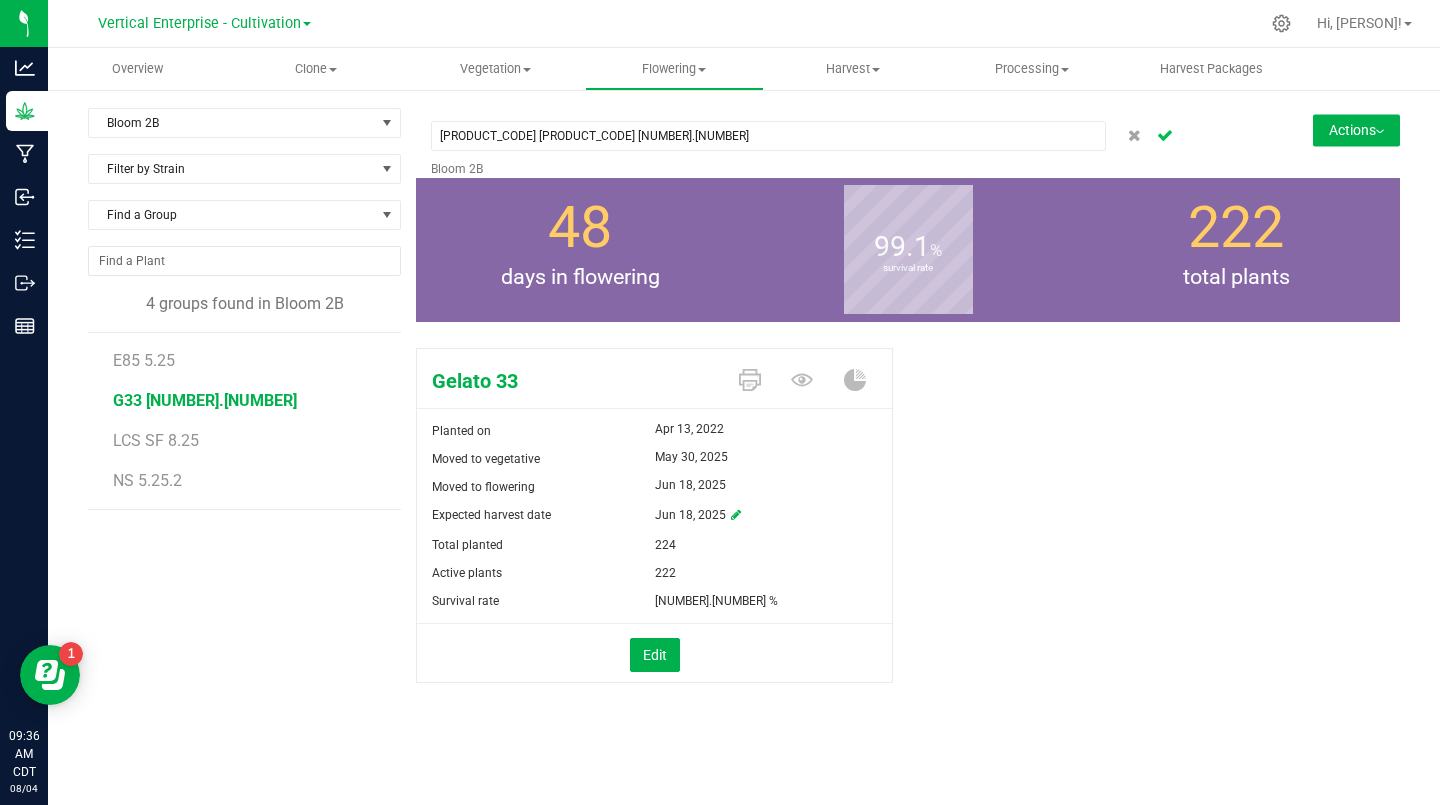 click 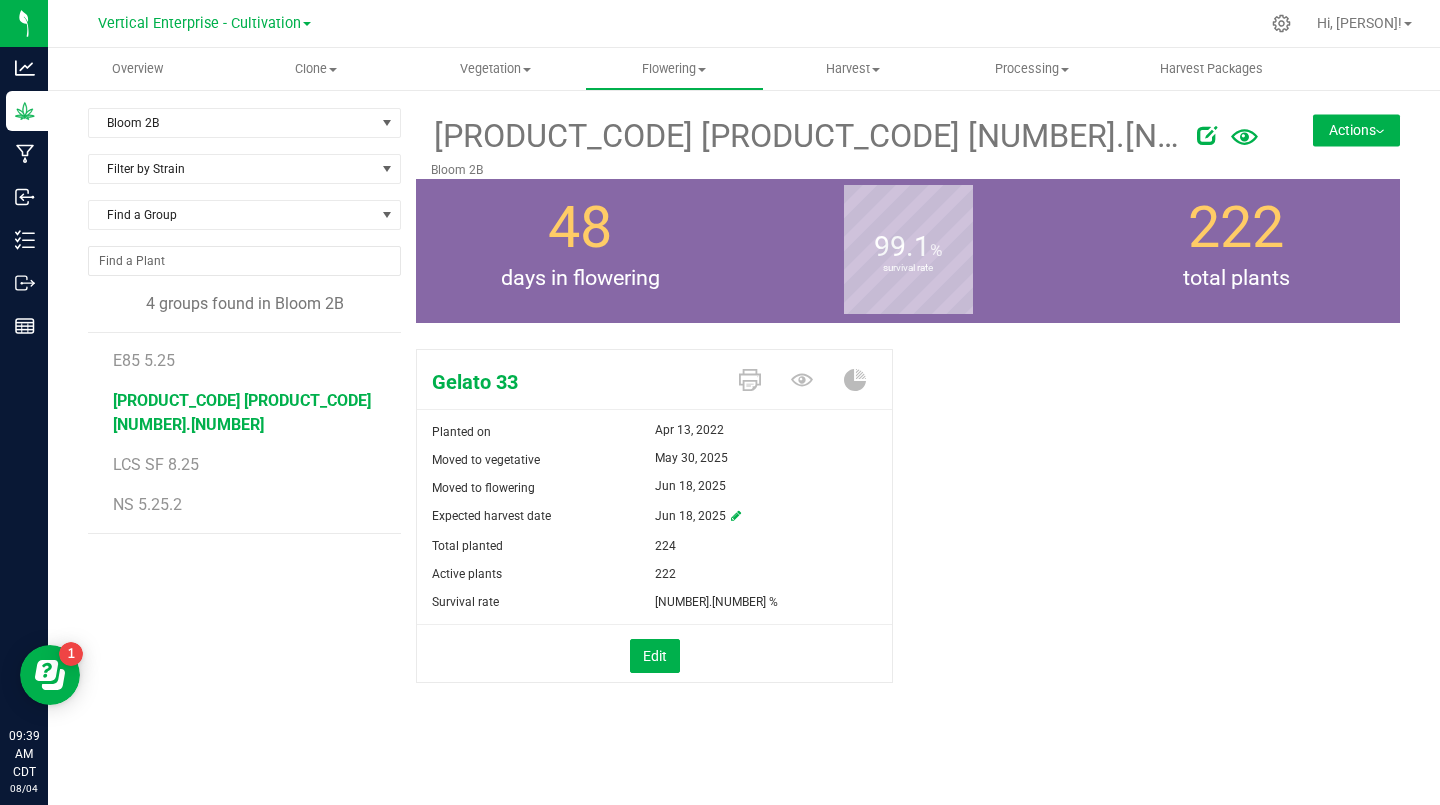 click on "Vertical Enterprise - Cultivation" at bounding box center [199, 23] 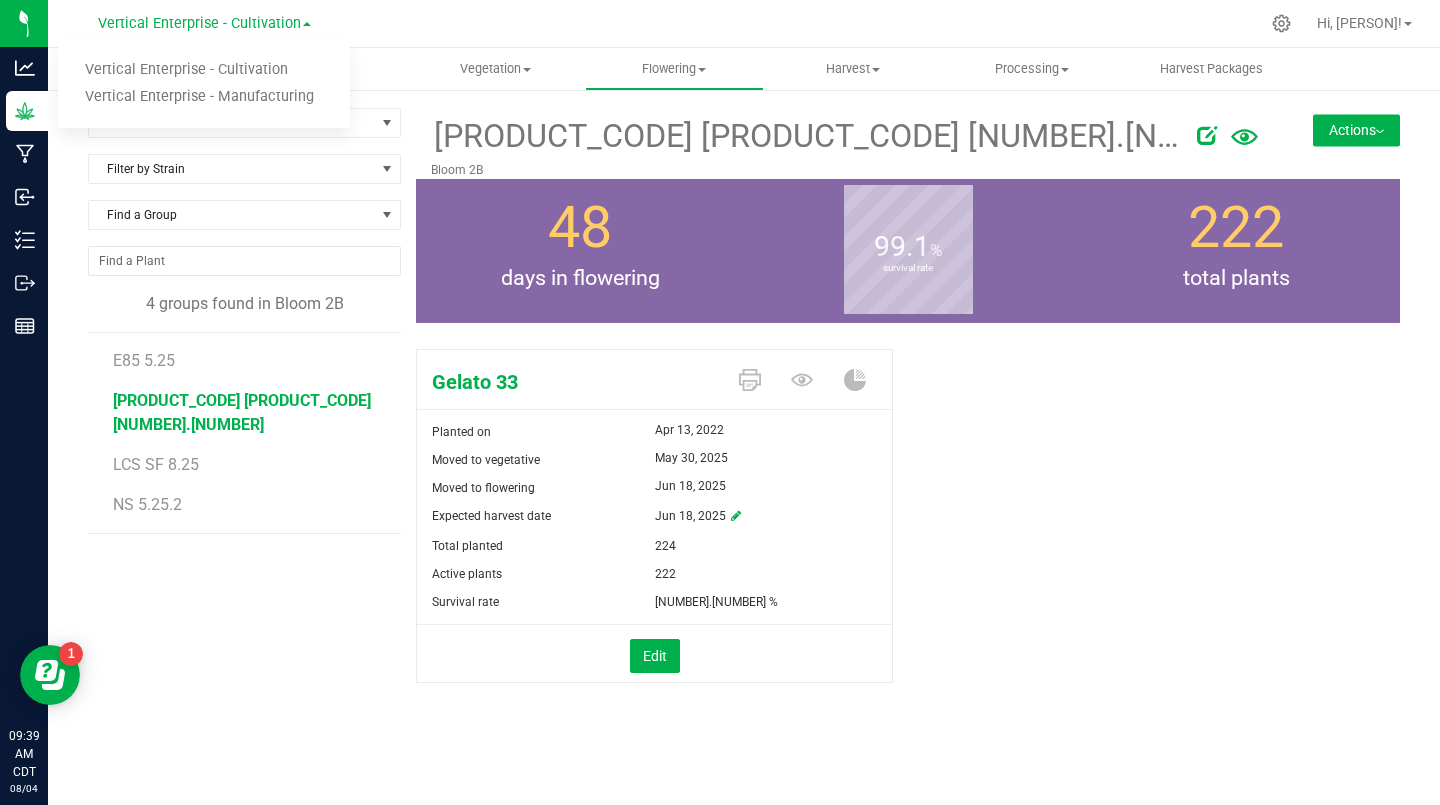 click on "Vertical Enterprise - Manufacturing" at bounding box center [204, 97] 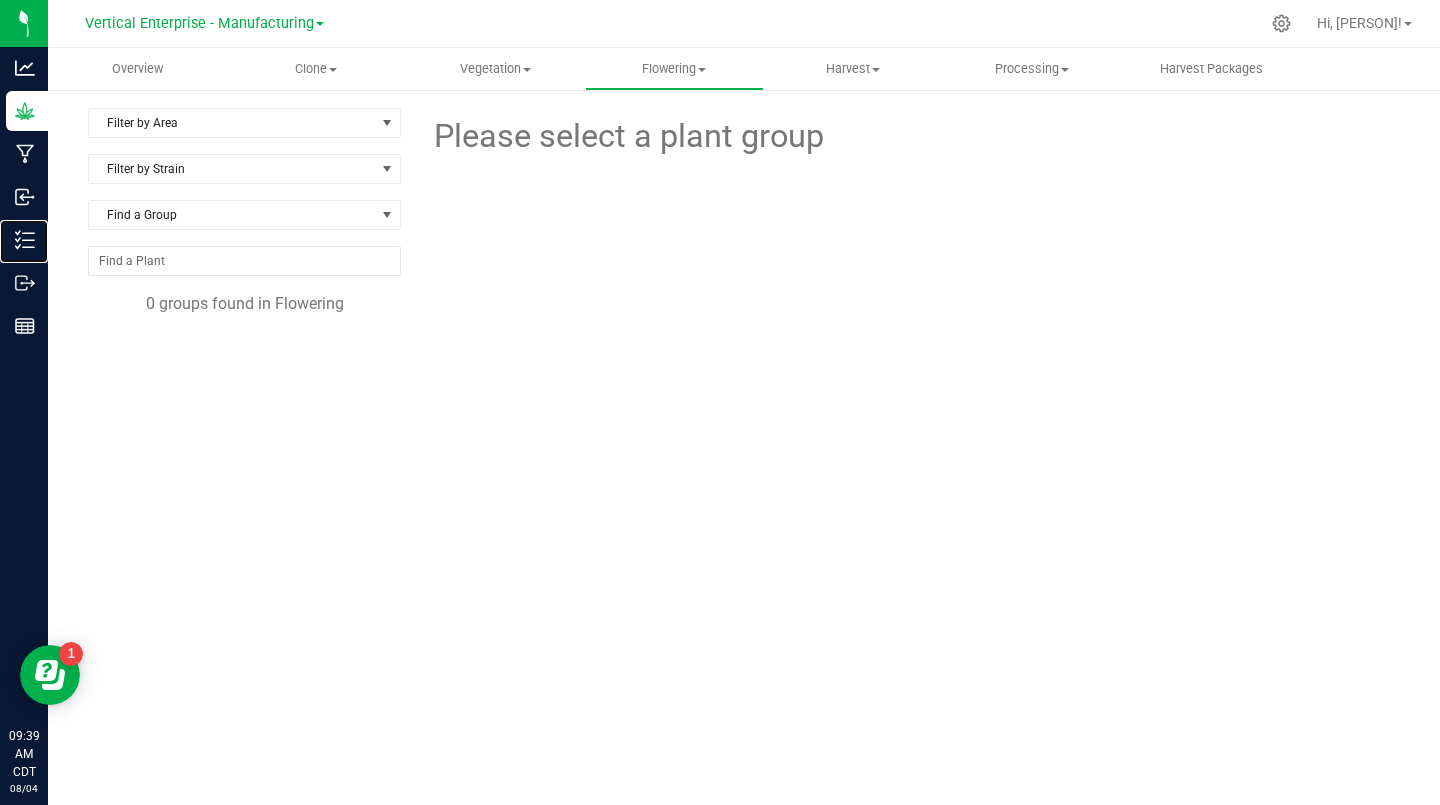 click 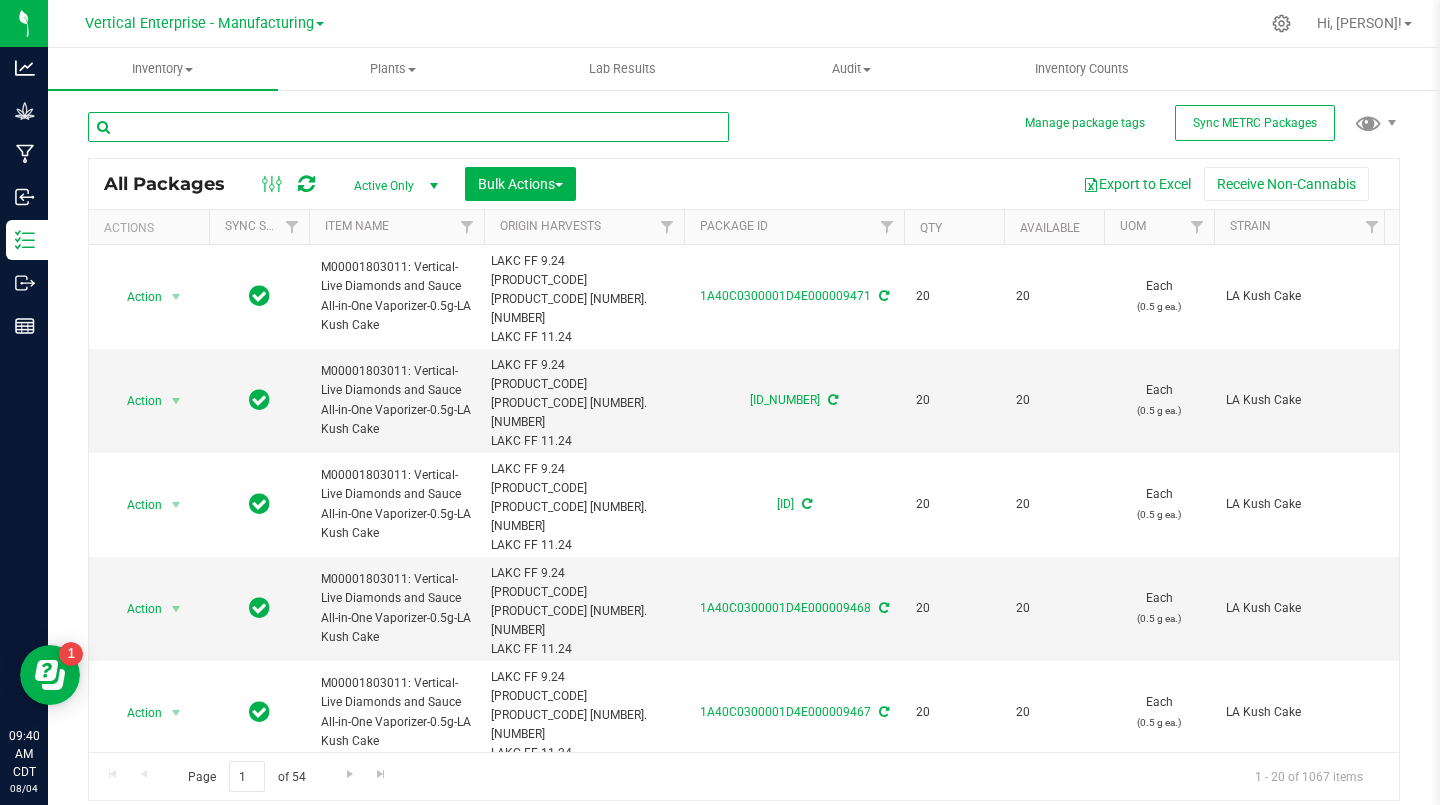 click at bounding box center (408, 127) 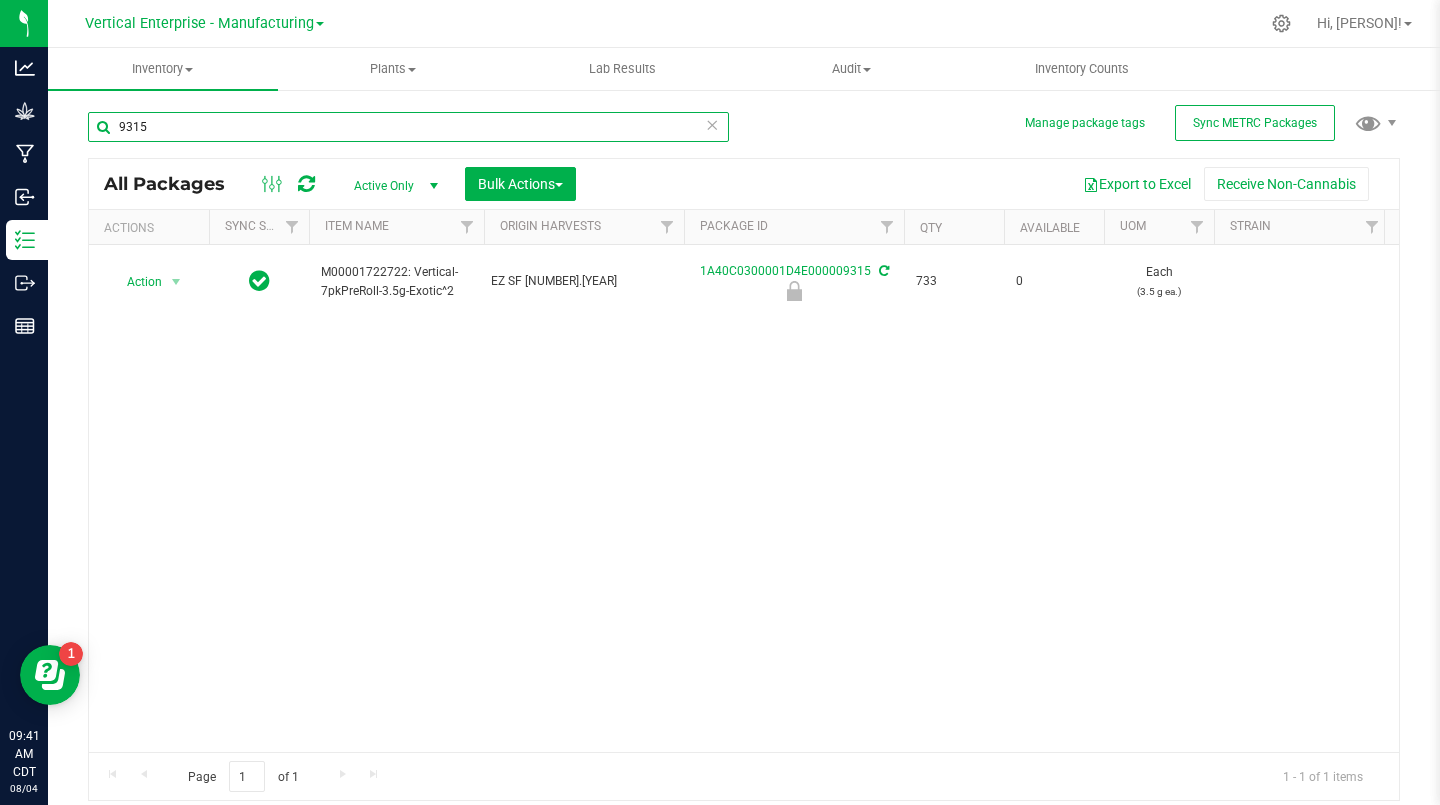 type on "9315" 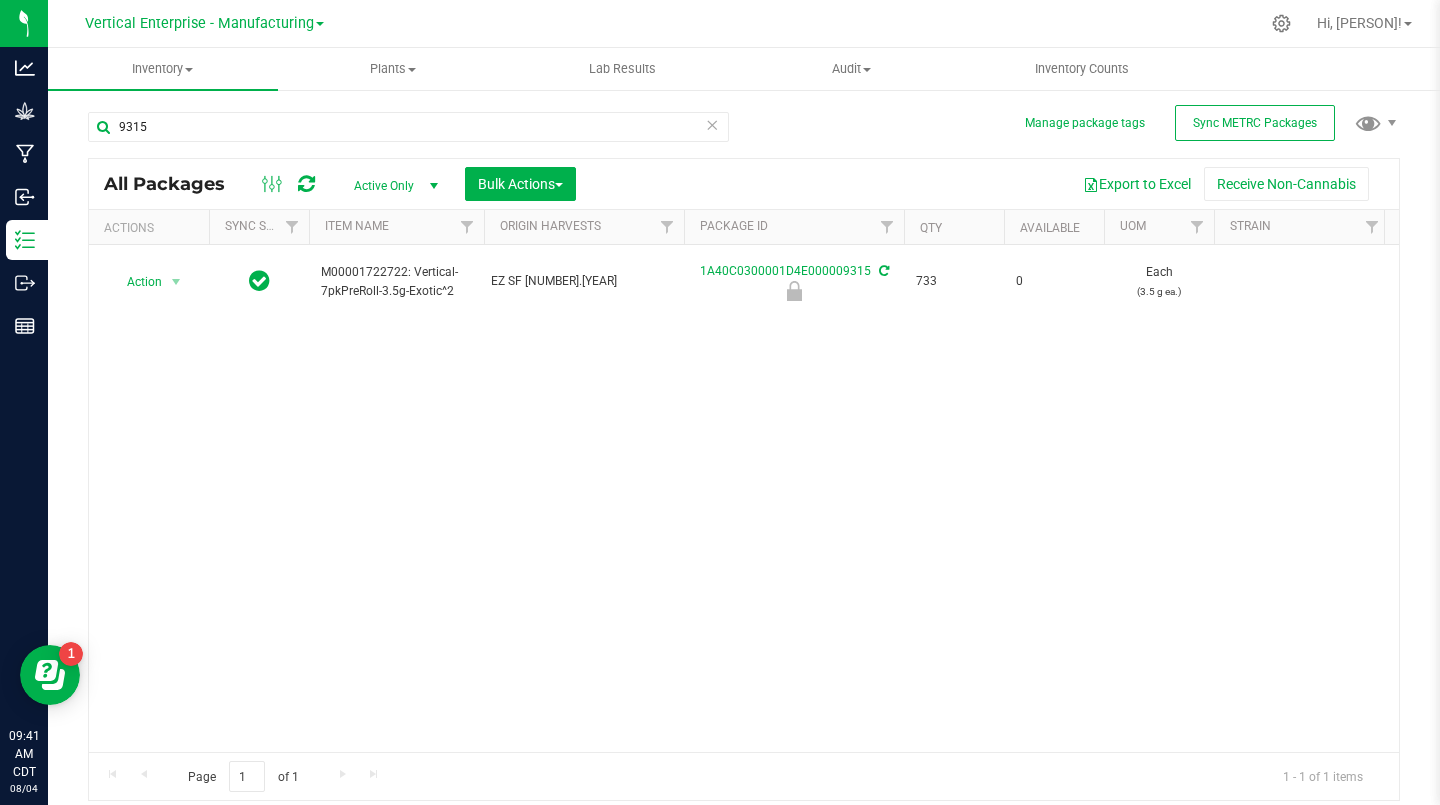 click on "Action" at bounding box center [136, 282] 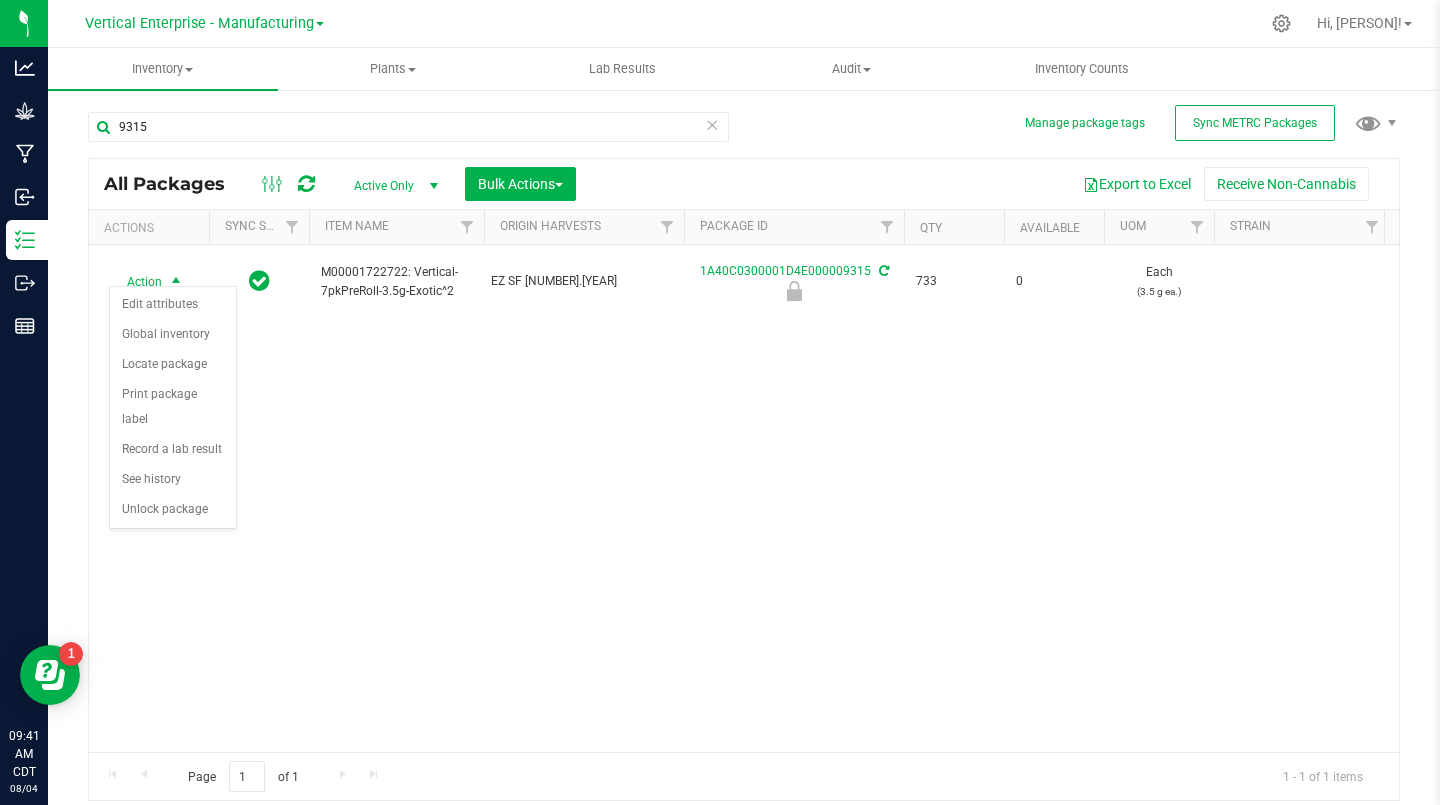 click on "Unlock package" at bounding box center (173, 510) 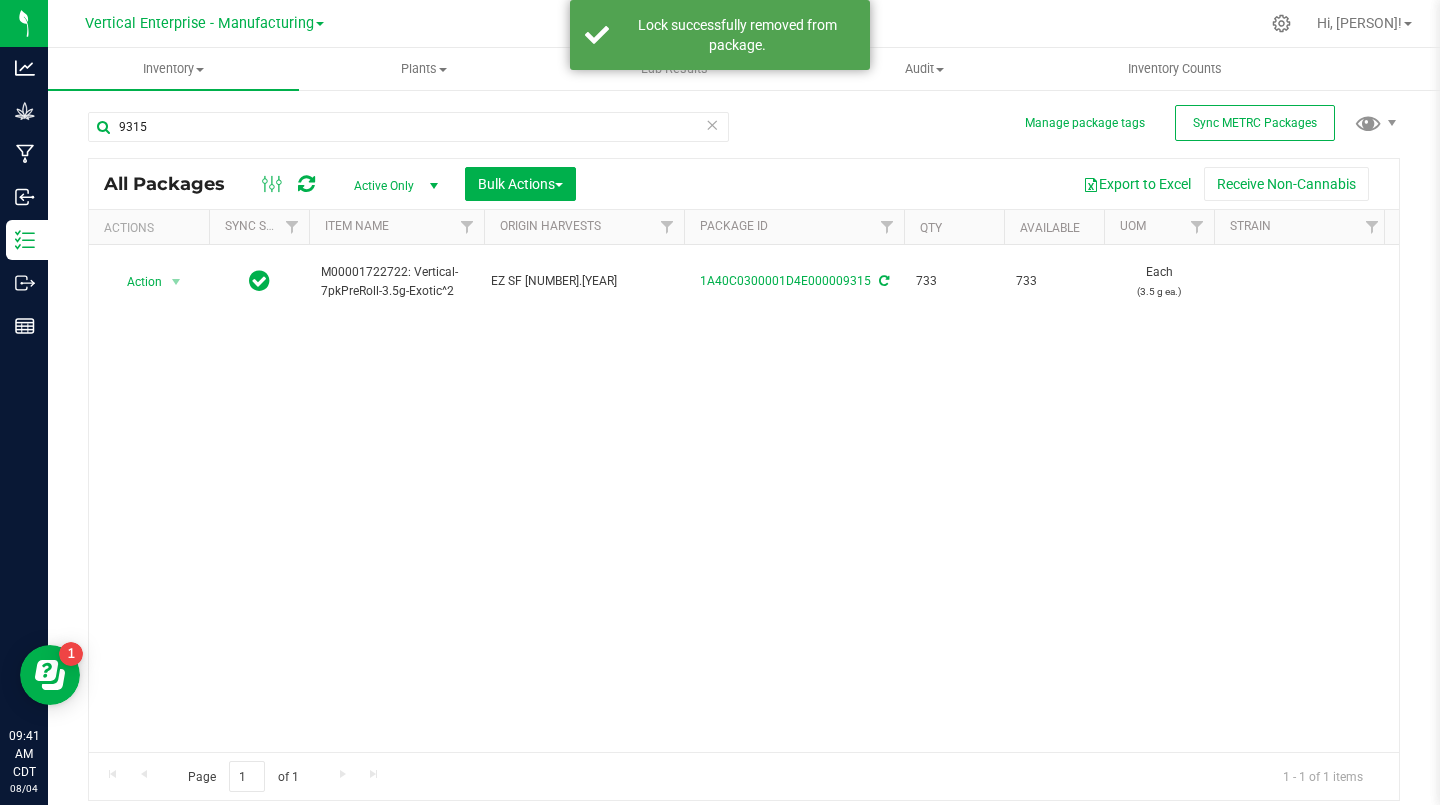 click on "Action" at bounding box center [136, 282] 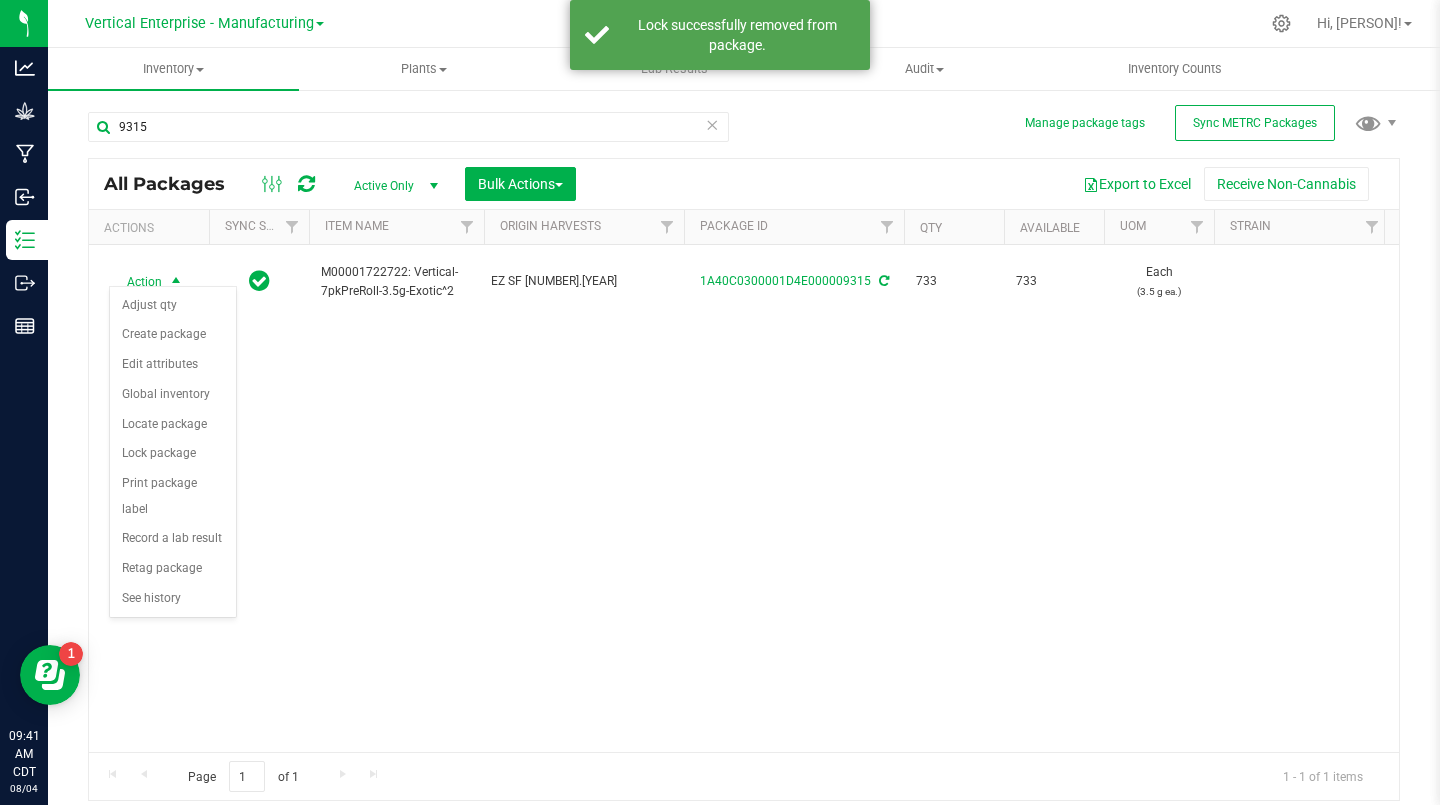 click on "Create package" at bounding box center (173, 335) 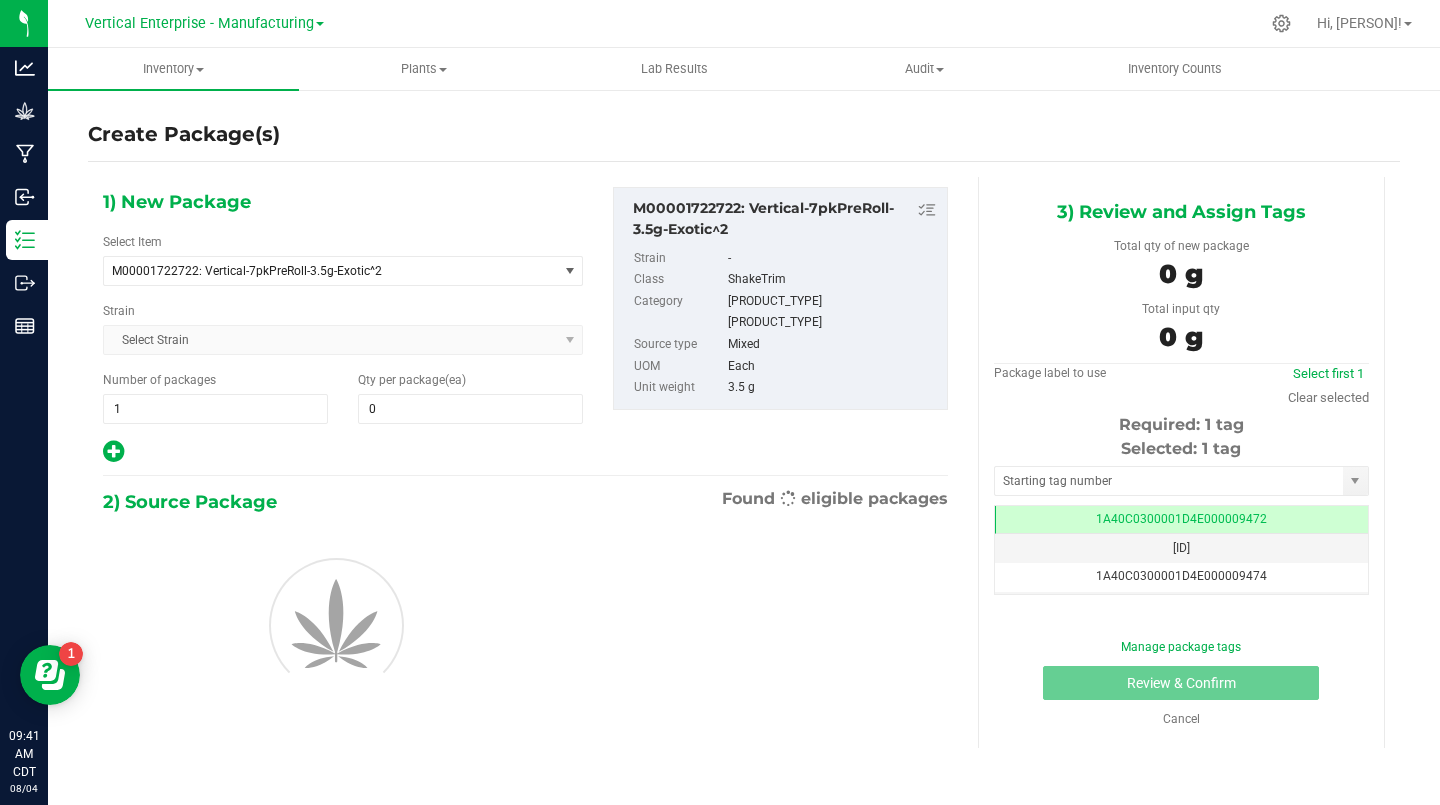 type on "0" 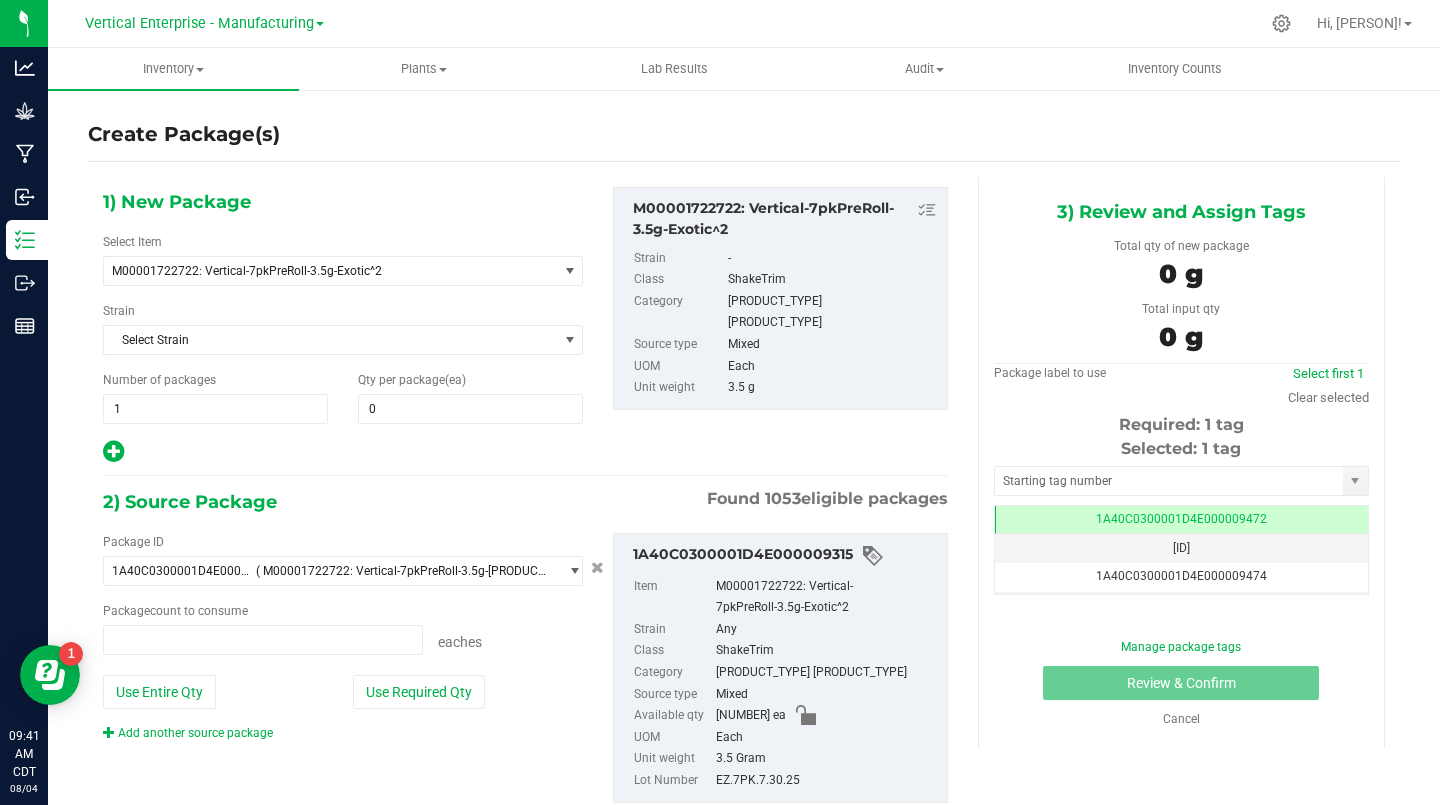 type on "0 ea" 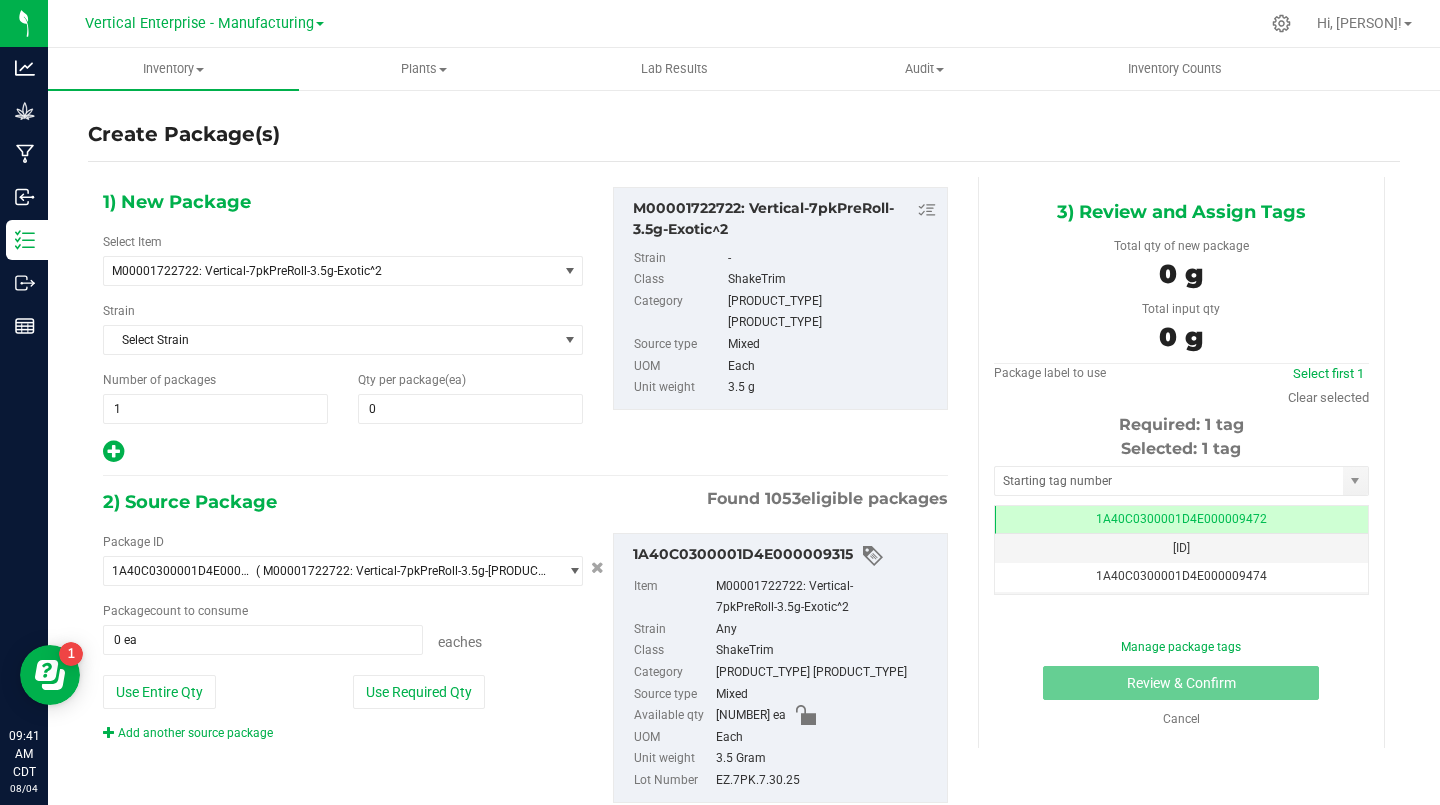 scroll, scrollTop: 0, scrollLeft: 0, axis: both 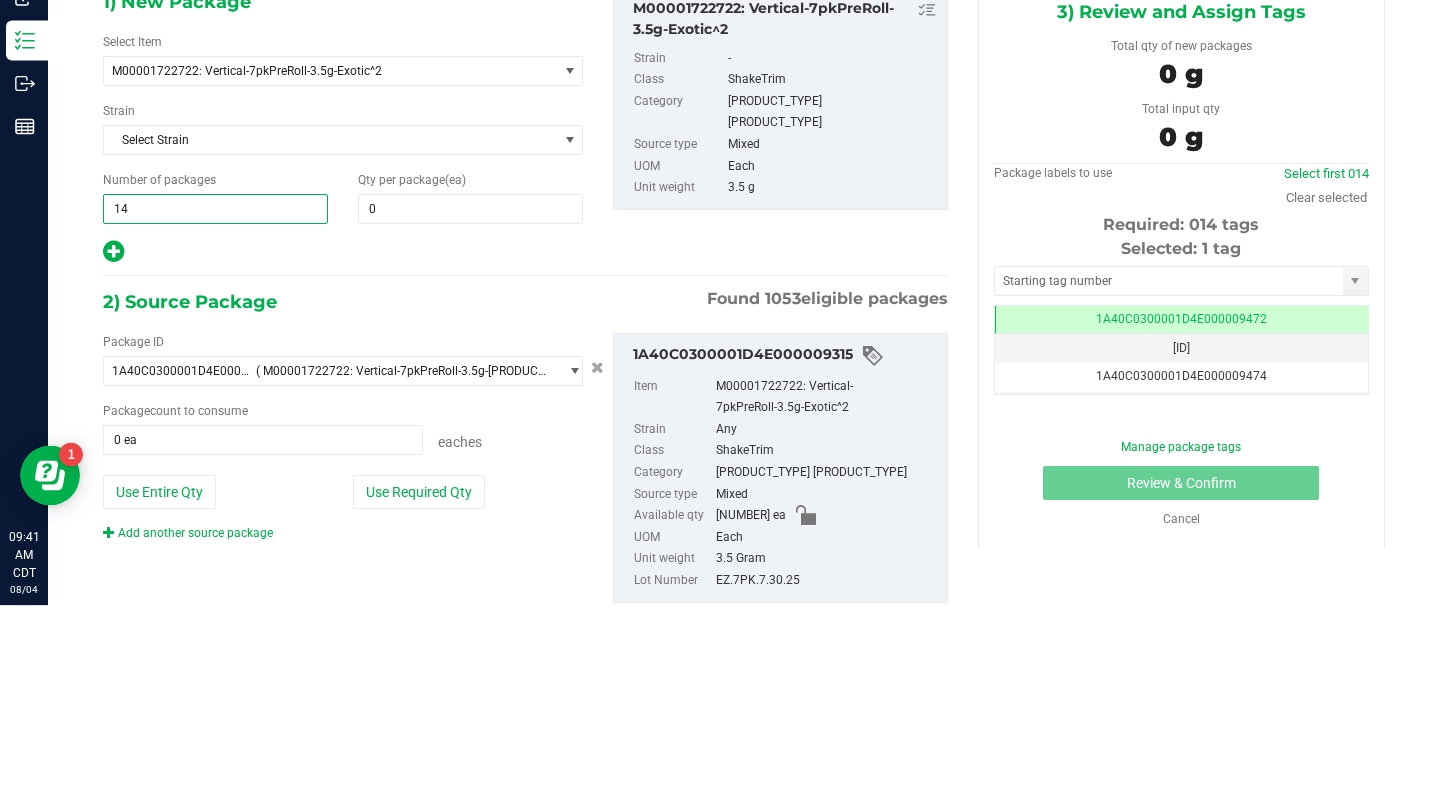 type on "1" 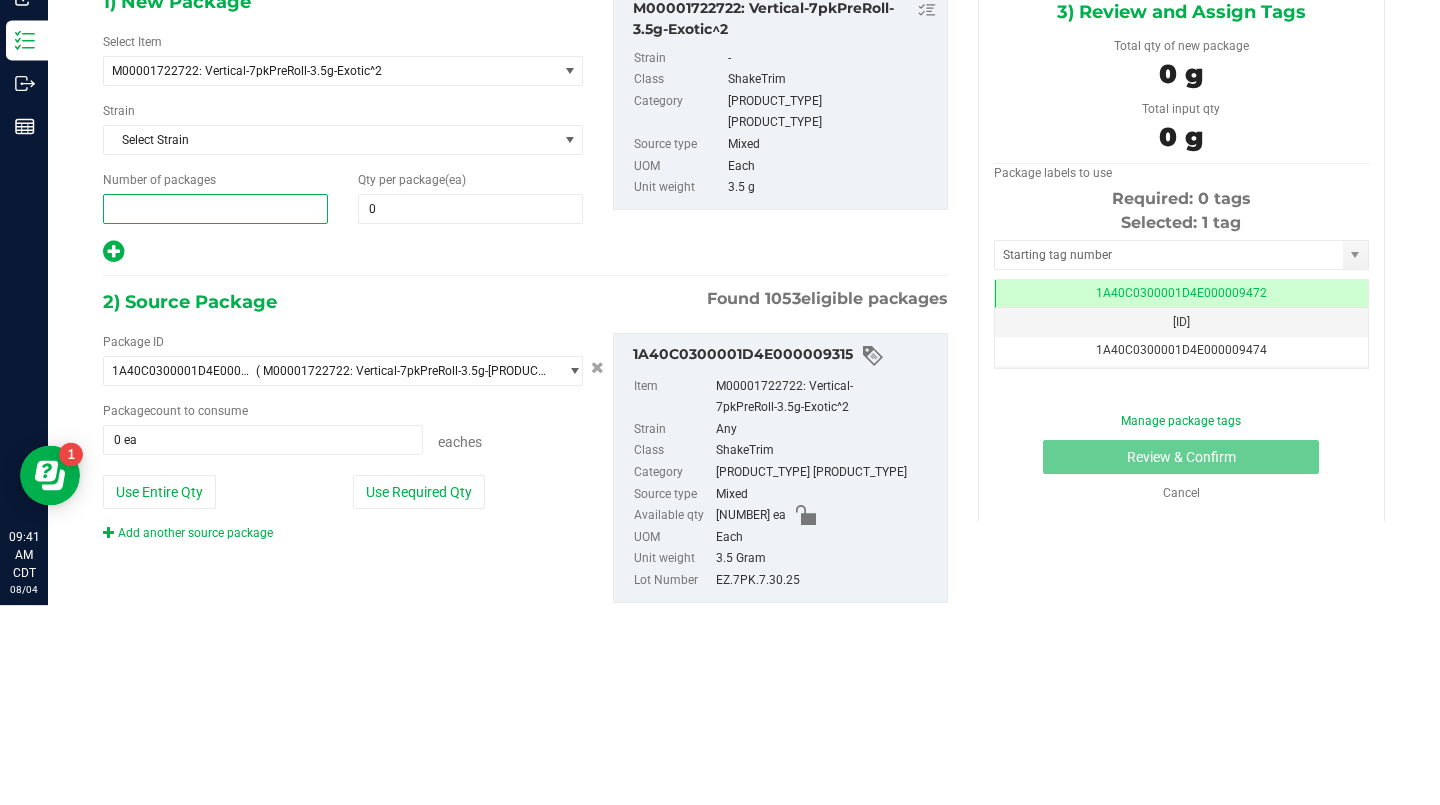 type on "4" 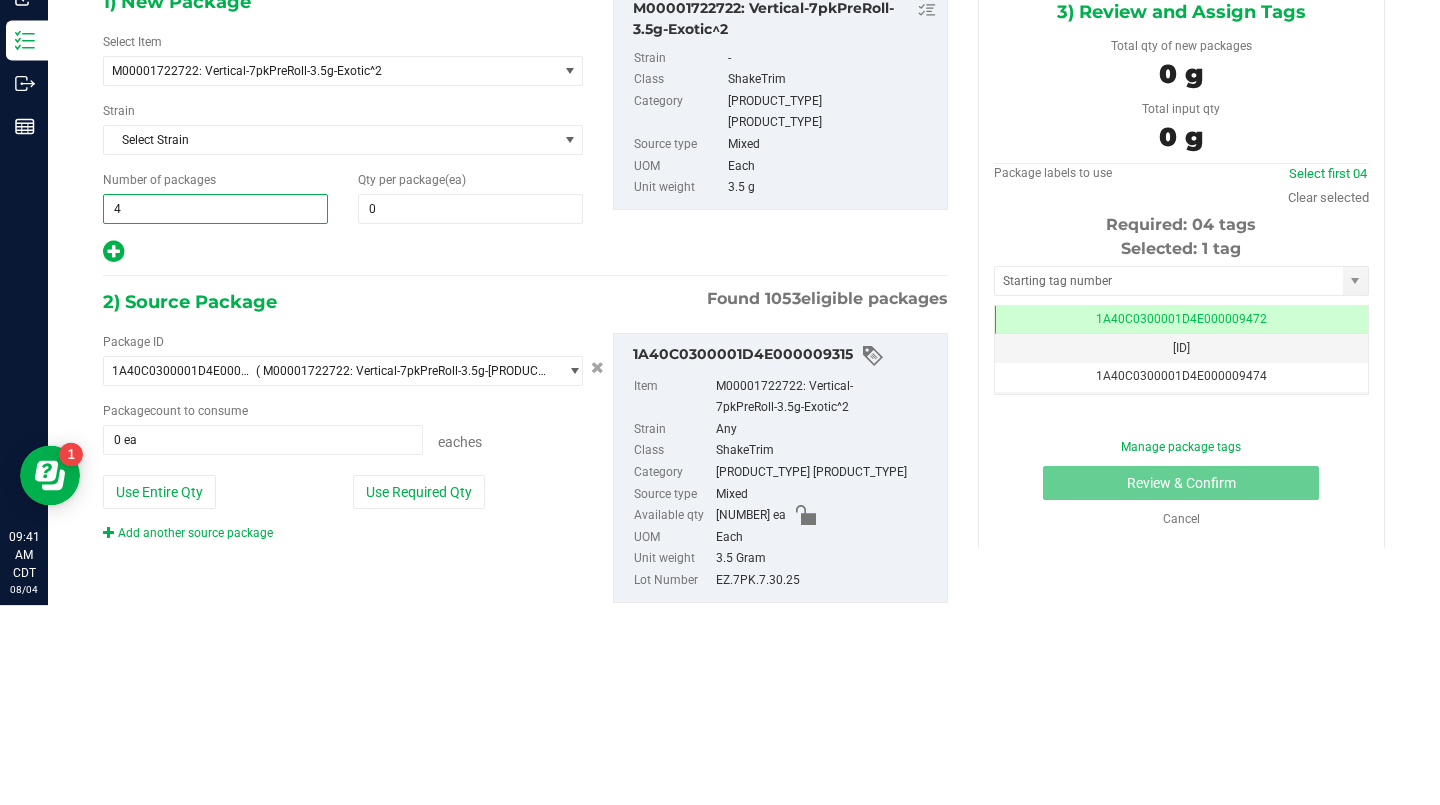 click on "0" at bounding box center (470, 409) 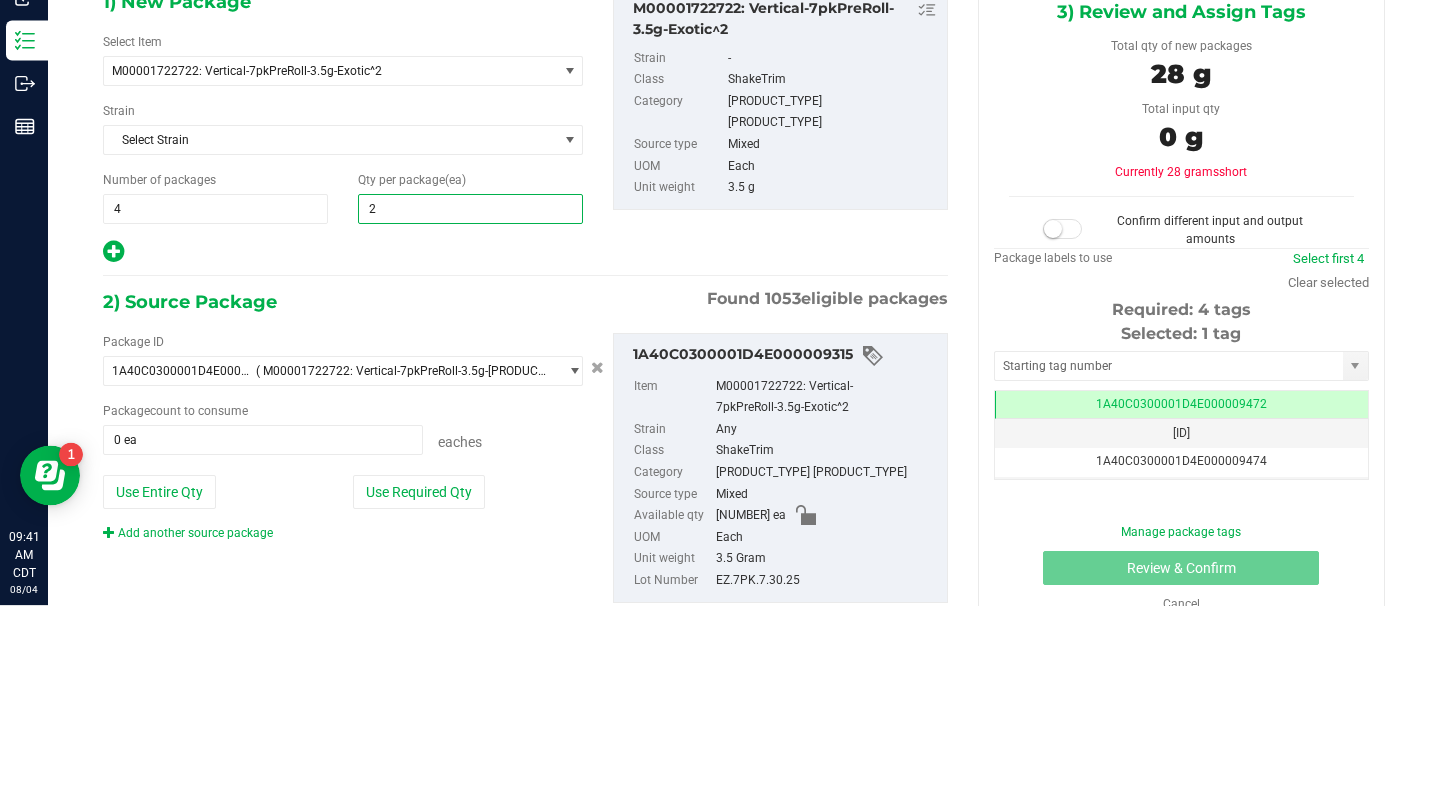 type on "25" 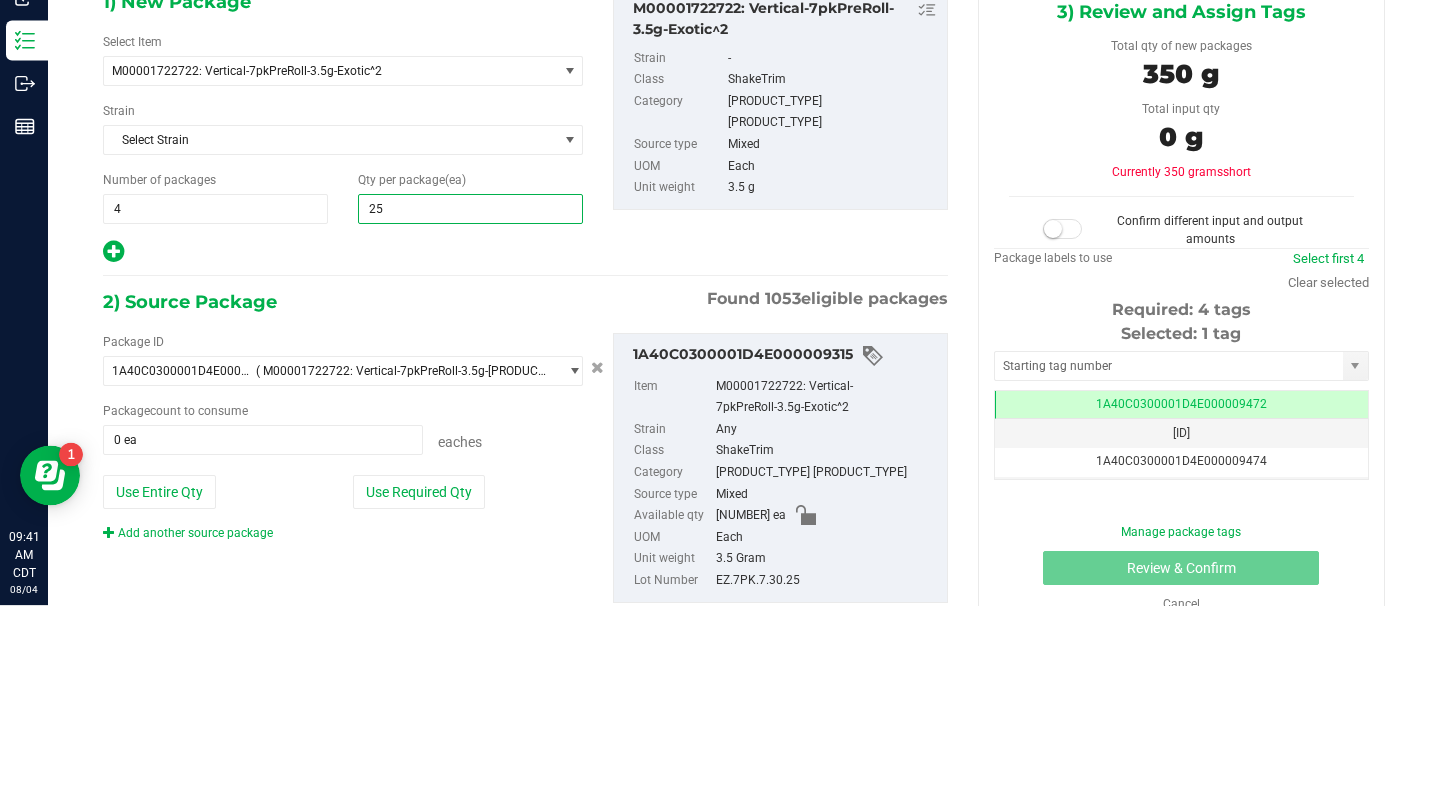 click on "1) New Package
Select Item
M00001722722: Vertical-7pkPreRoll-3.5g-[PRODUCT_NAME]^2
Badder_NSS Badder_NSS_Bulk Budder_NSS Budder_NSS_Bulk Crude Oil_Extract Crude Oil_Extract Bulk Crude Oil_Extract_Respin Crude Oil_Extract_Respin Bulk Crumble_NSS Diamonds and Sauce_NSS Bulk Diamonds_NSS Bulk Distillate_NSS Bulk Hash_FG_NSS Hash_NSS Hash_Puck_NSS HashRosin_NSS HTE_NSS Bulk Live Badder_NSS Live Badder_NSS Bulk Live Resin_NSS Bulk Live Sugar_NSS Live Sugar_NSS Bulk M00001071907: Vertical "[PRODUCT_NAME]" Infused Pre-roll 1g M00001112901: Vertical "[PRODUCT_NAME]" Infused Pre-roll 1g M00001146714: Vertical "[PRODUCT_NAME]" DriedCured_Biomass Bulk
E85" at bounding box center [525, 511] 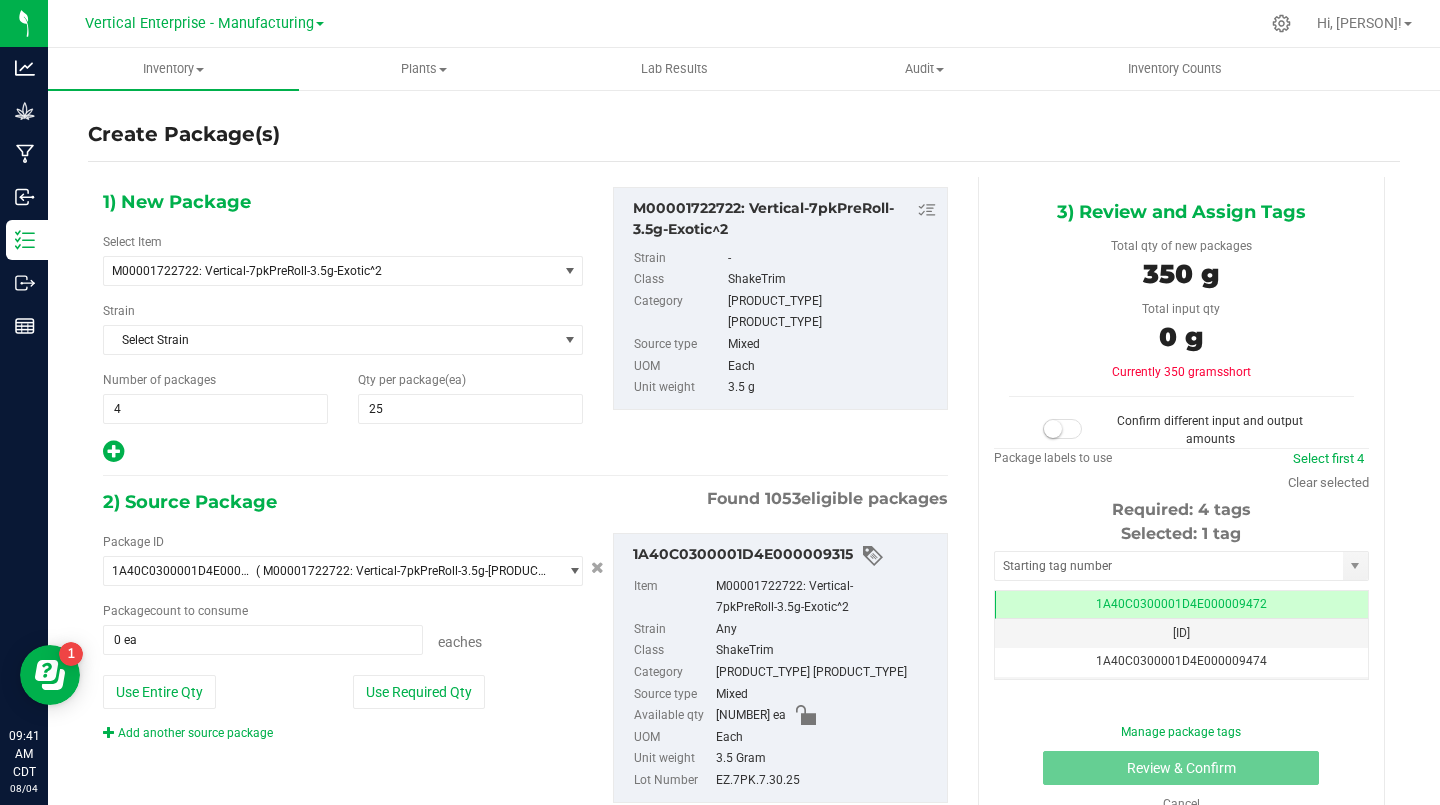 click on "Use Required Qty" at bounding box center (419, 692) 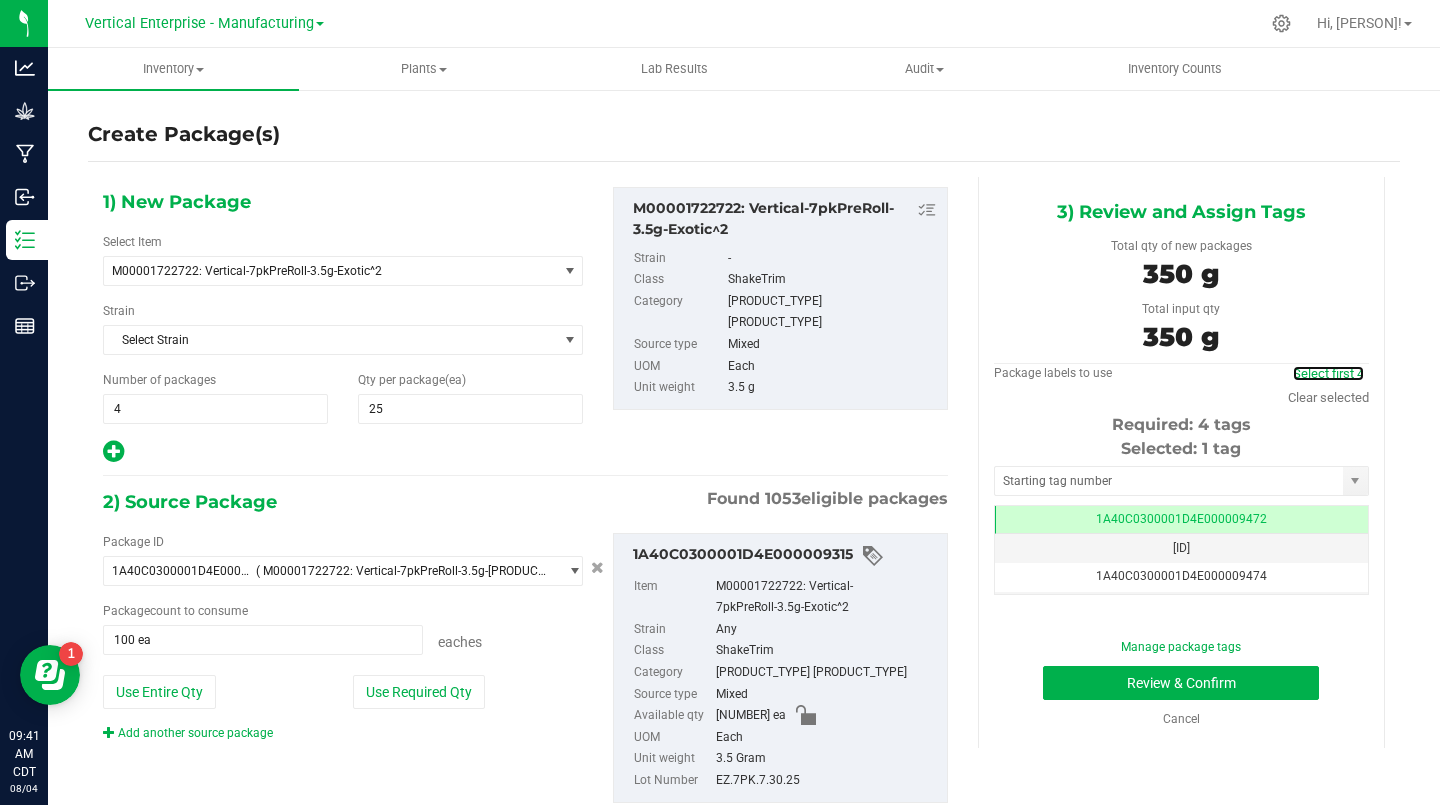 click on "Select first 4" at bounding box center (1328, 373) 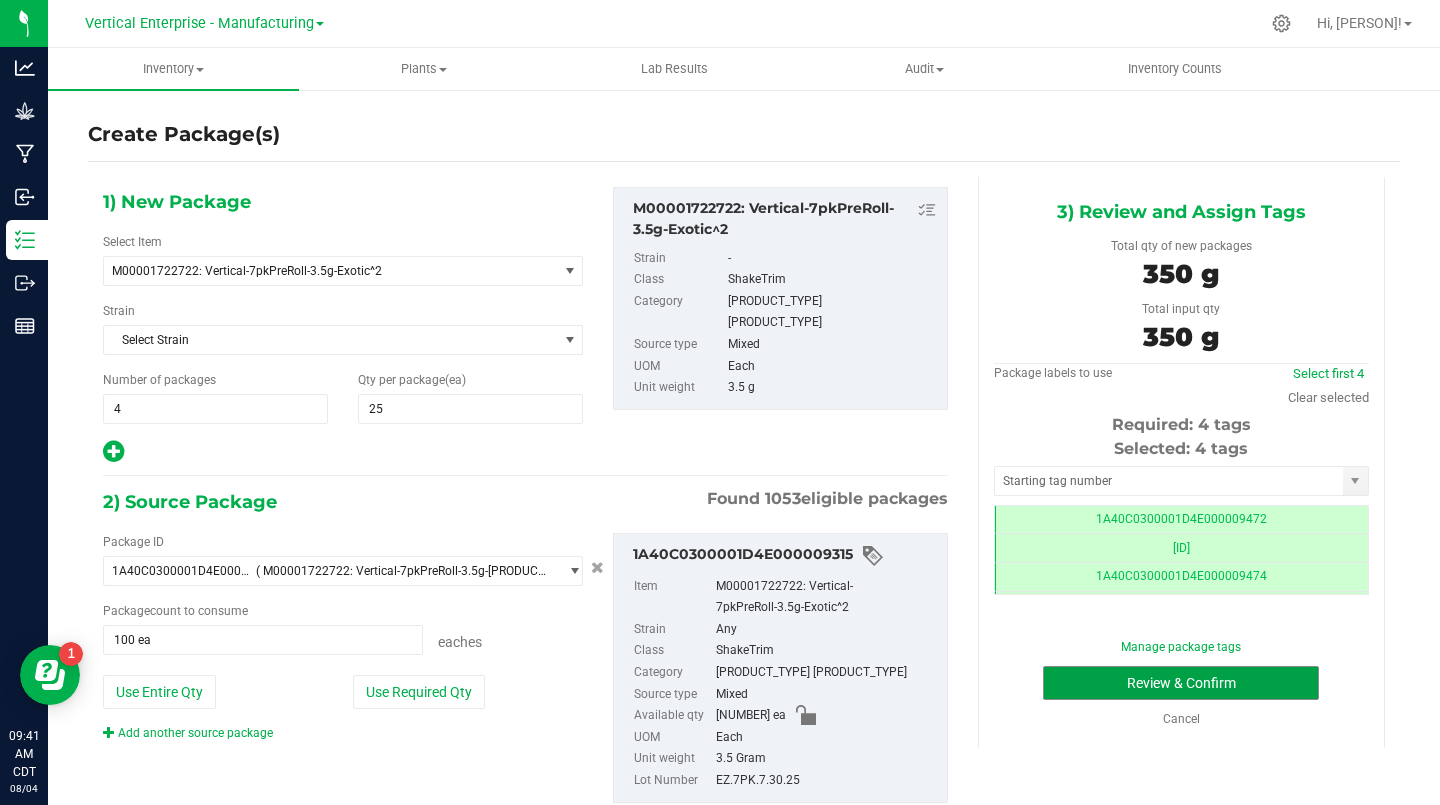 click on "Review & Confirm" at bounding box center [1181, 683] 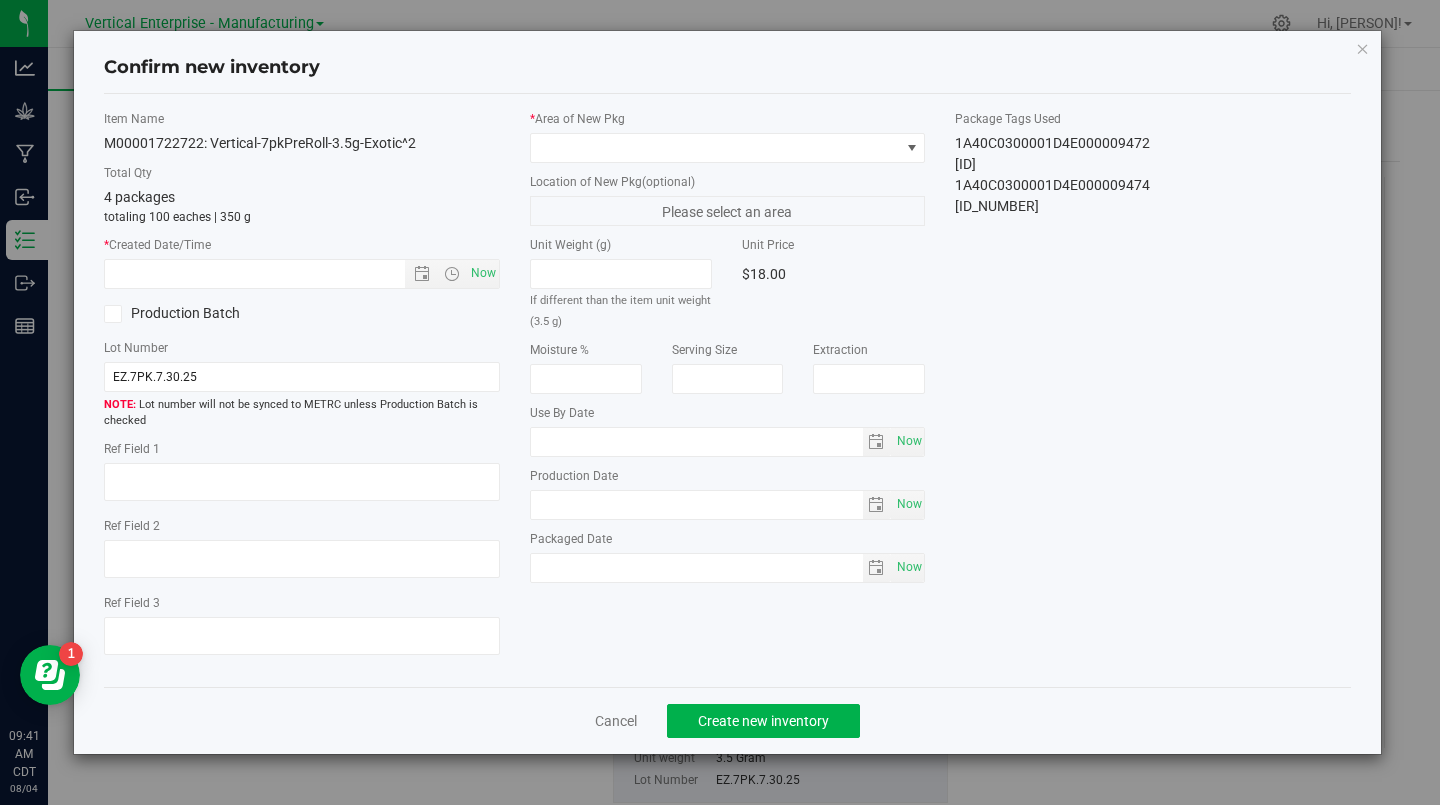 click on "Now" at bounding box center (483, 273) 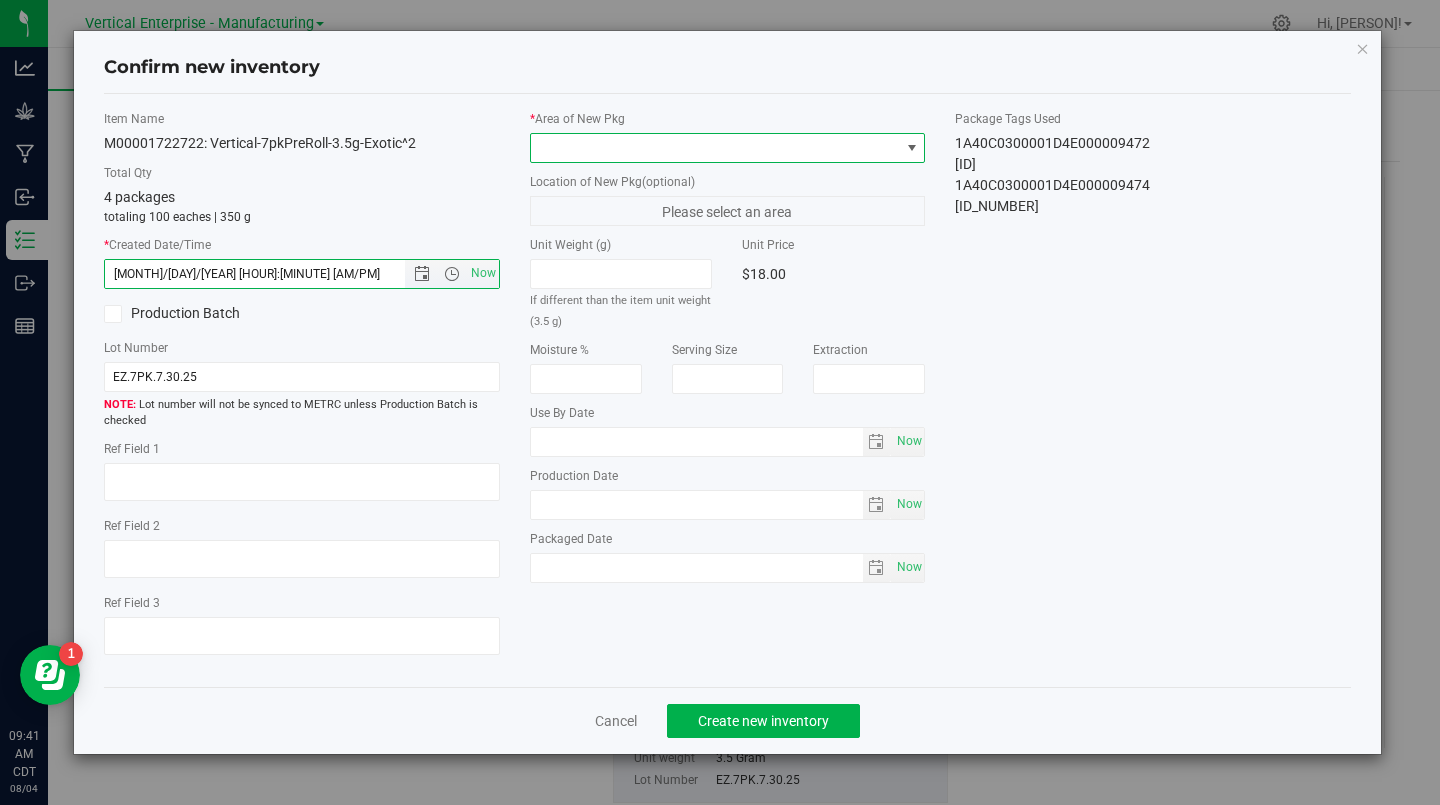 click at bounding box center [715, 148] 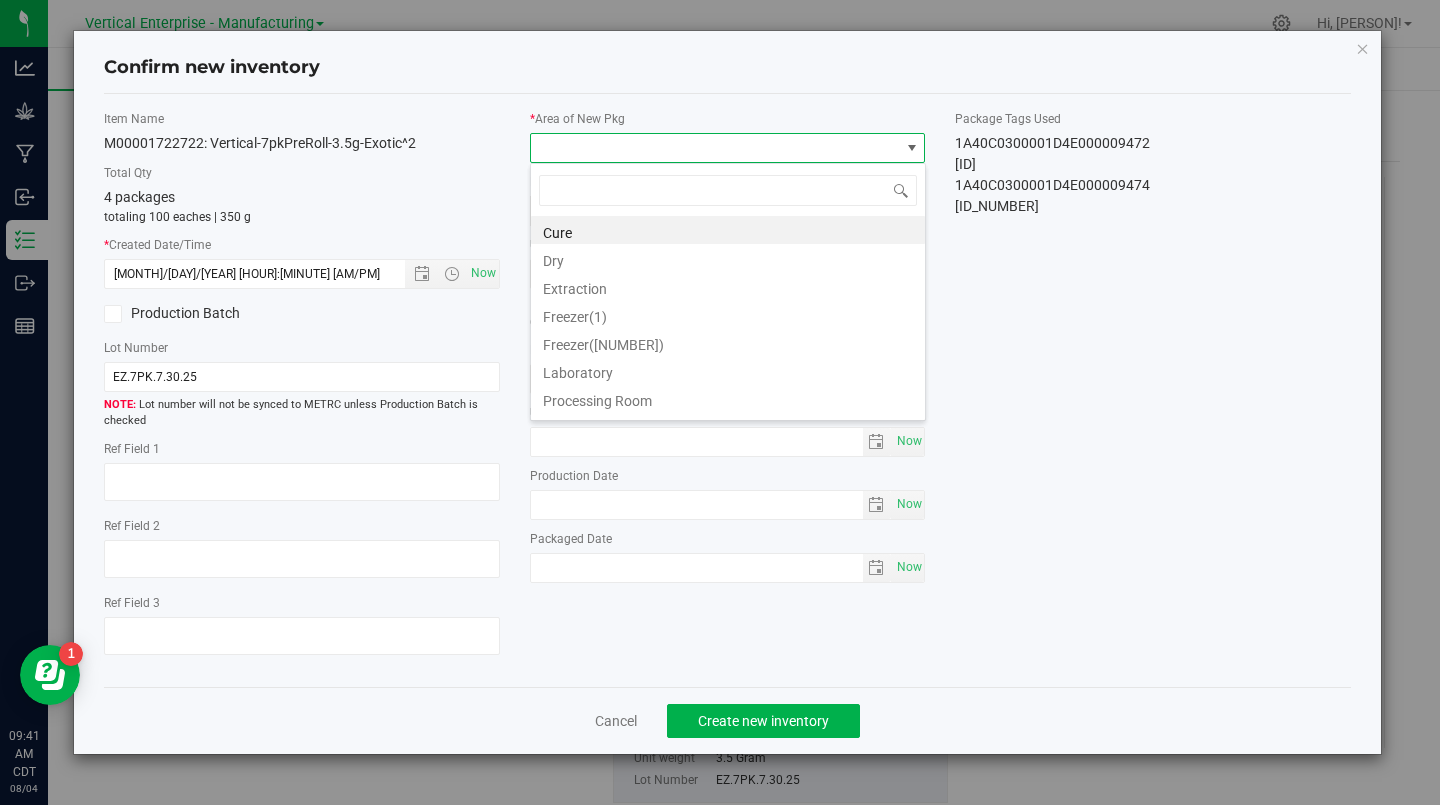 scroll, scrollTop: 99970, scrollLeft: 99604, axis: both 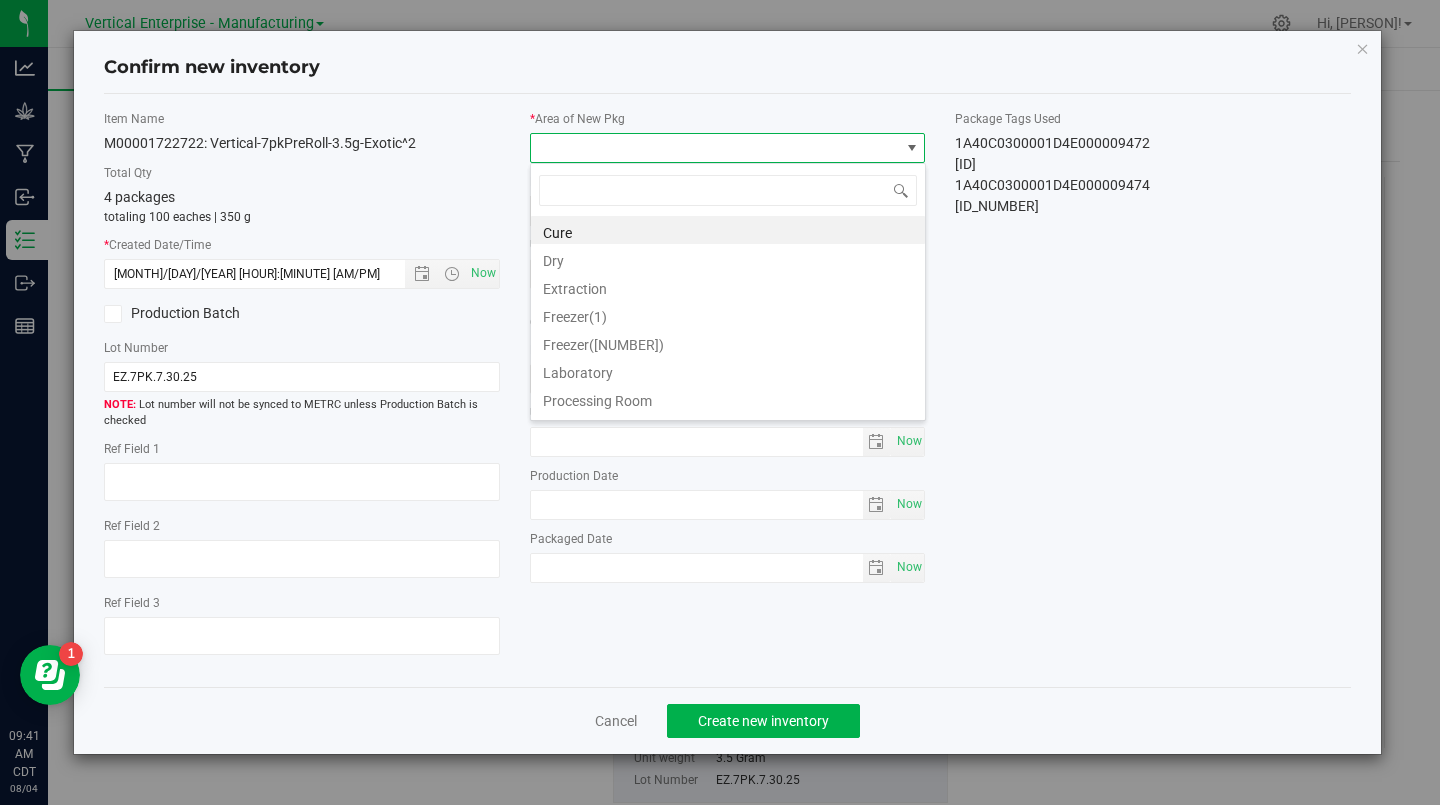 type on "v" 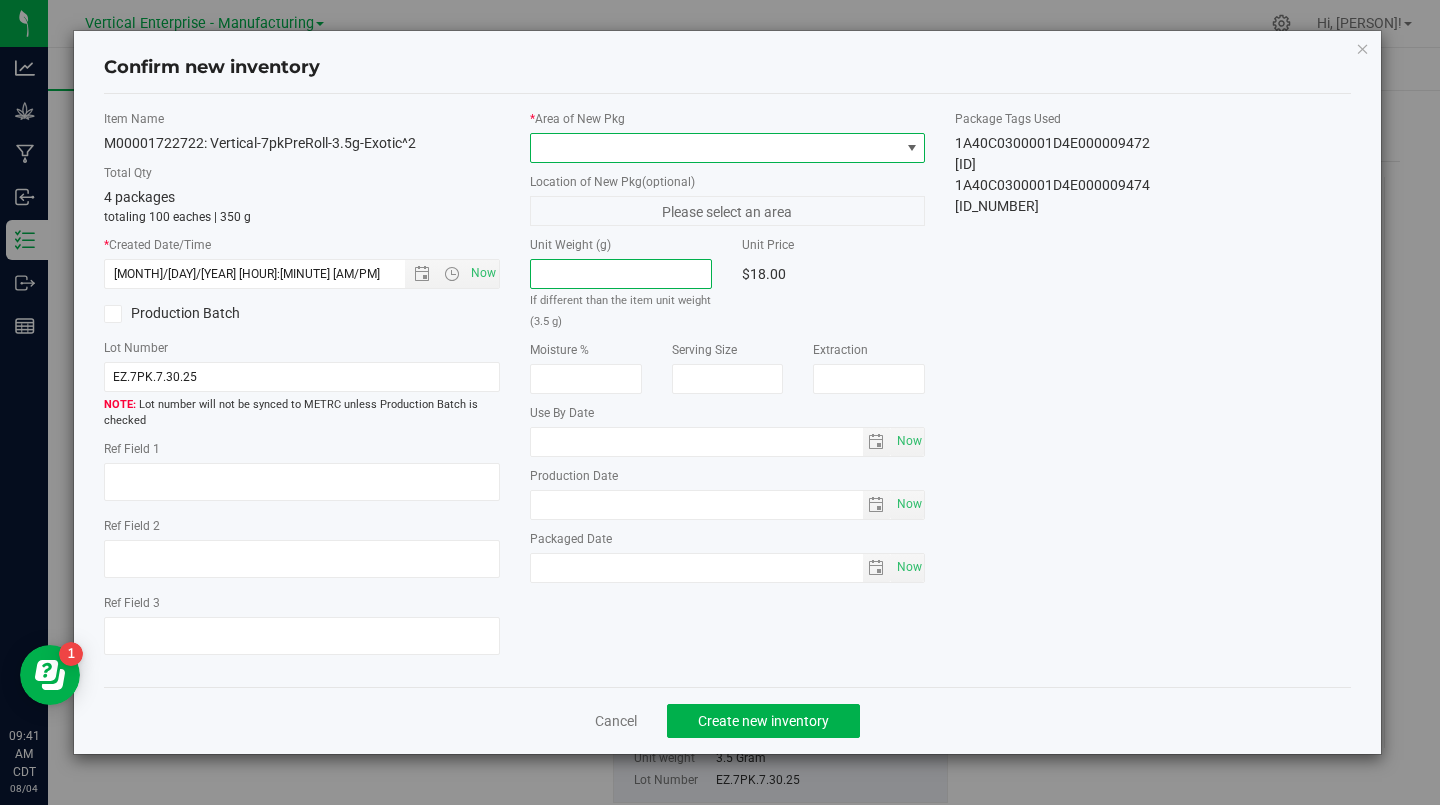 click at bounding box center (715, 148) 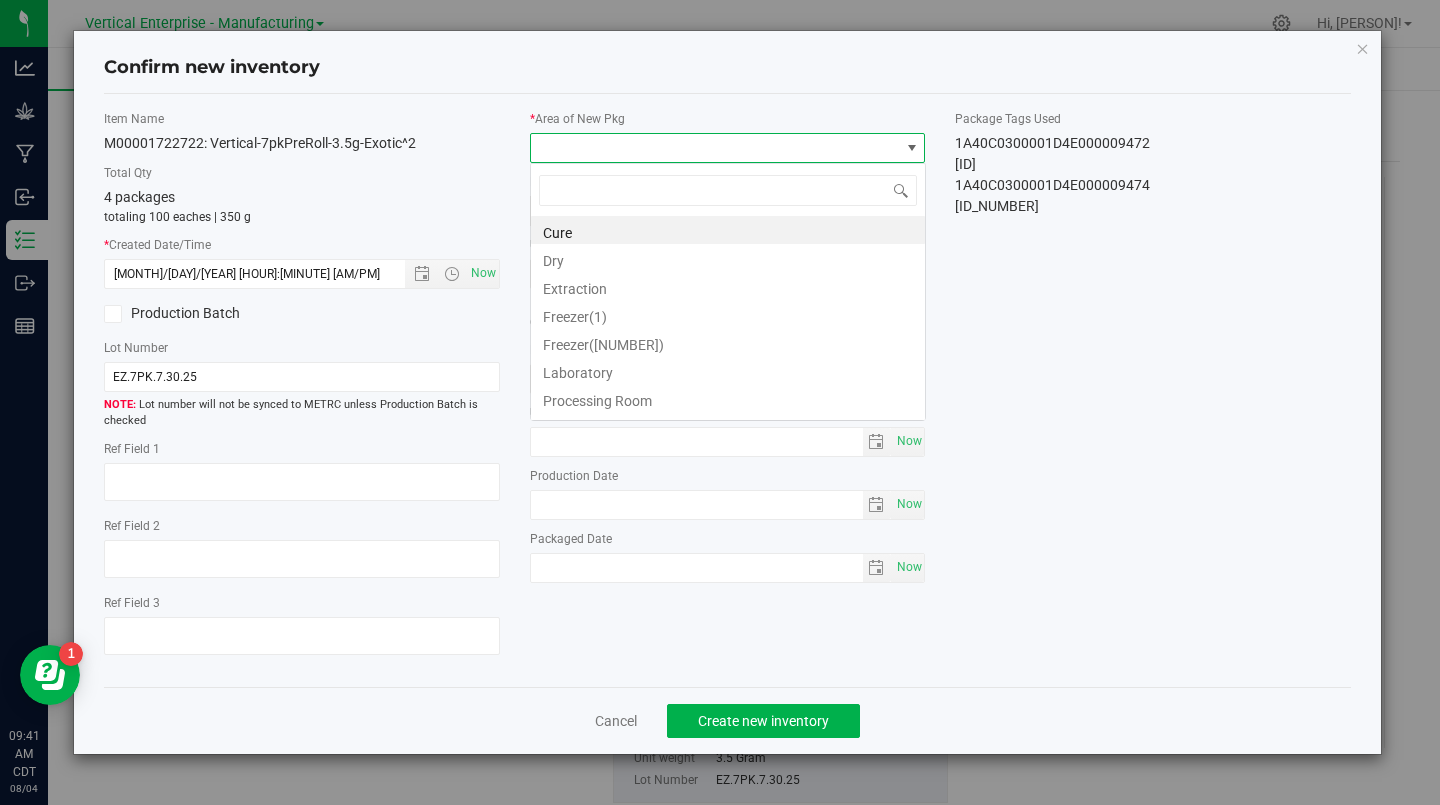 scroll, scrollTop: 99970, scrollLeft: 99604, axis: both 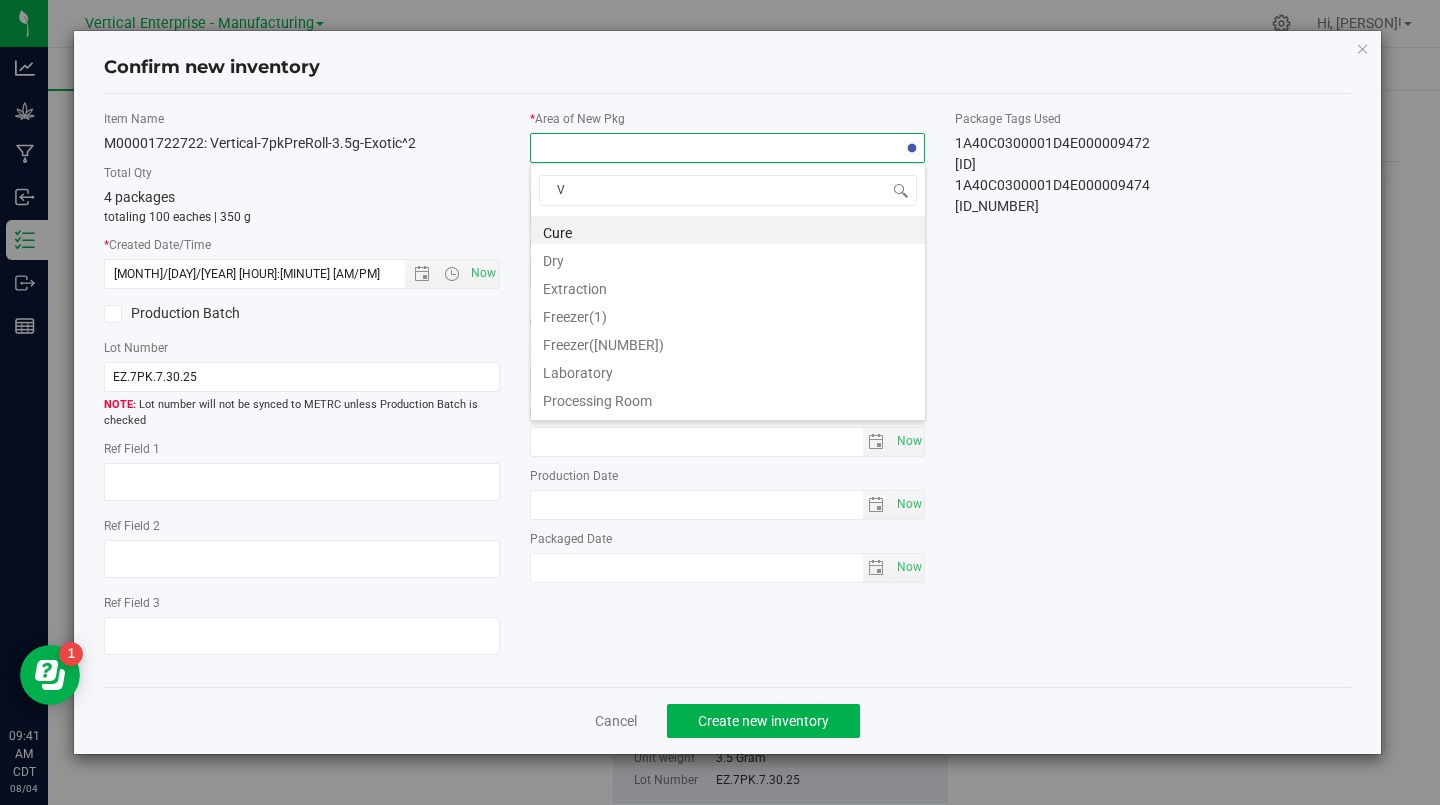 type on "Va" 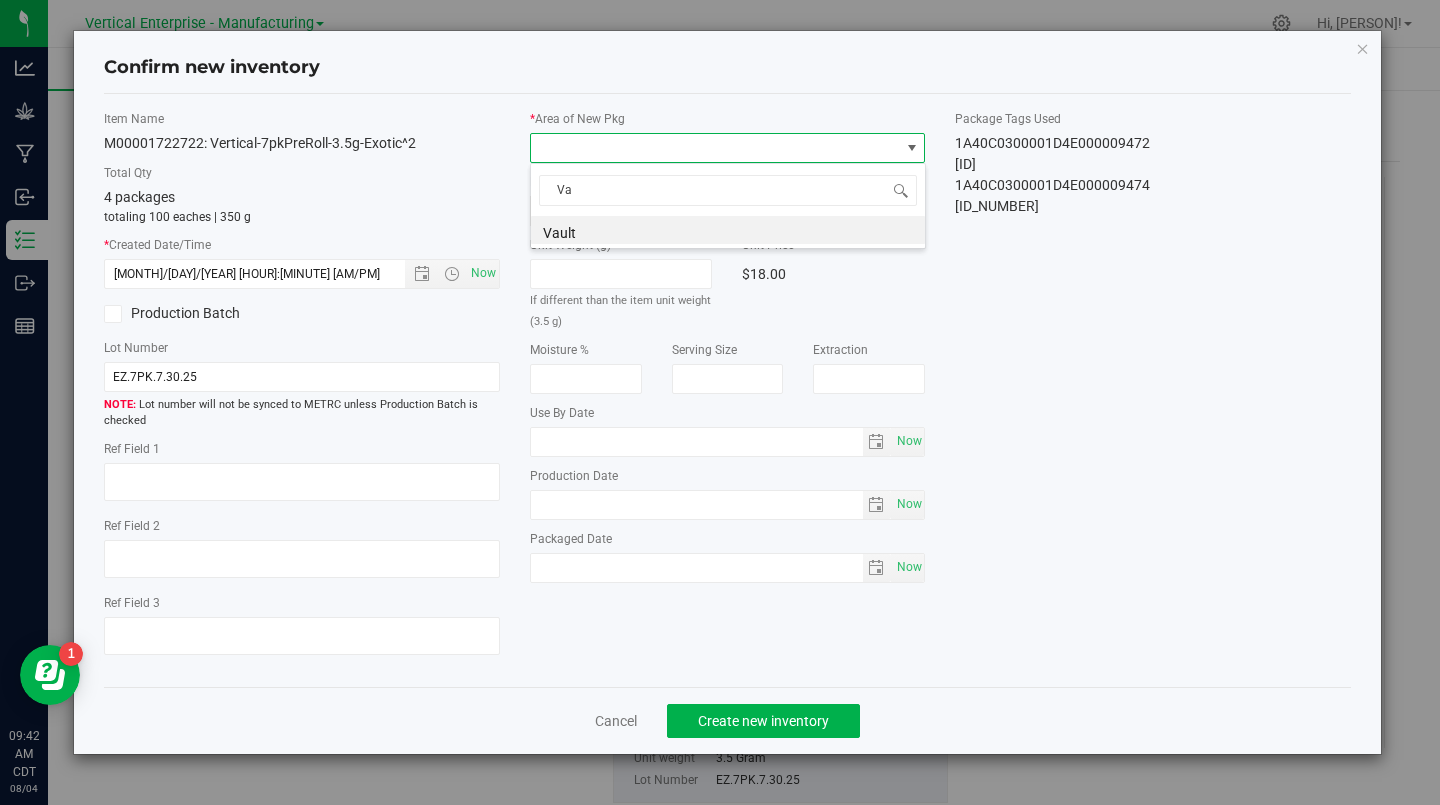 click on "Vault" at bounding box center [728, 230] 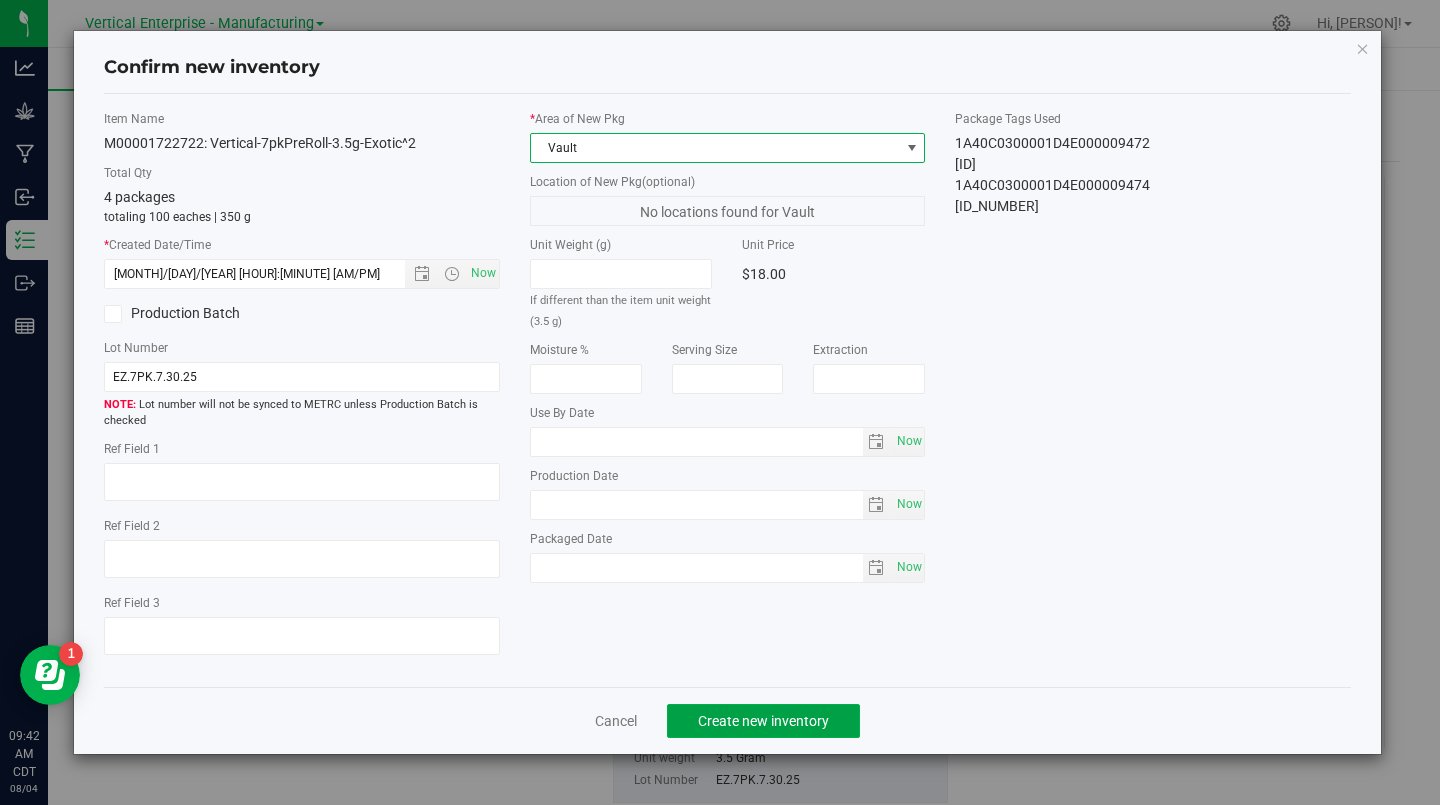 click on "Create new inventory" 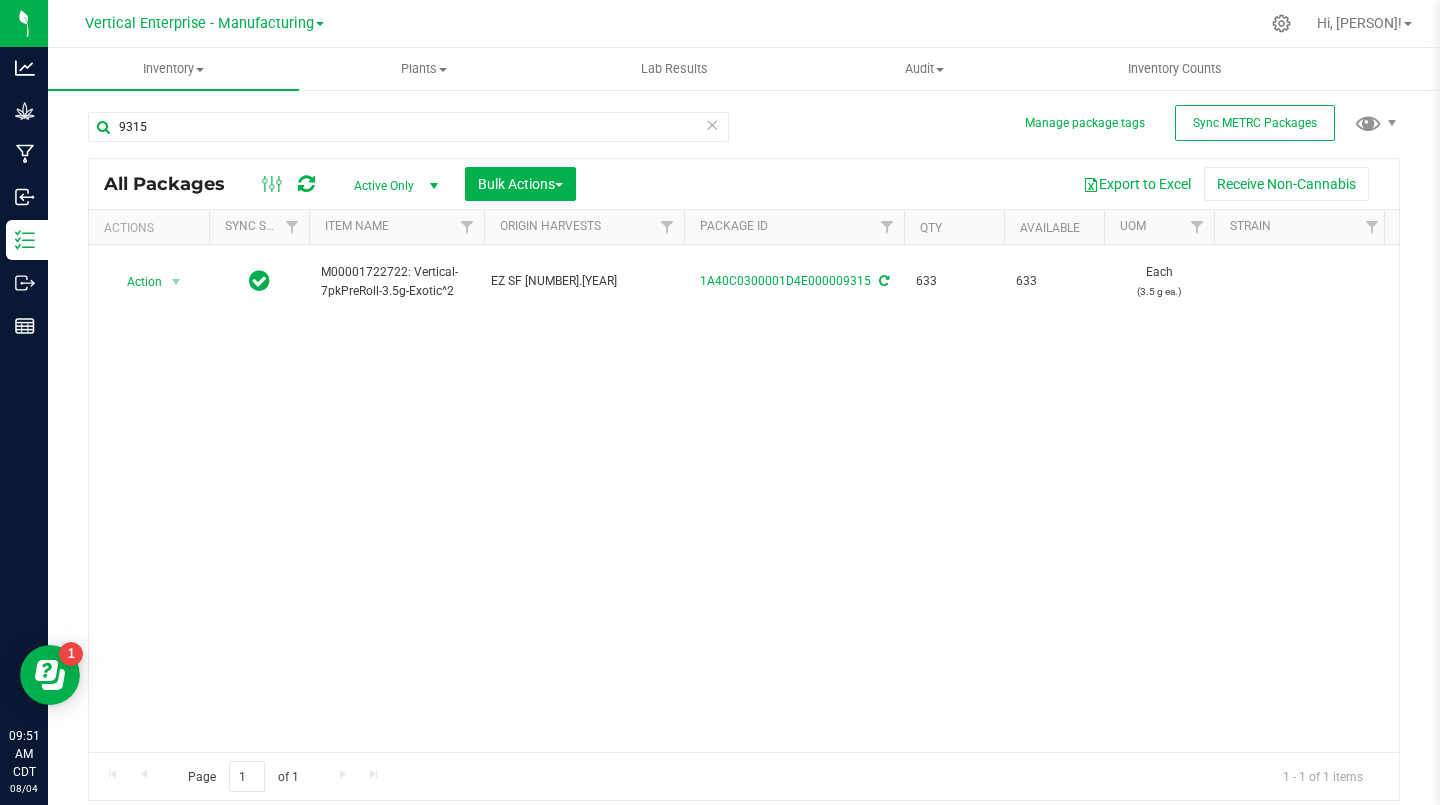click on "Vertical Enterprise - Manufacturing" at bounding box center (199, 23) 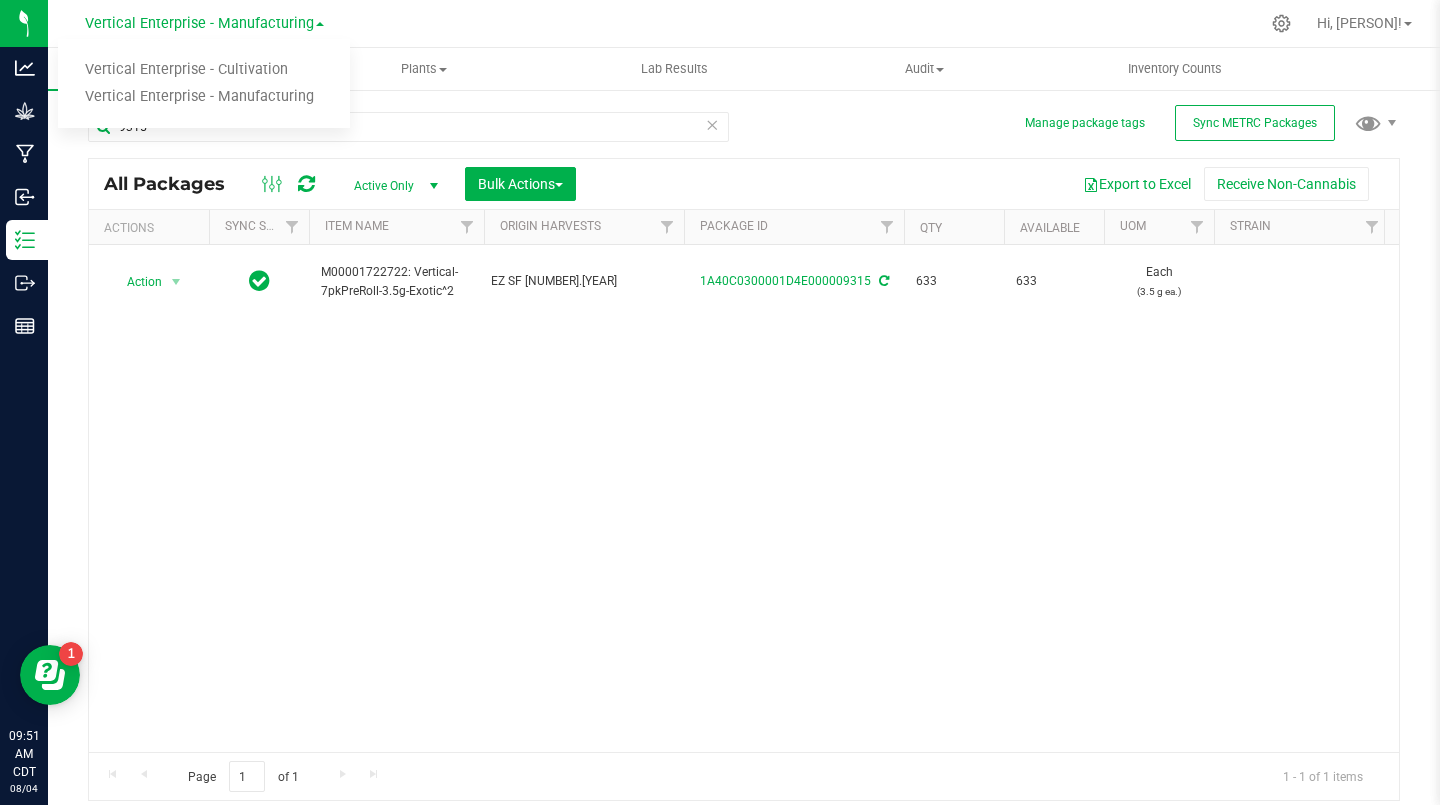 click on "Vertical Enterprise - Manufacturing" at bounding box center [204, 97] 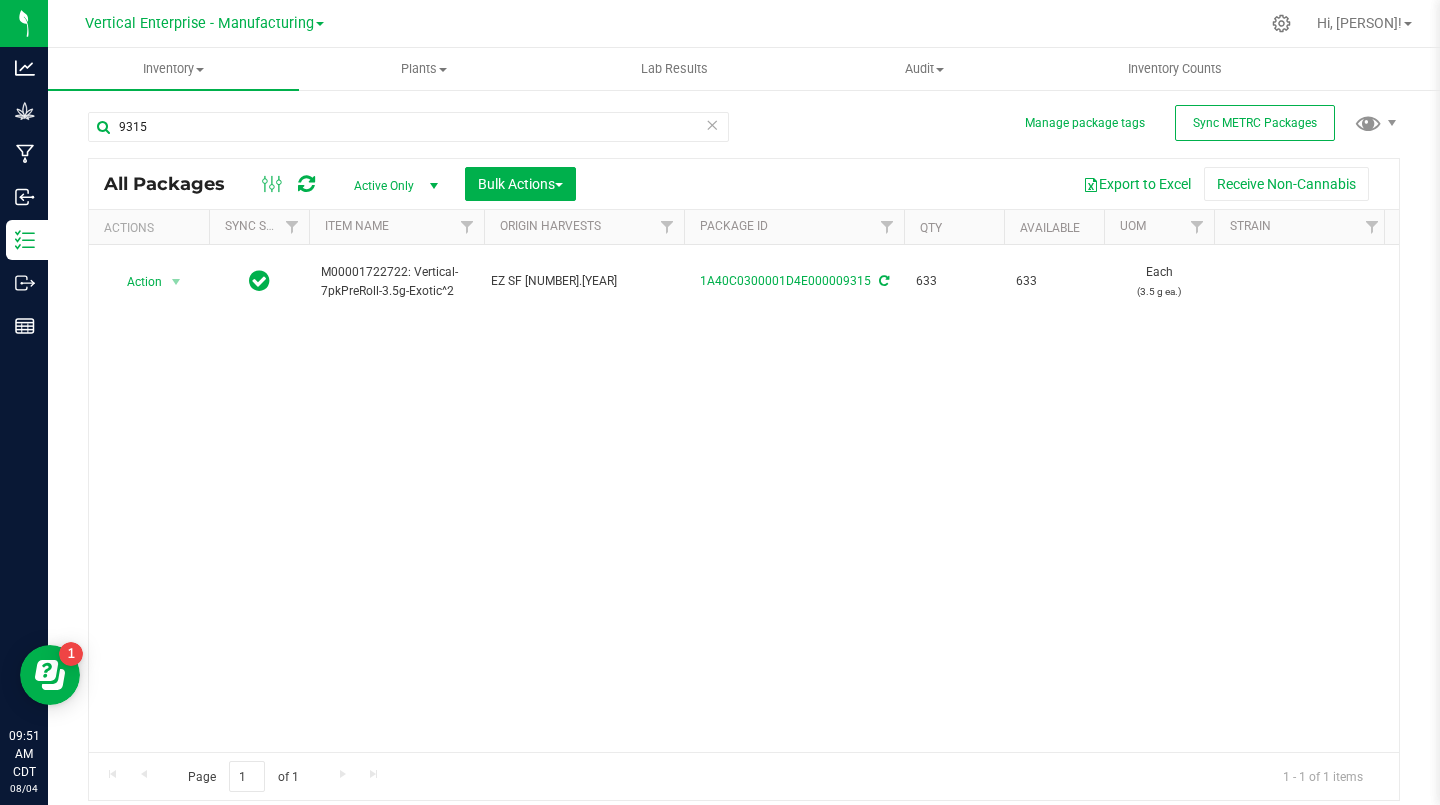 click on "Vertical Enterprise - Manufacturing" at bounding box center [199, 23] 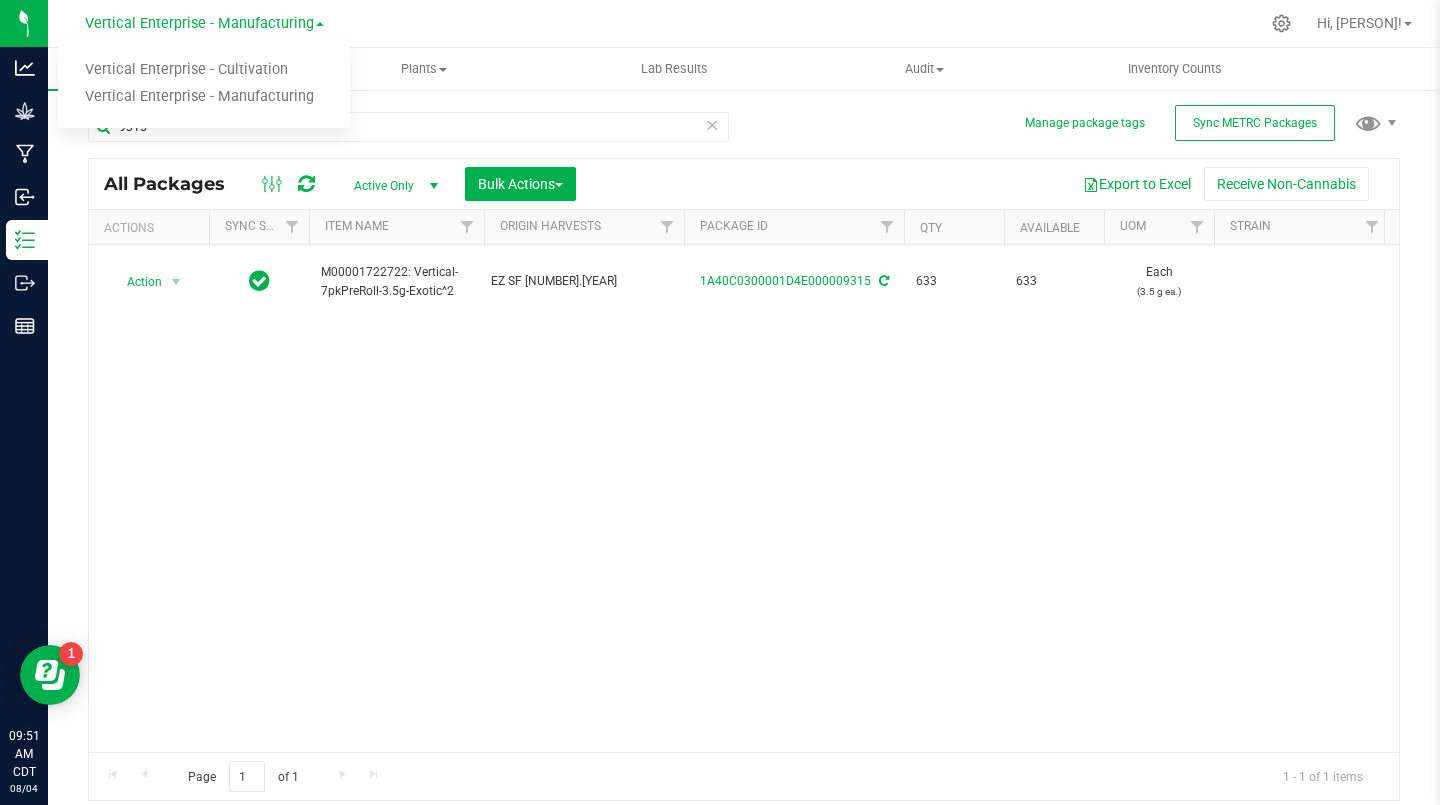 click on "Vertical Enterprise - Cultivation" at bounding box center [204, 70] 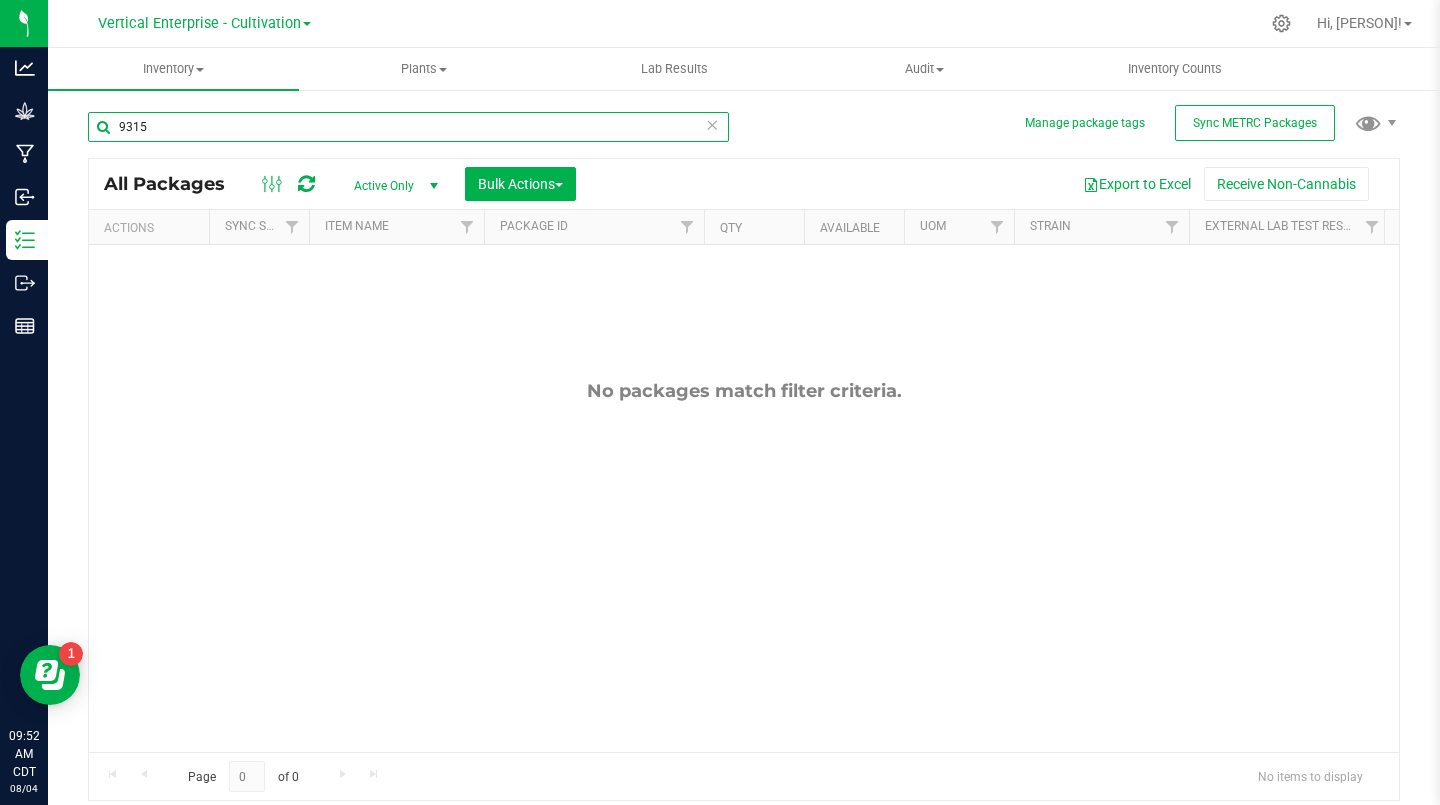click on "9315" at bounding box center (408, 127) 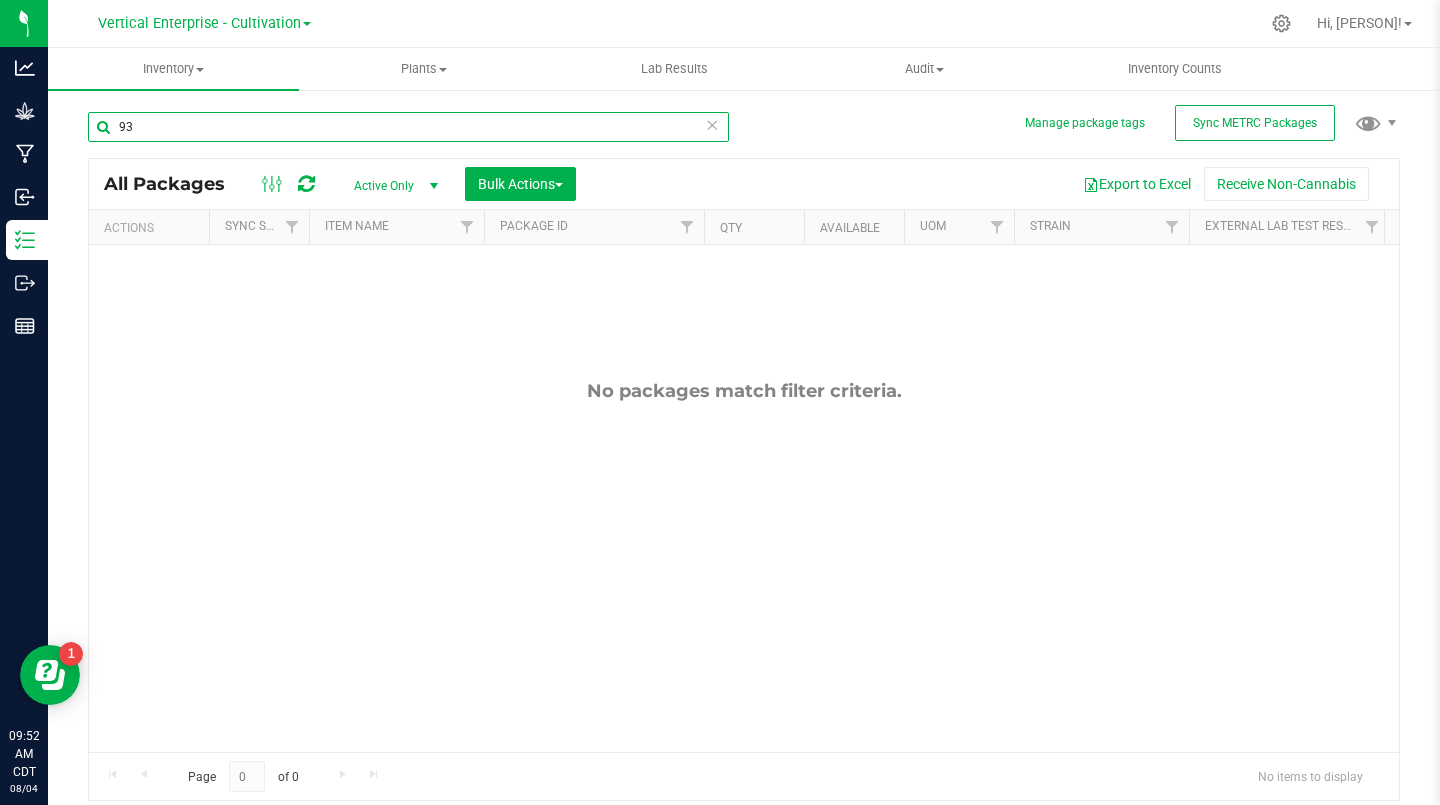 type on "9" 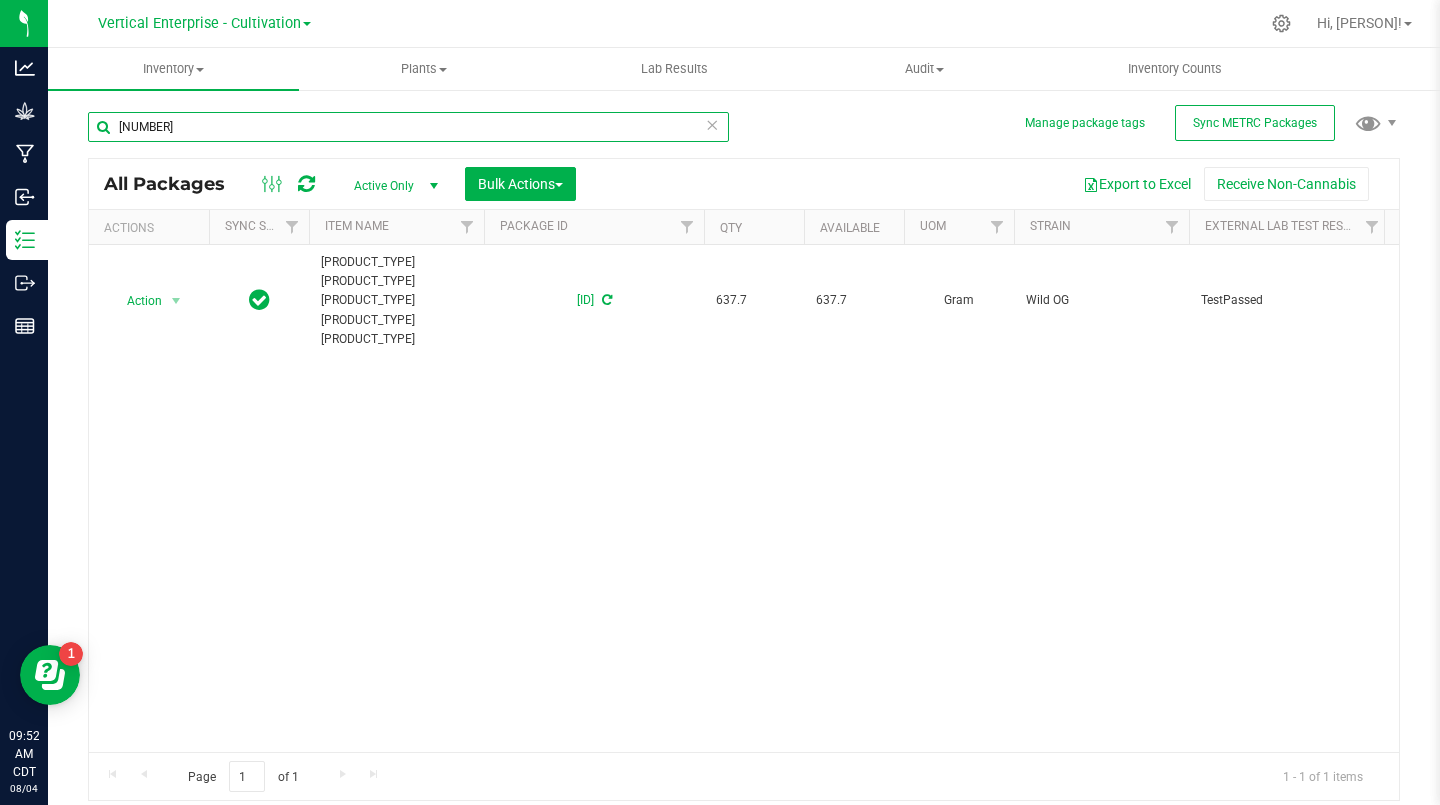 type on "[NUMBER]" 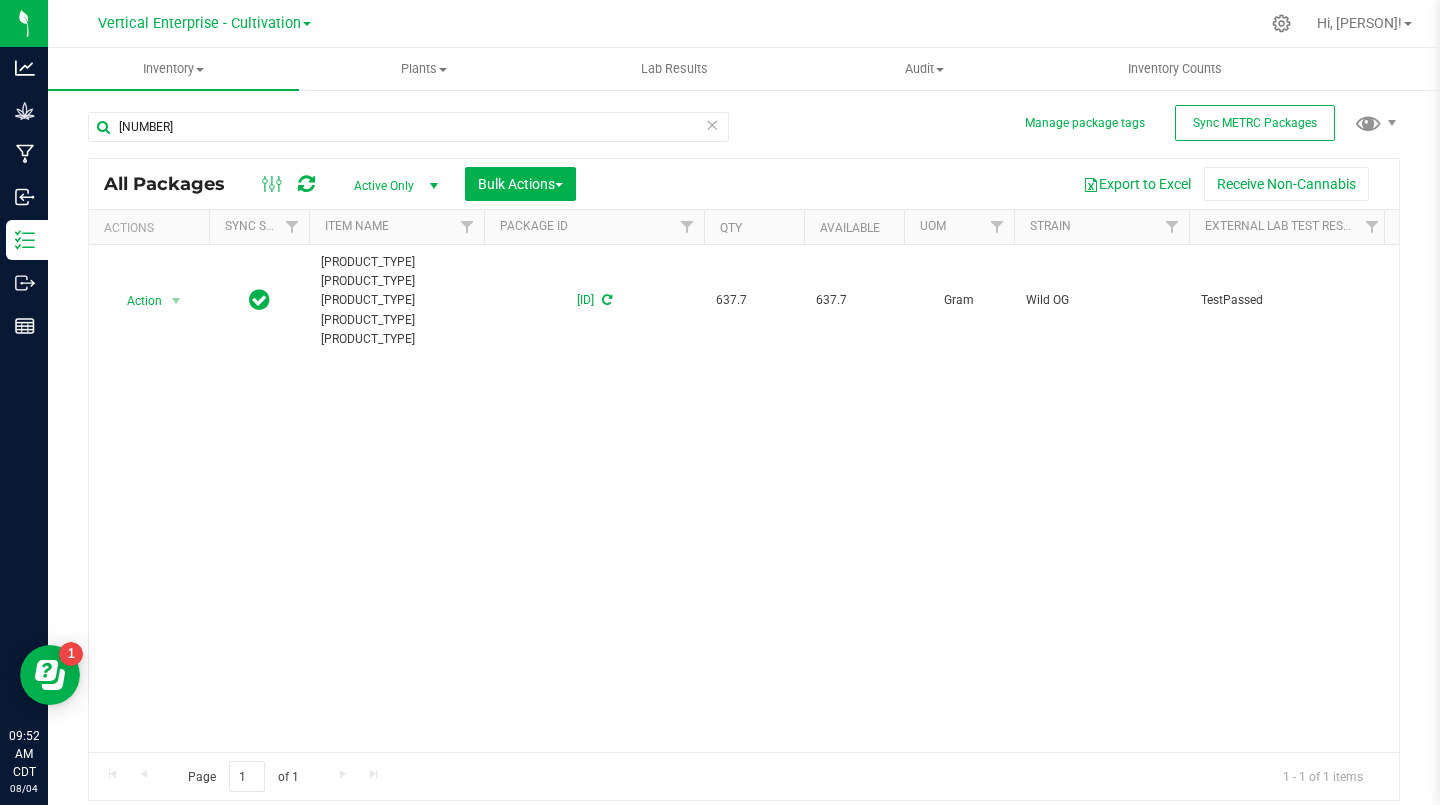 click on "Action" at bounding box center (136, 301) 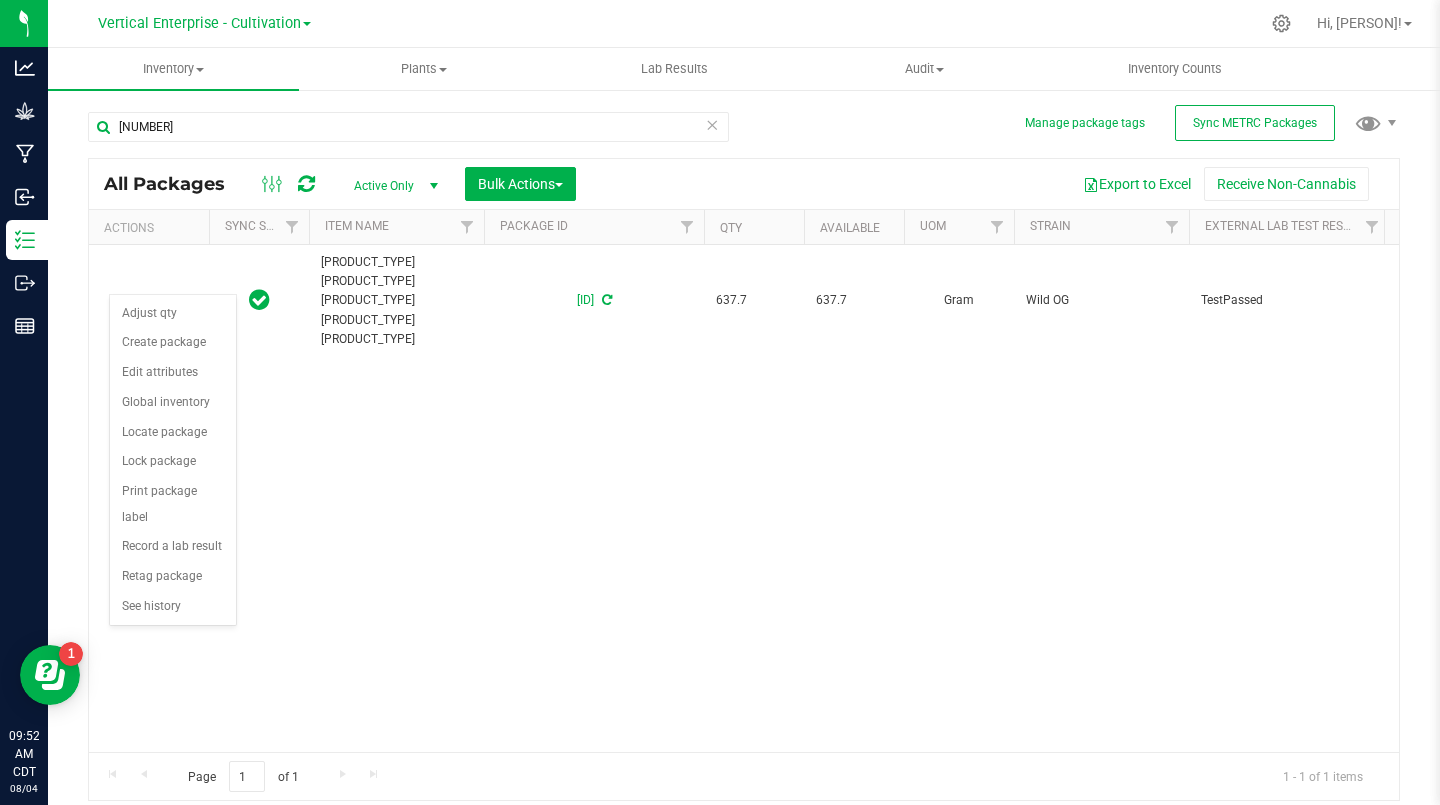 click on "Create package" at bounding box center [173, 343] 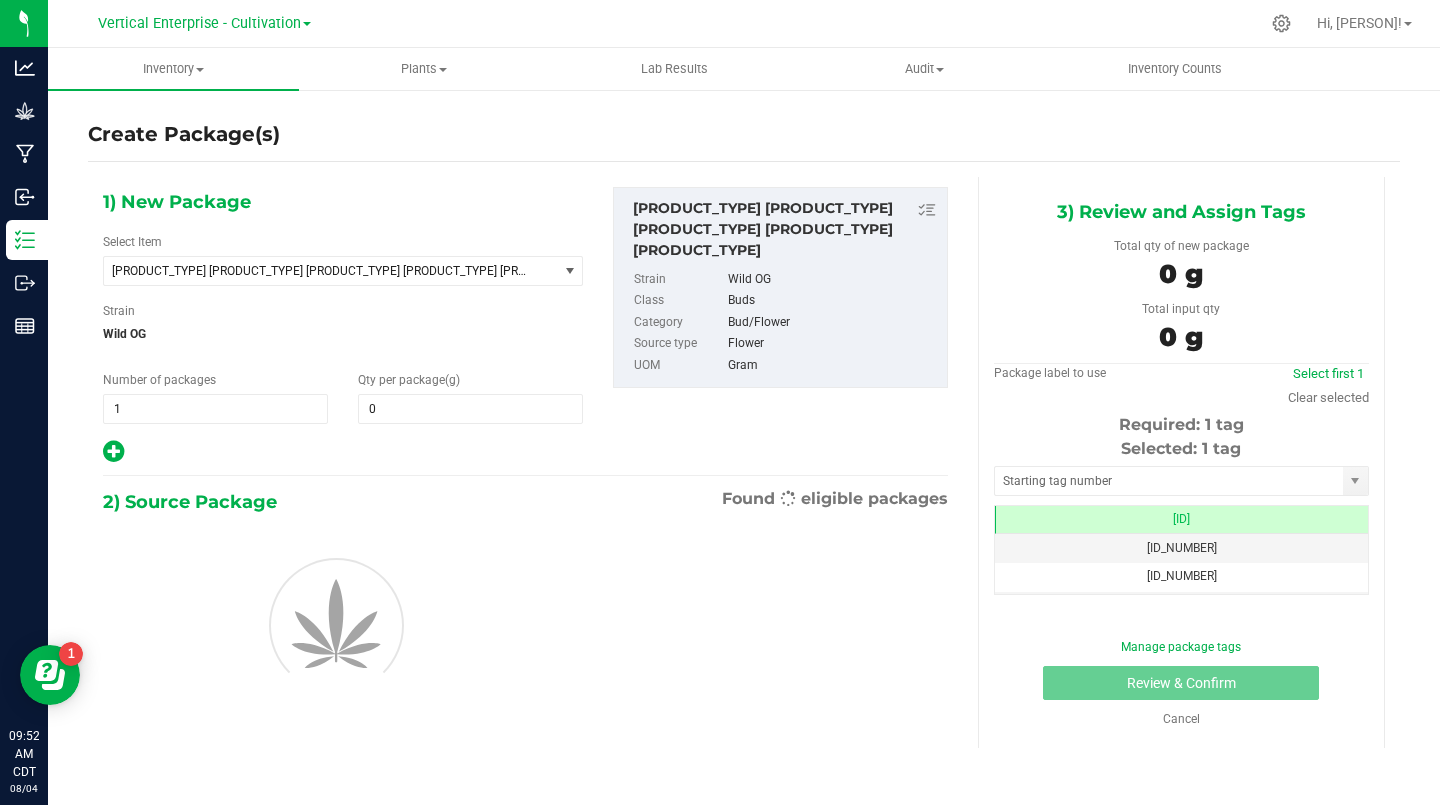 type on "0.0000" 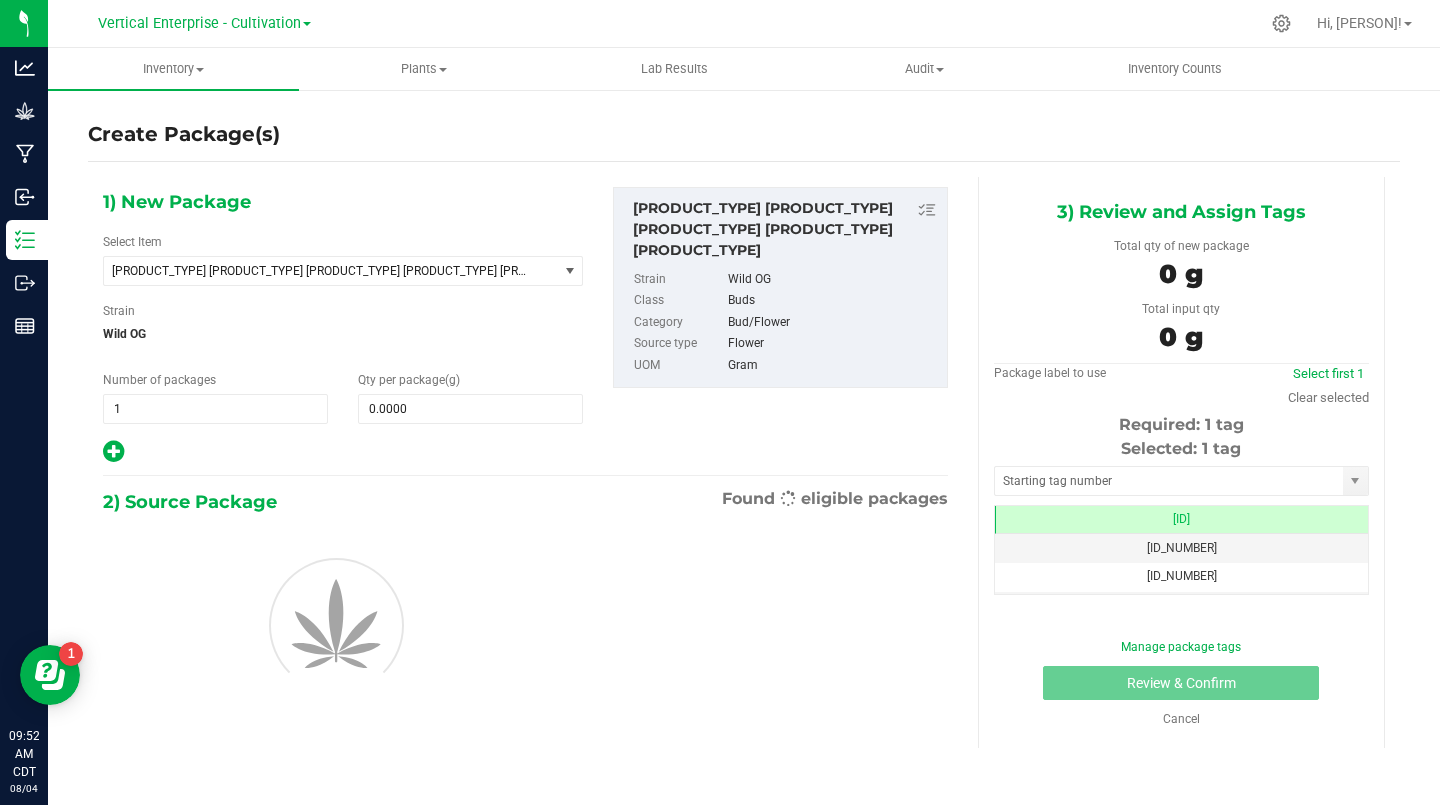 scroll, scrollTop: 0, scrollLeft: 0, axis: both 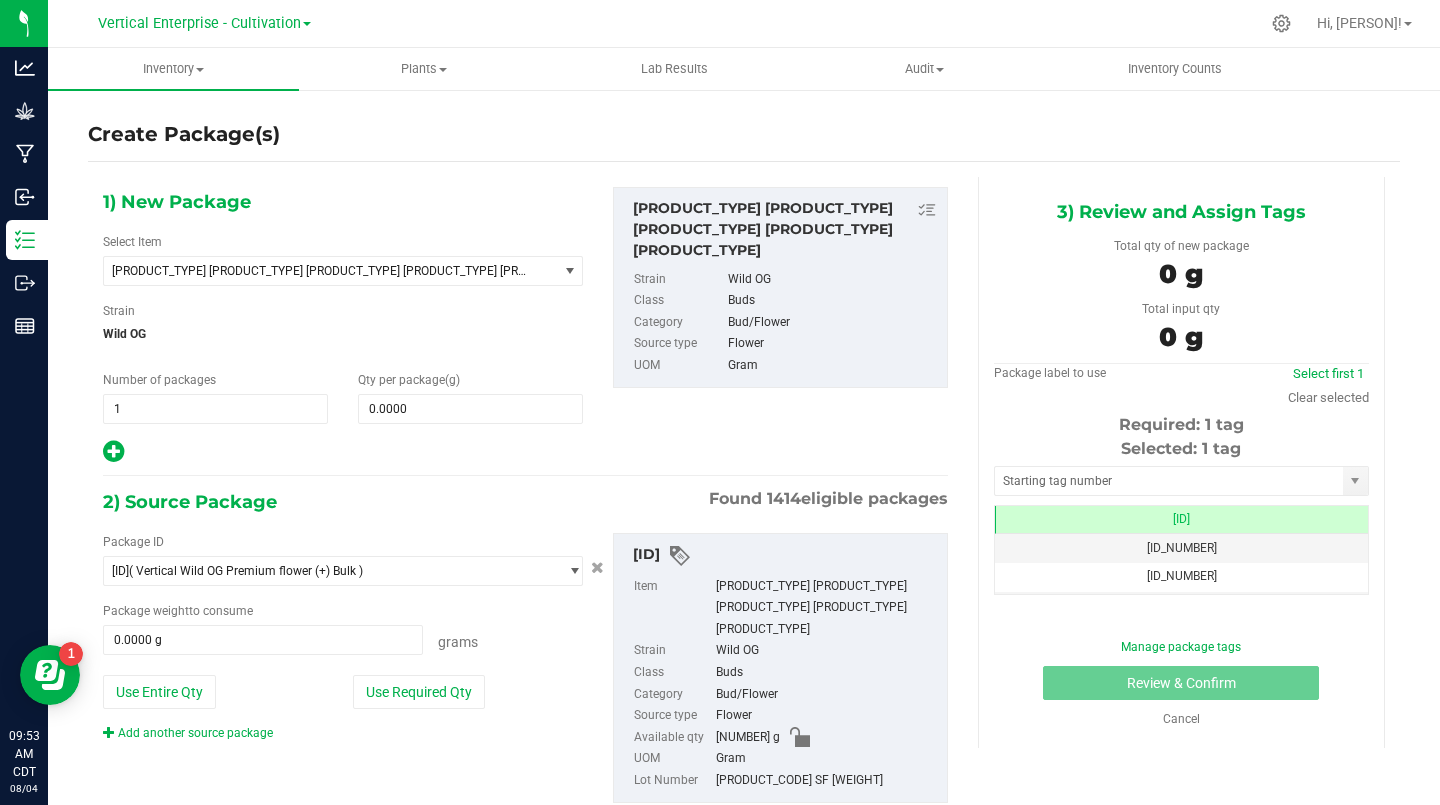 click on "[PRODUCT_TYPE] [PRODUCT_TYPE] [PRODUCT_TYPE] [PRODUCT_TYPE] [PRODUCT_TYPE]" at bounding box center (330, 271) 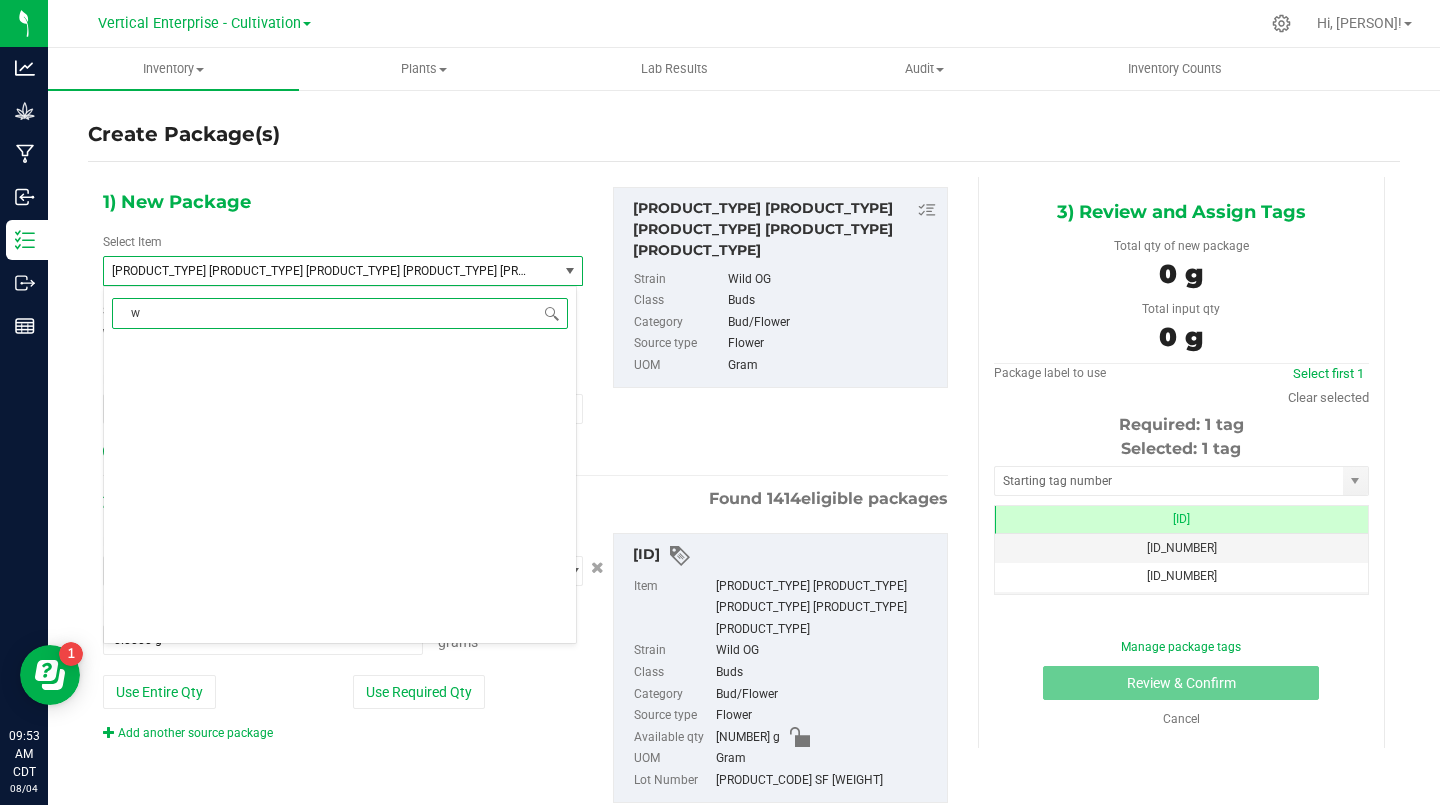 scroll, scrollTop: 0, scrollLeft: 0, axis: both 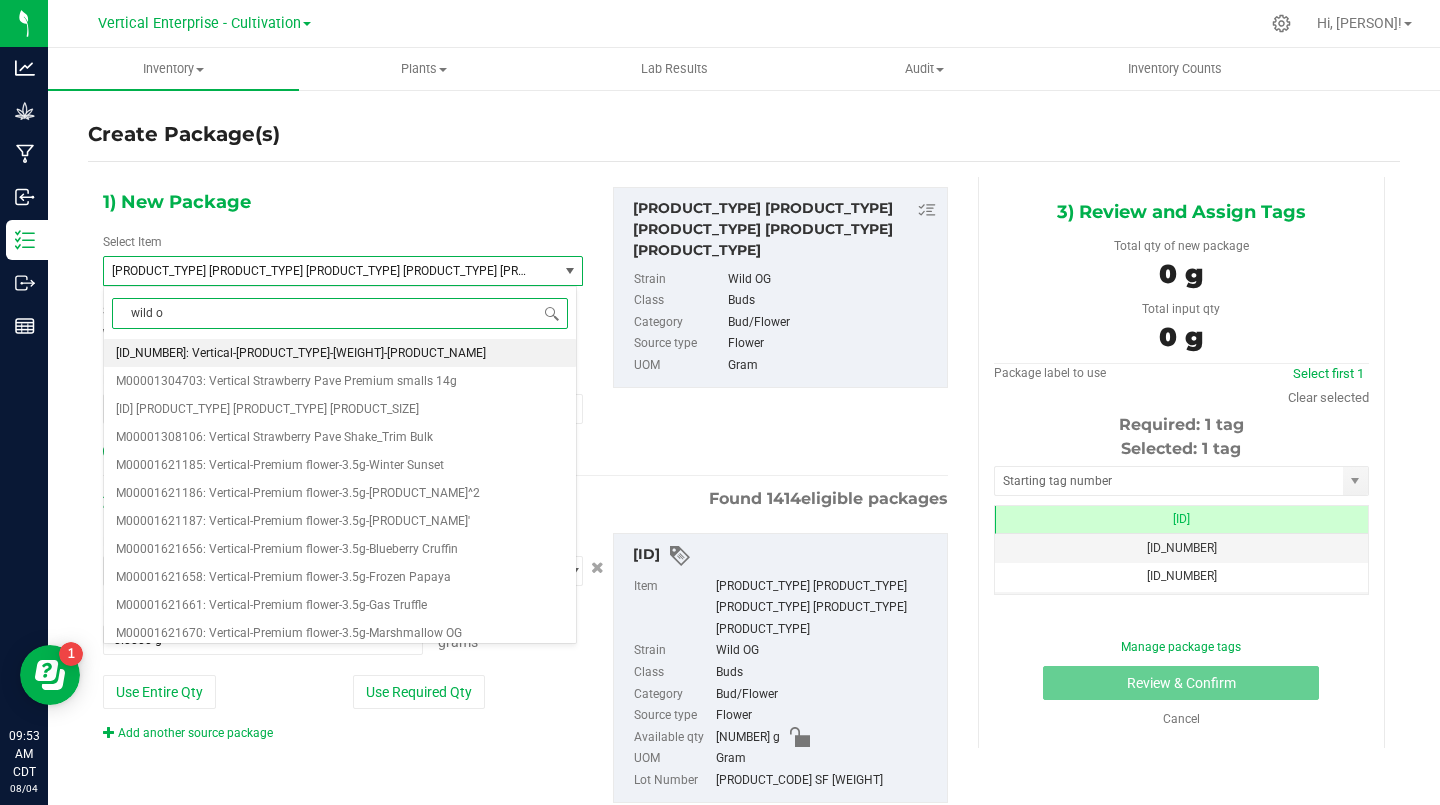 type on "wild og" 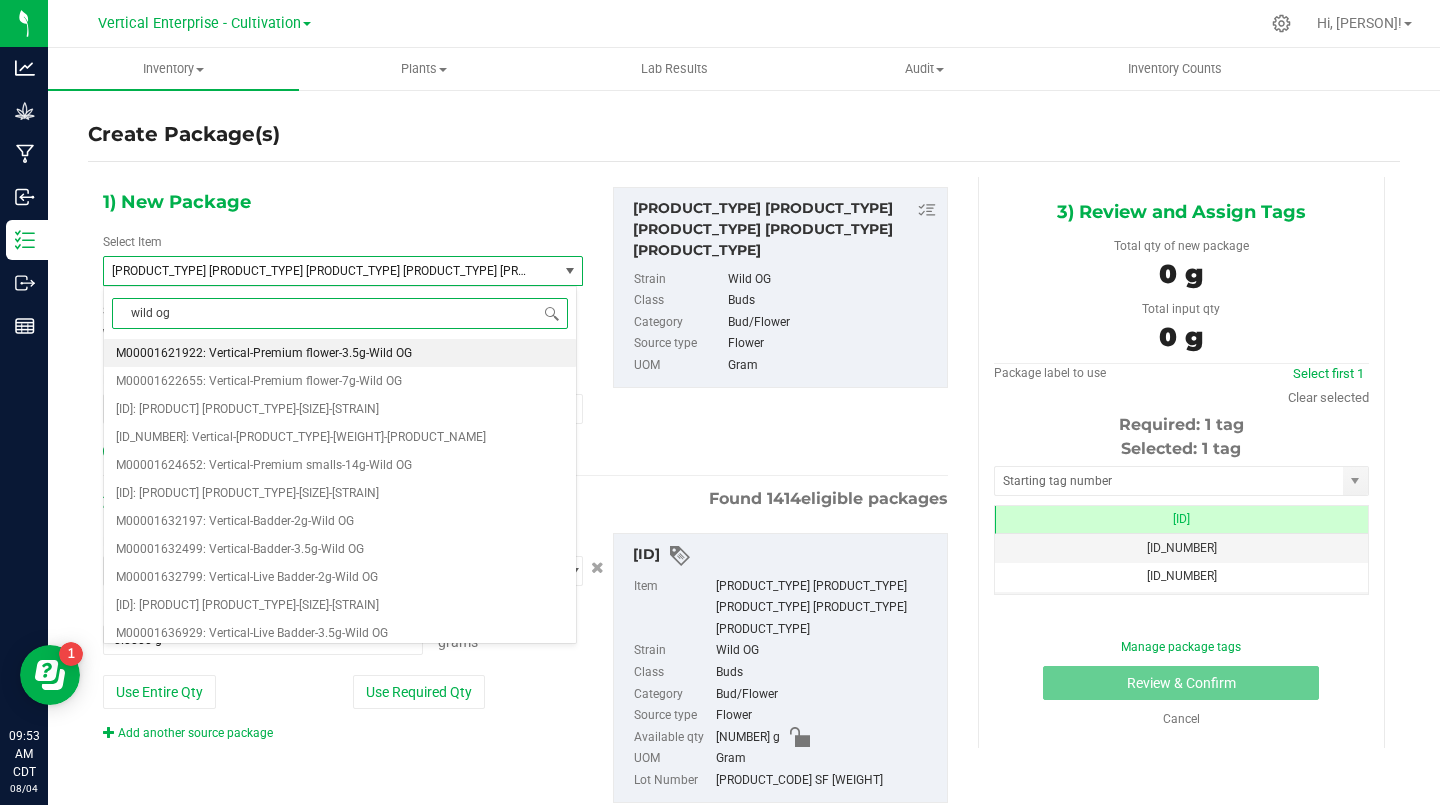 click on "M00001621922: Vertical-Premium flower-3.5g-Wild OG" at bounding box center (264, 353) 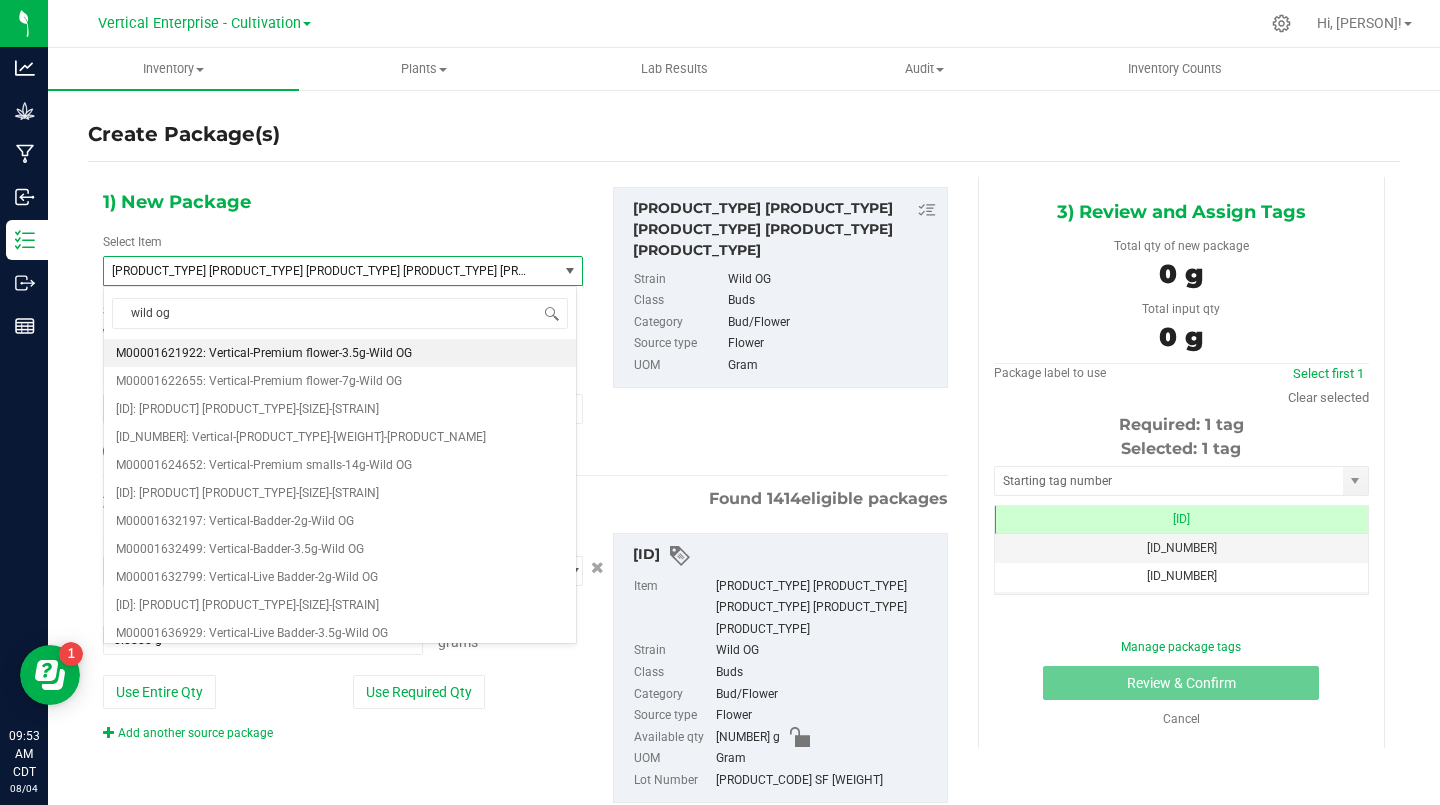type 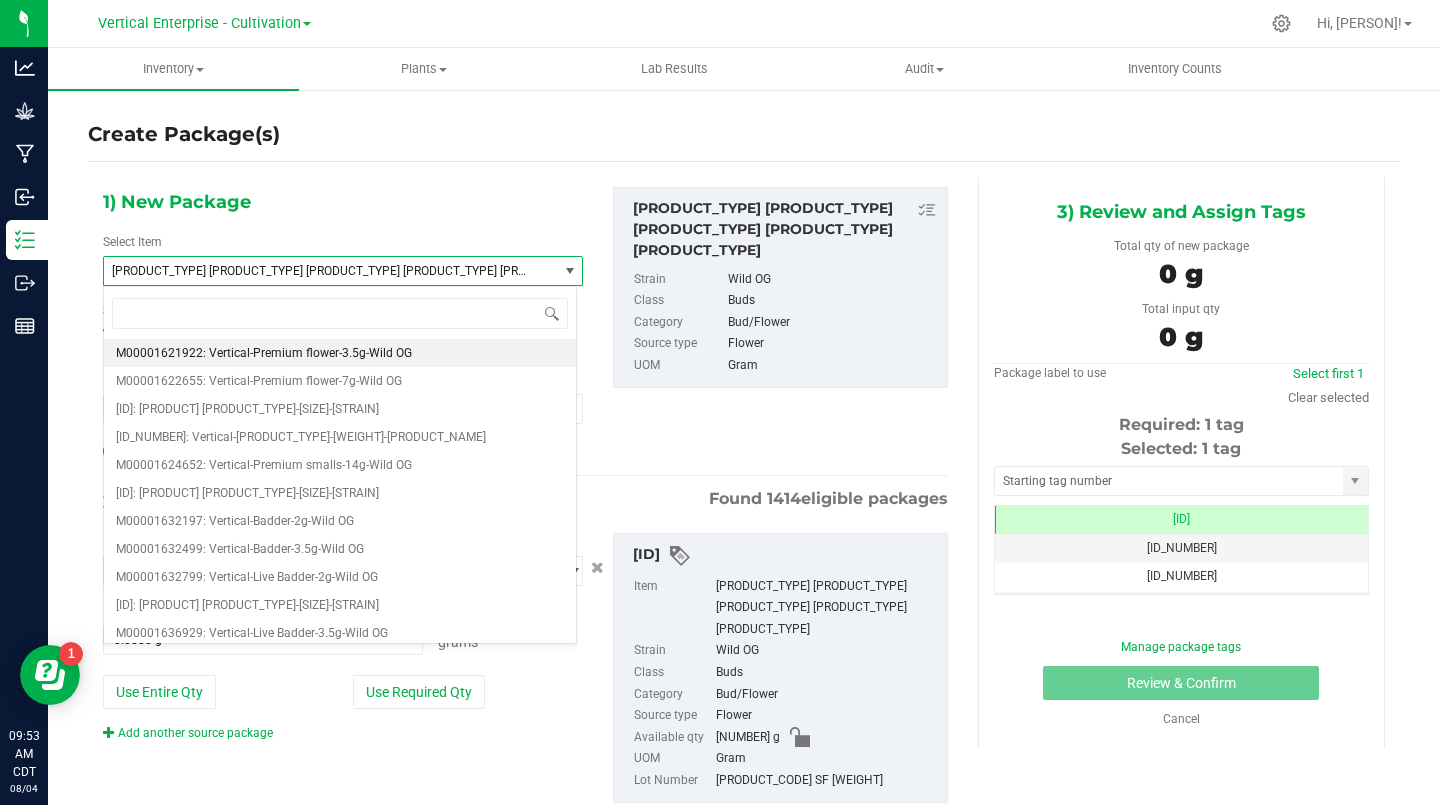 type on "0" 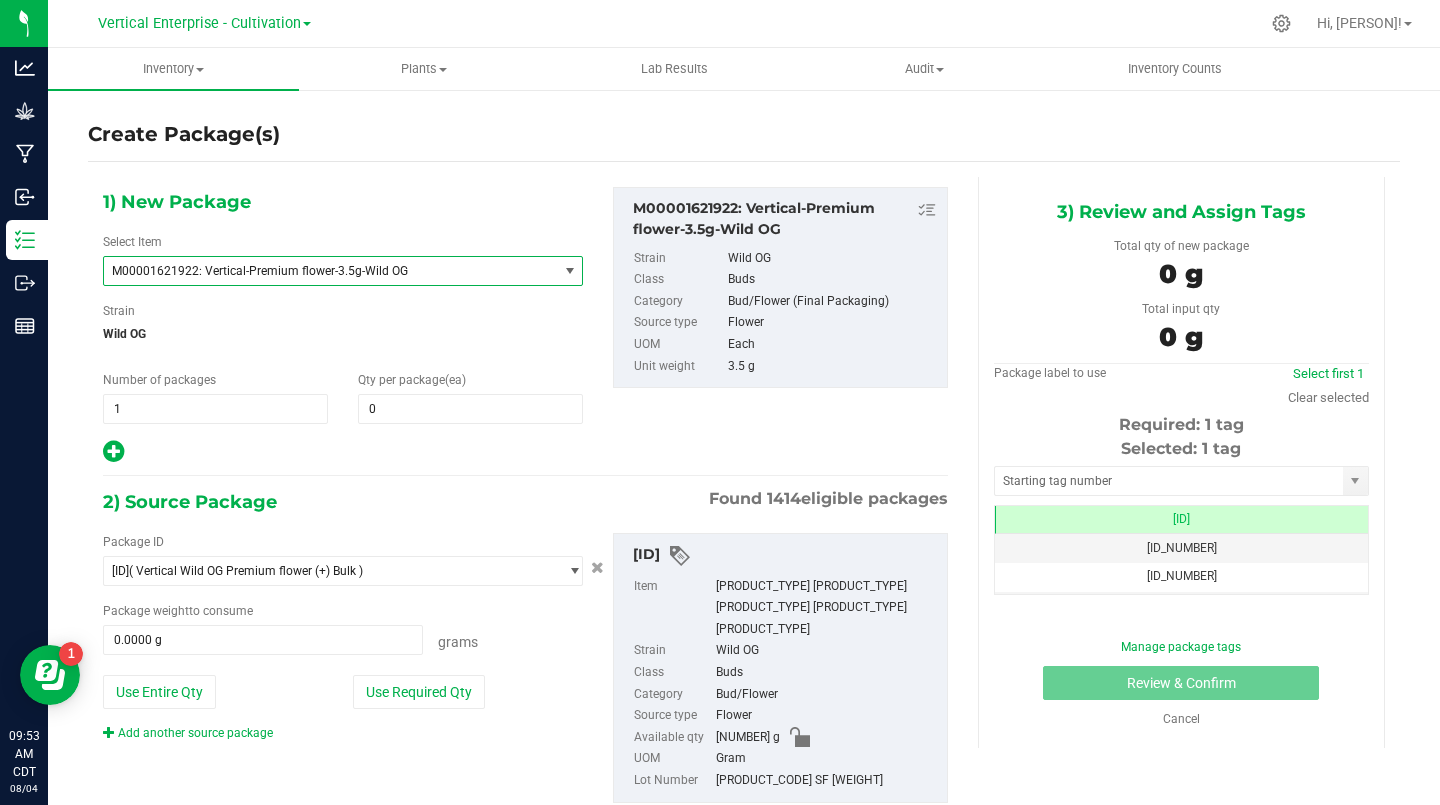 click on "1" at bounding box center [215, 409] 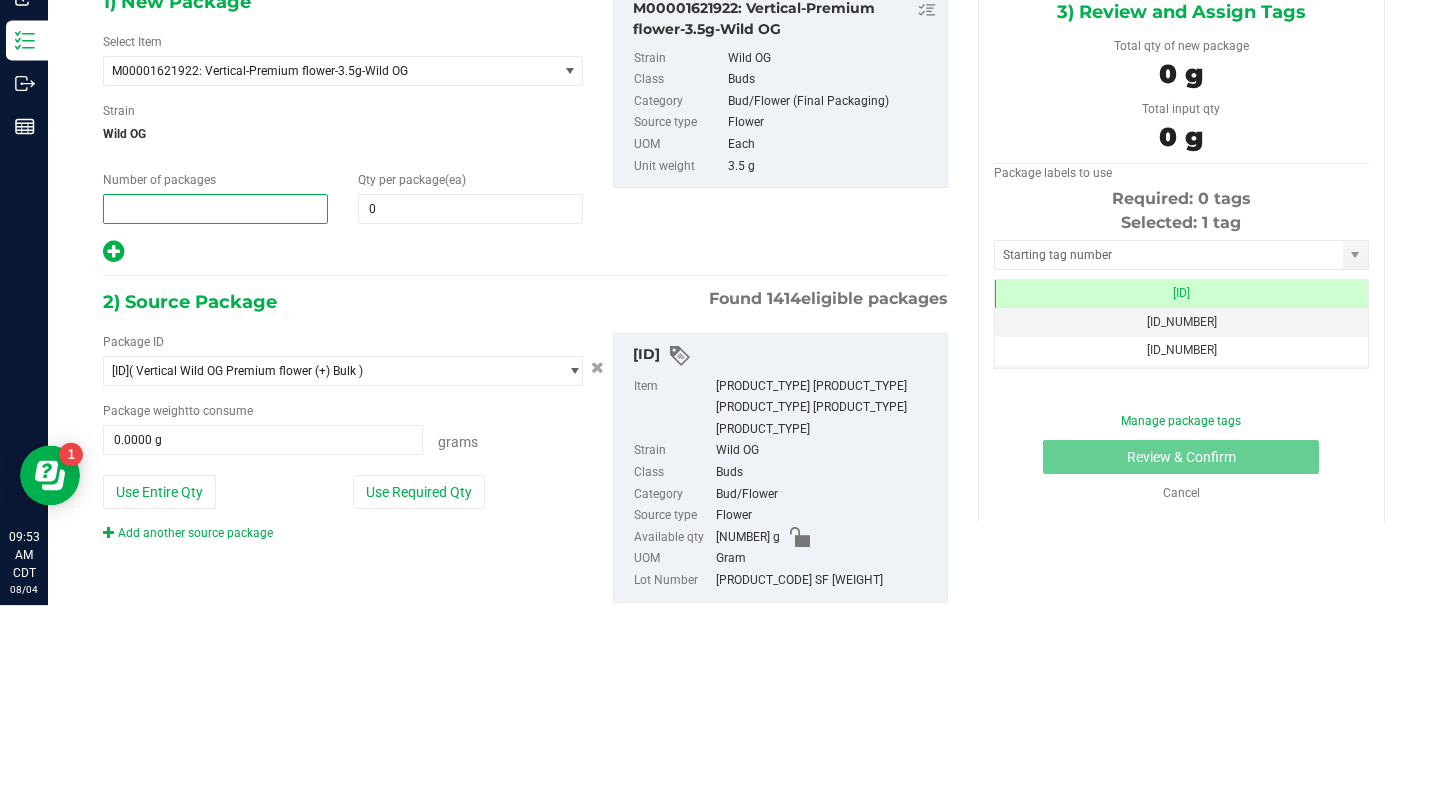 type on "2" 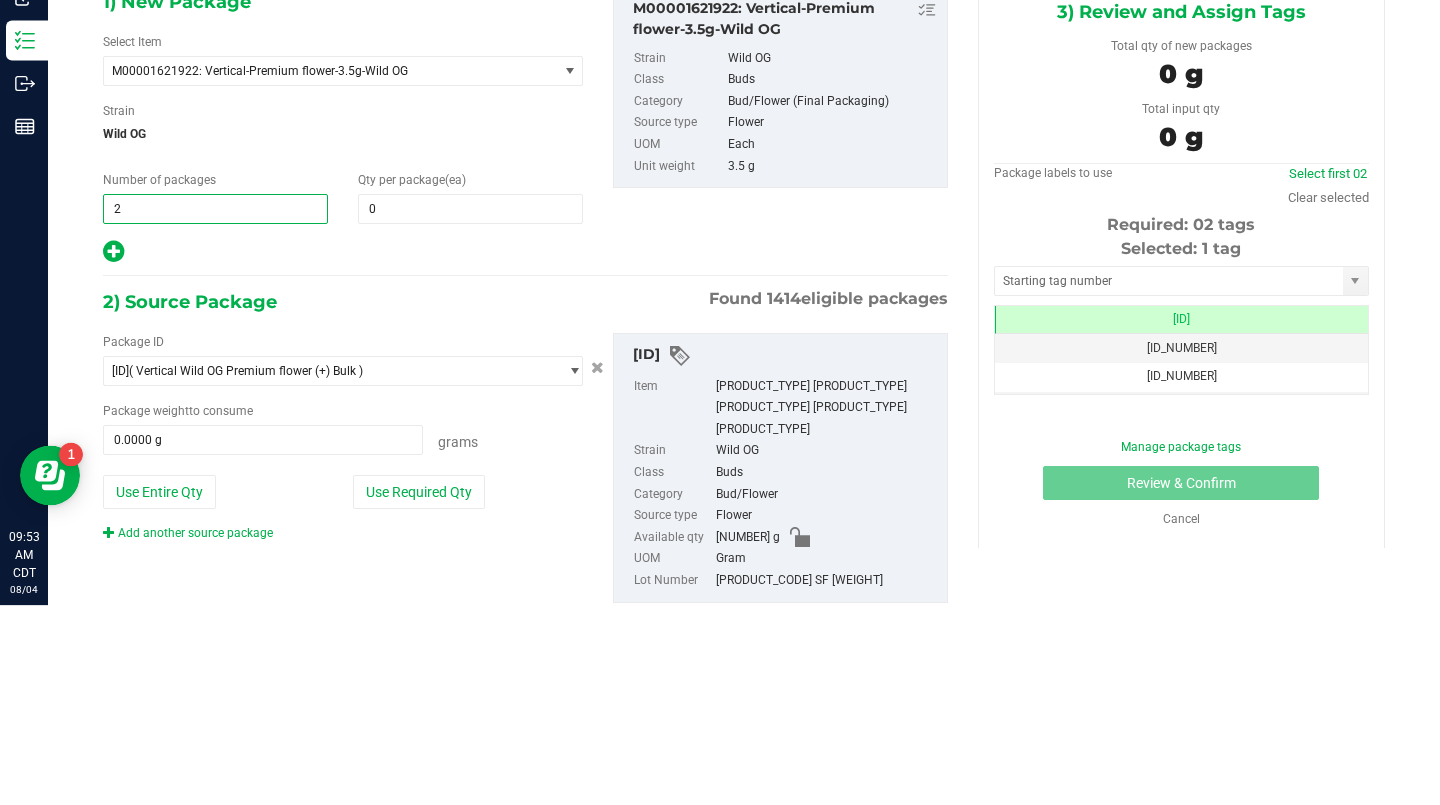 click on "0" at bounding box center [470, 409] 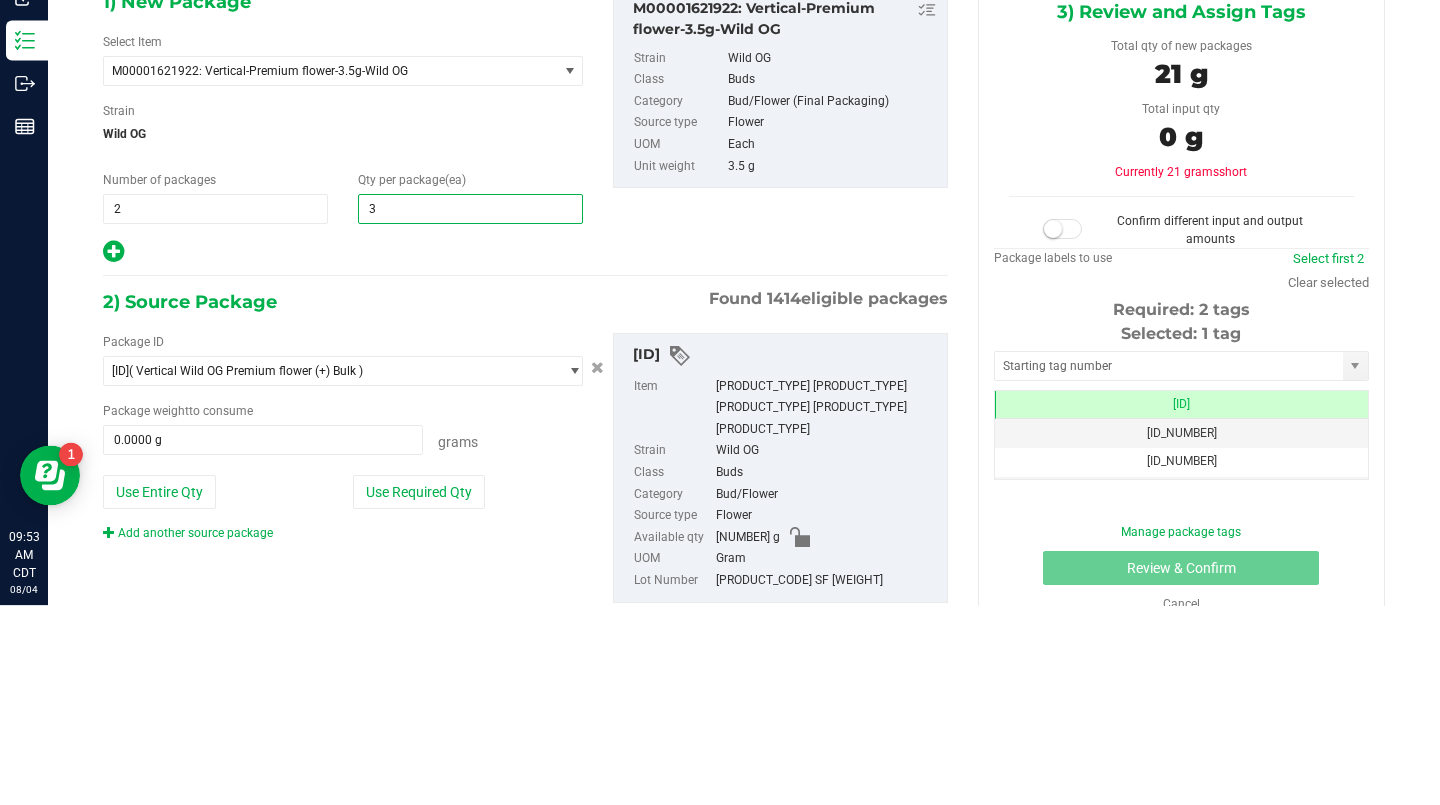 type on "36" 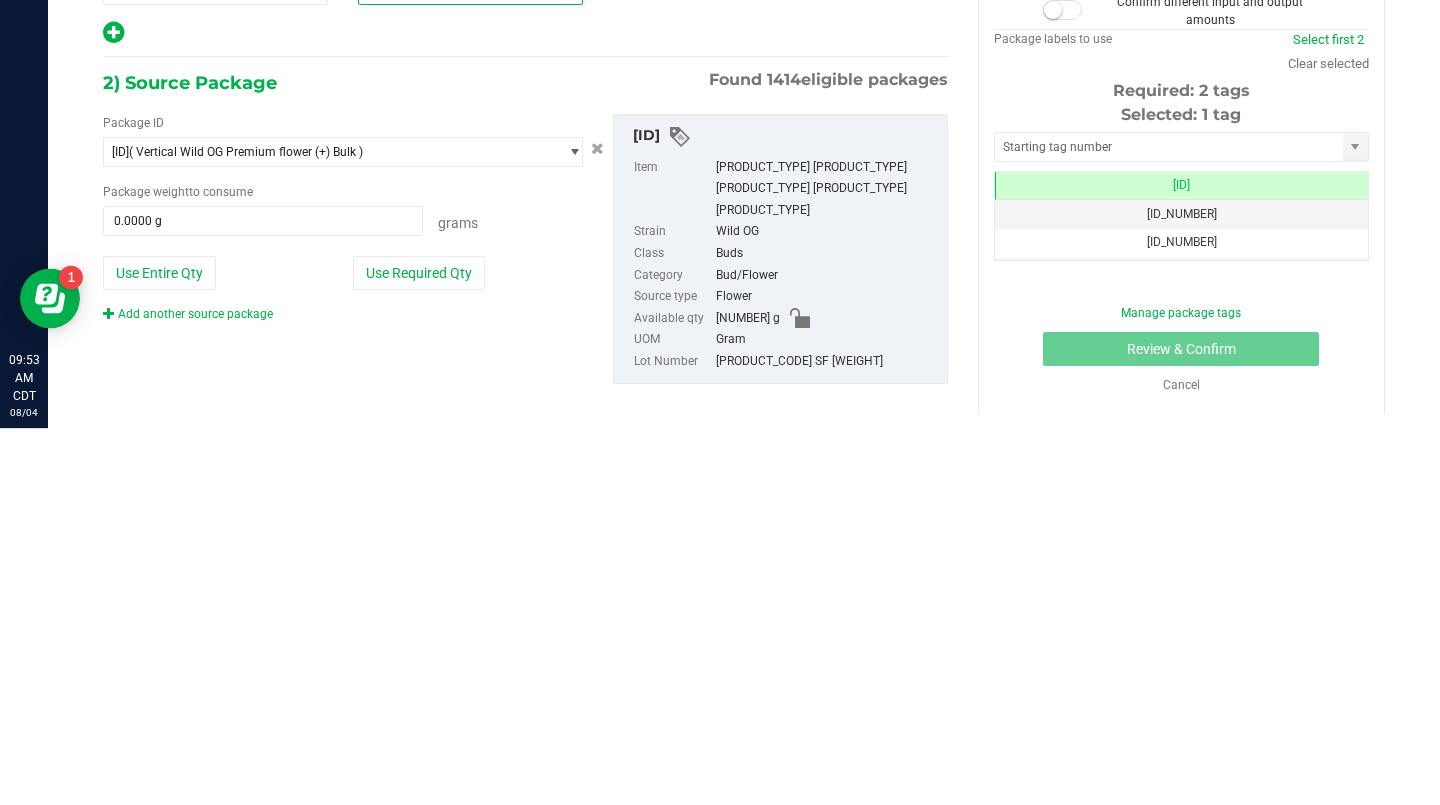 click on "Use Required Qty" at bounding box center [419, 650] 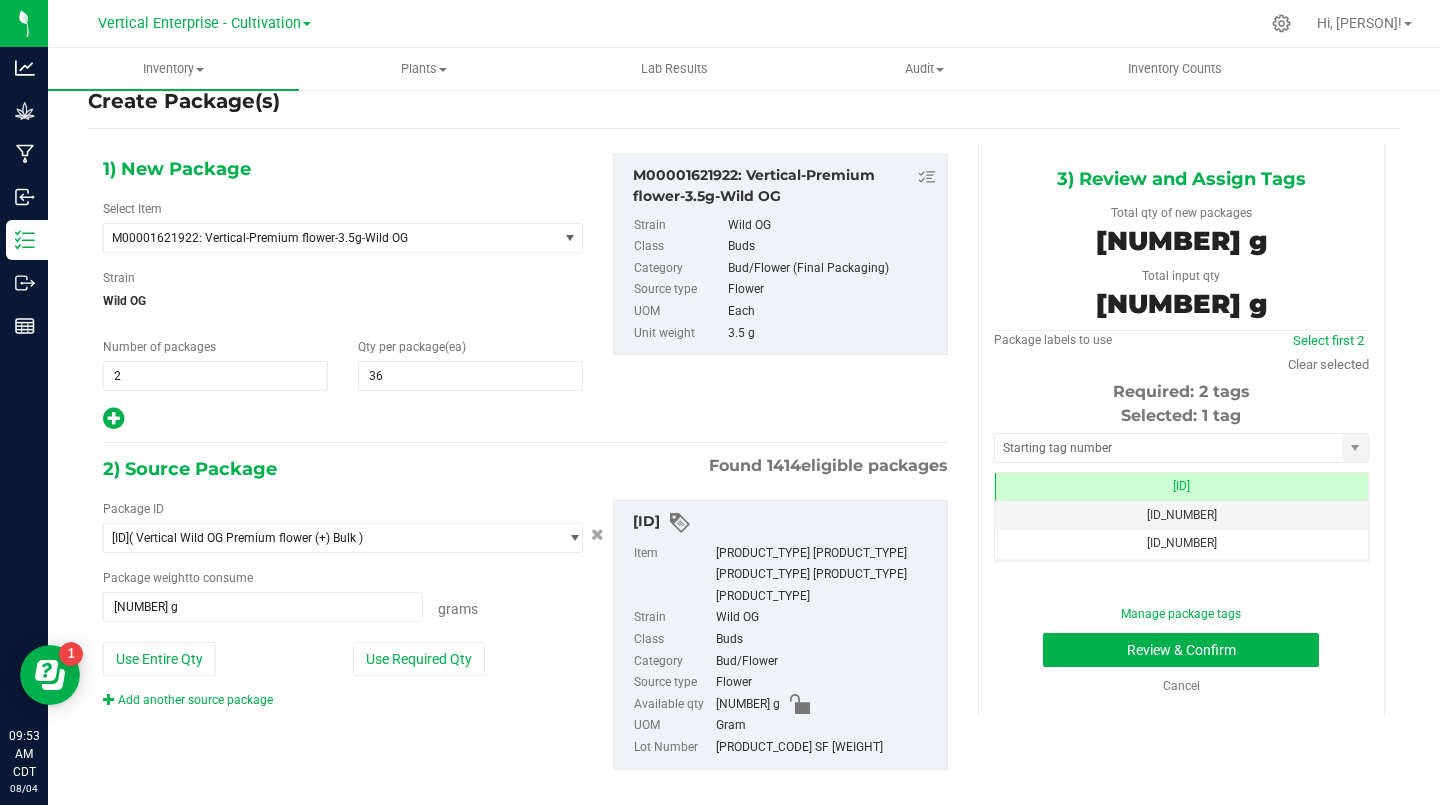 click on "[ID]" at bounding box center [1181, 486] 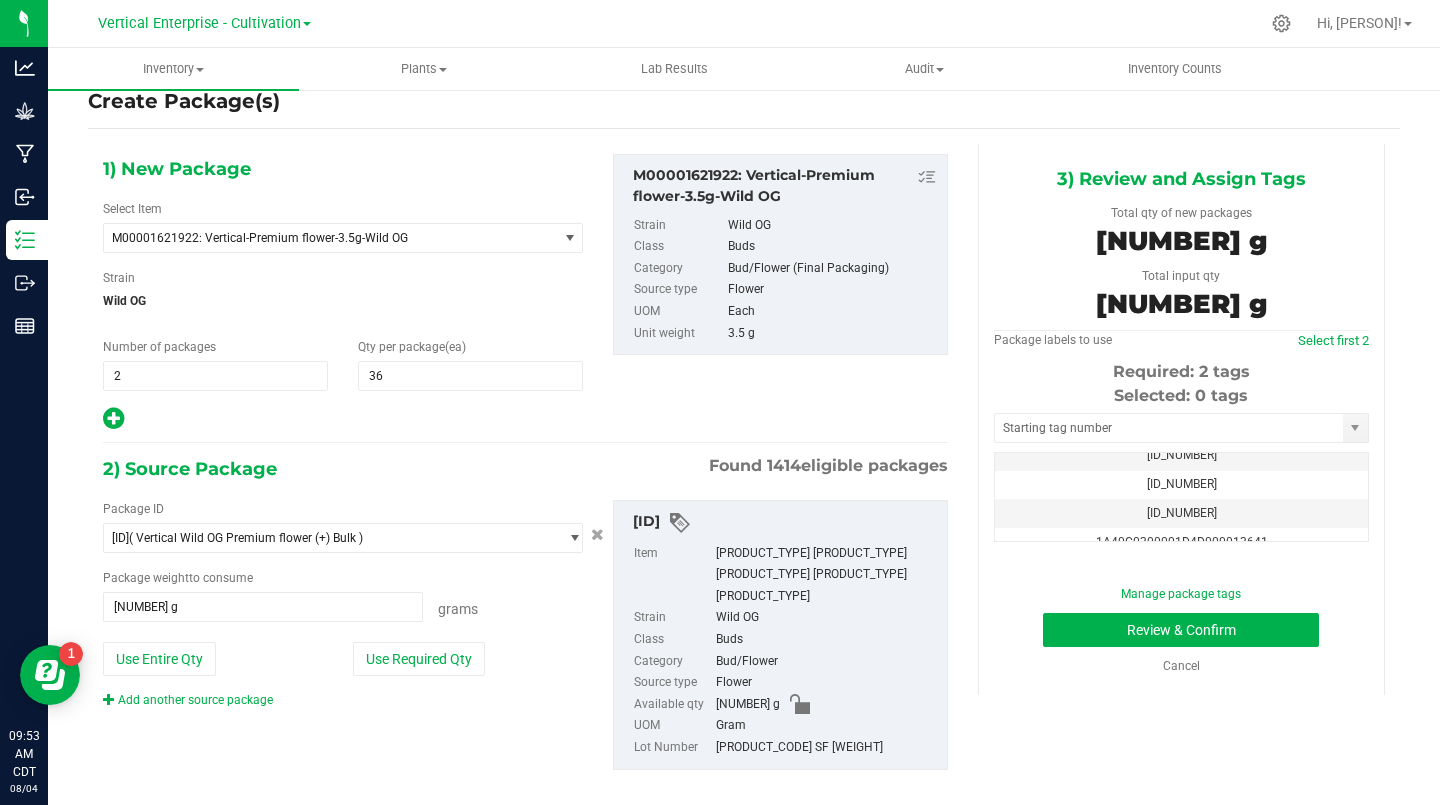 click on "[ID_NUMBER]" at bounding box center (1182, 484) 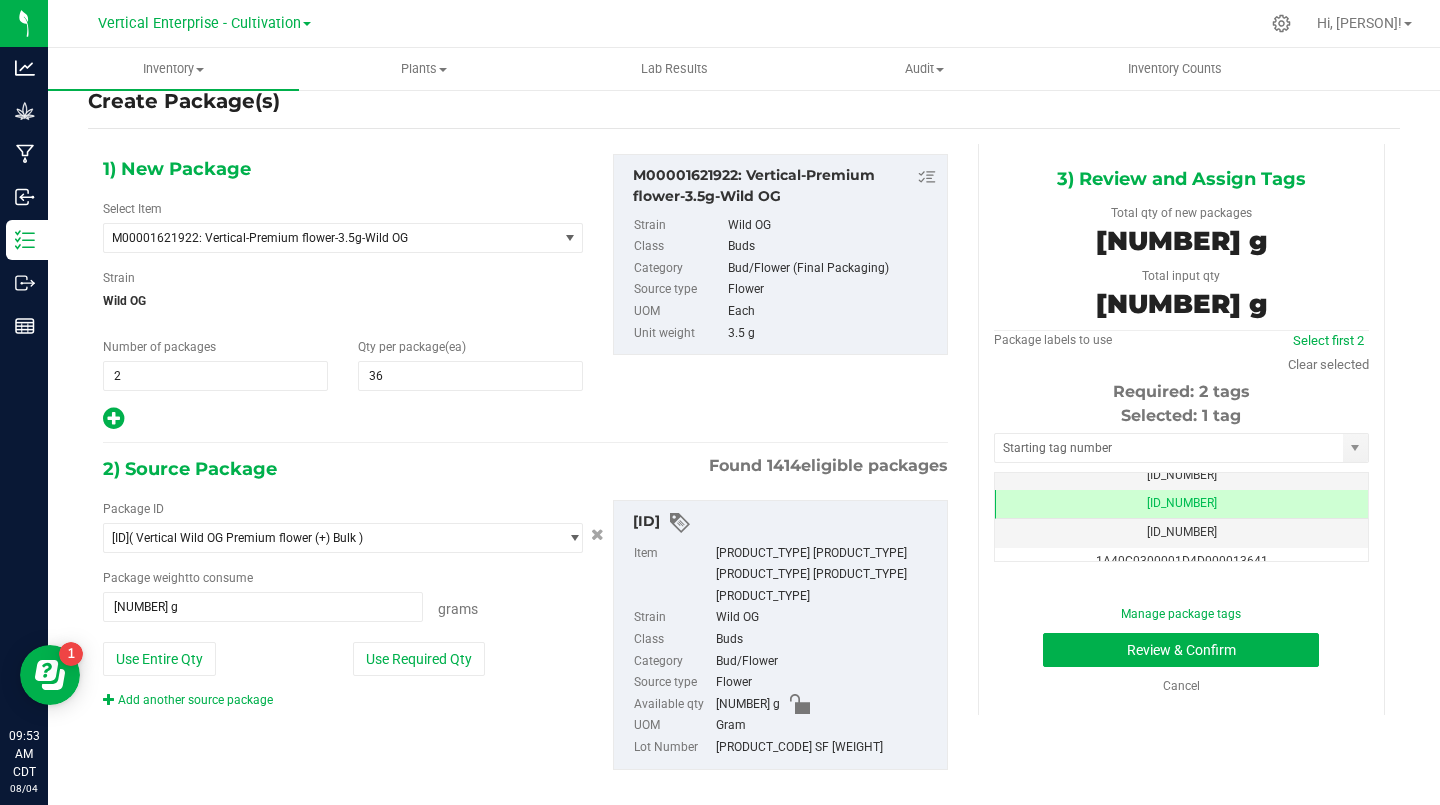 click on "[ID_NUMBER]" at bounding box center [1181, 533] 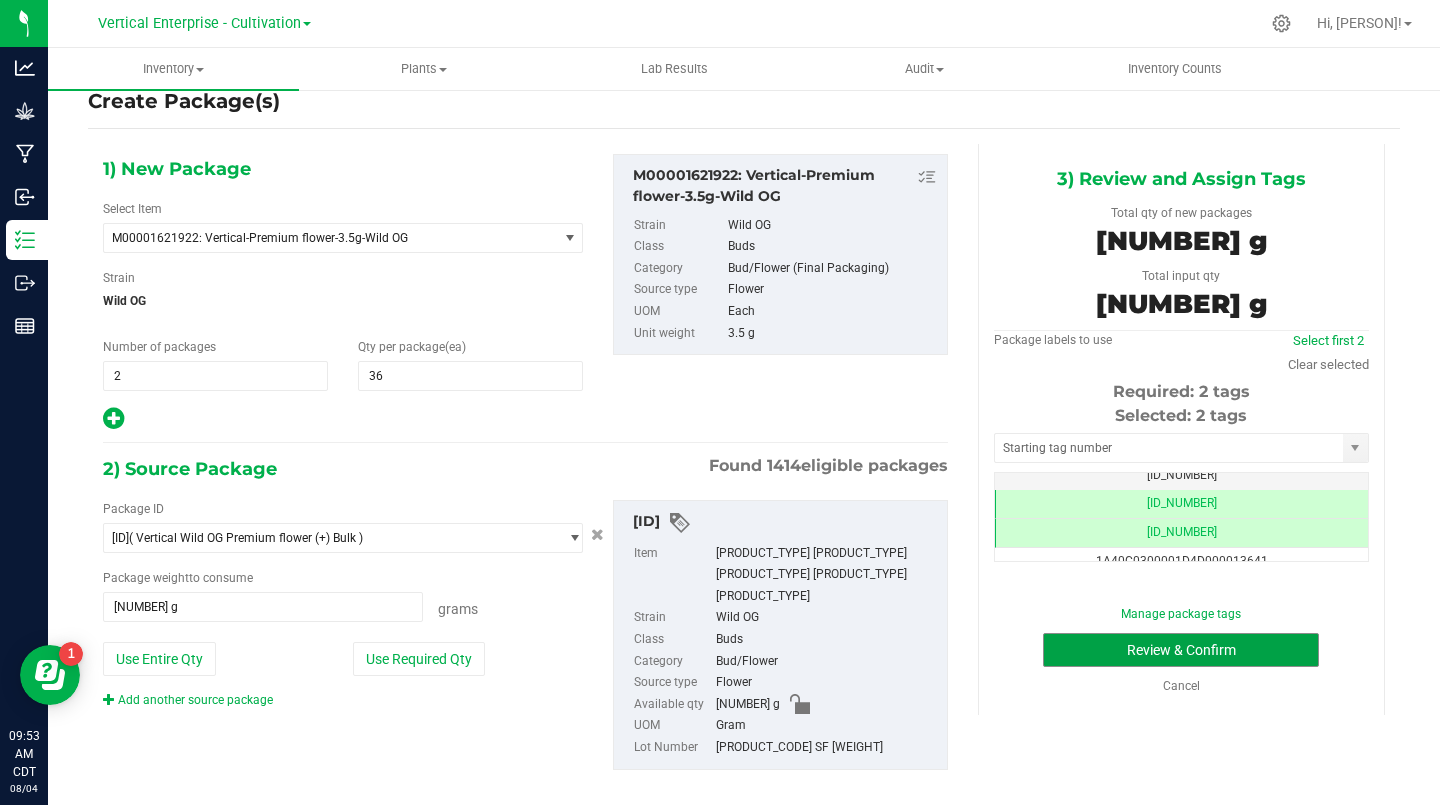click on "Review & Confirm" at bounding box center (1181, 650) 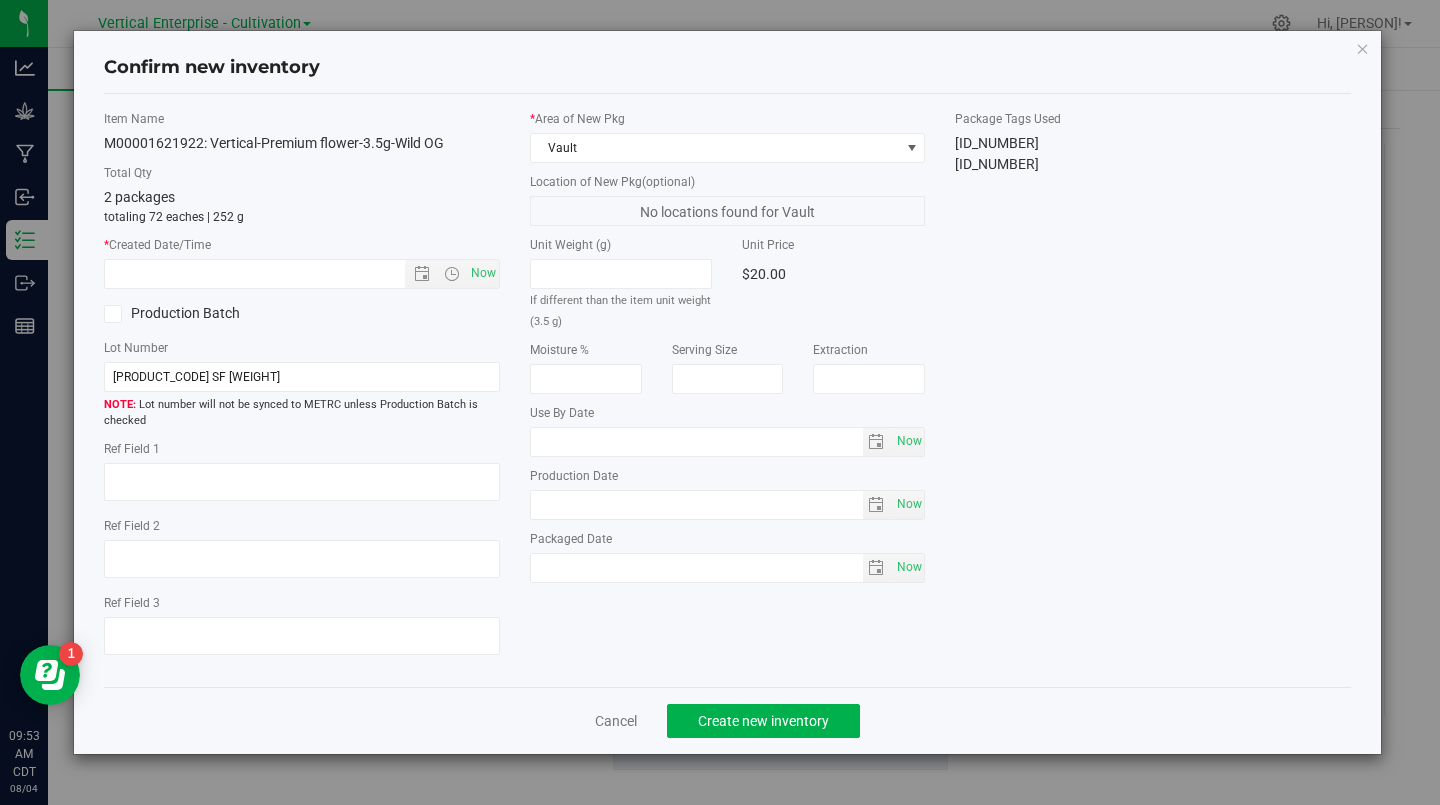 click on "Now" at bounding box center (483, 273) 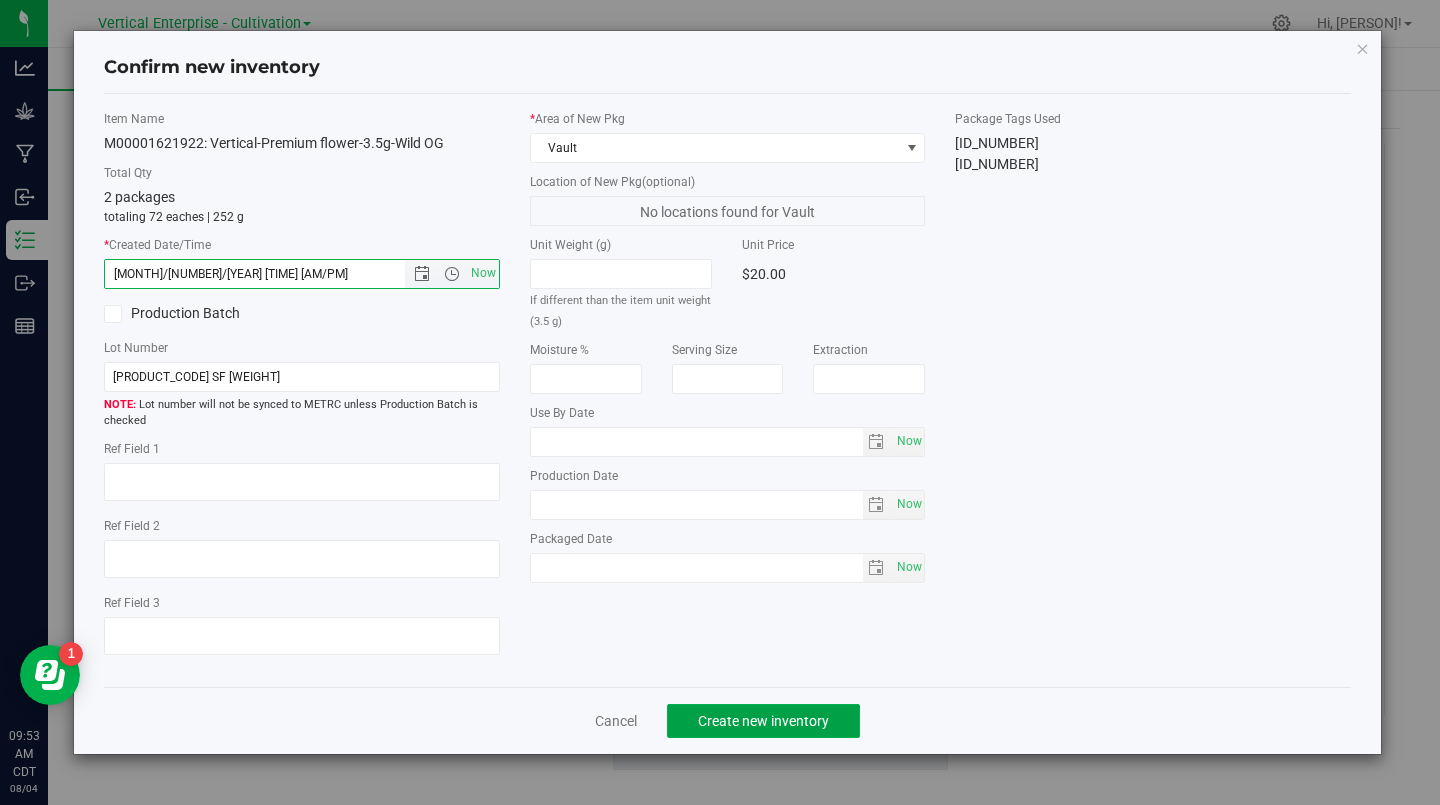 click on "Create new inventory" 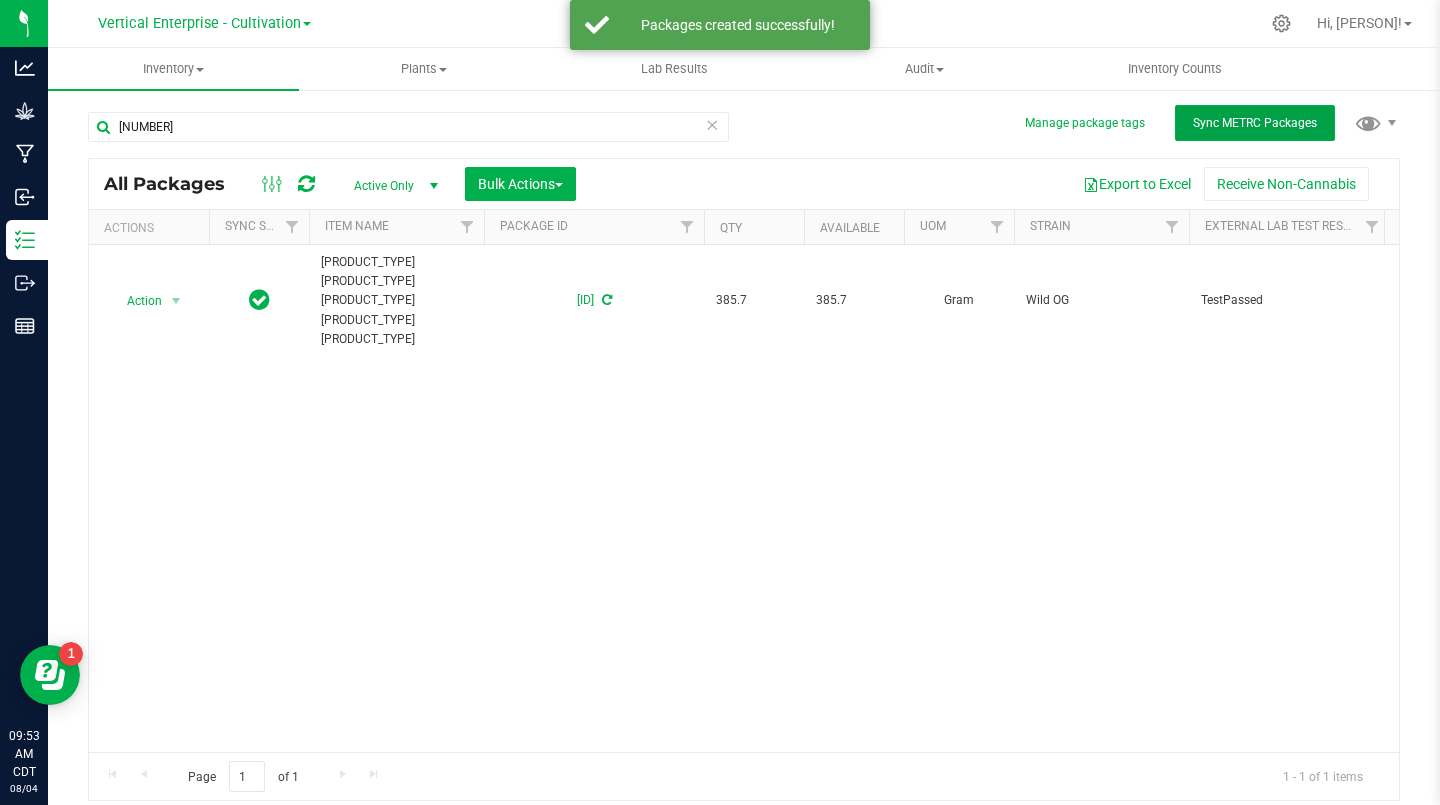 click on "Sync METRC Packages" at bounding box center (1255, 123) 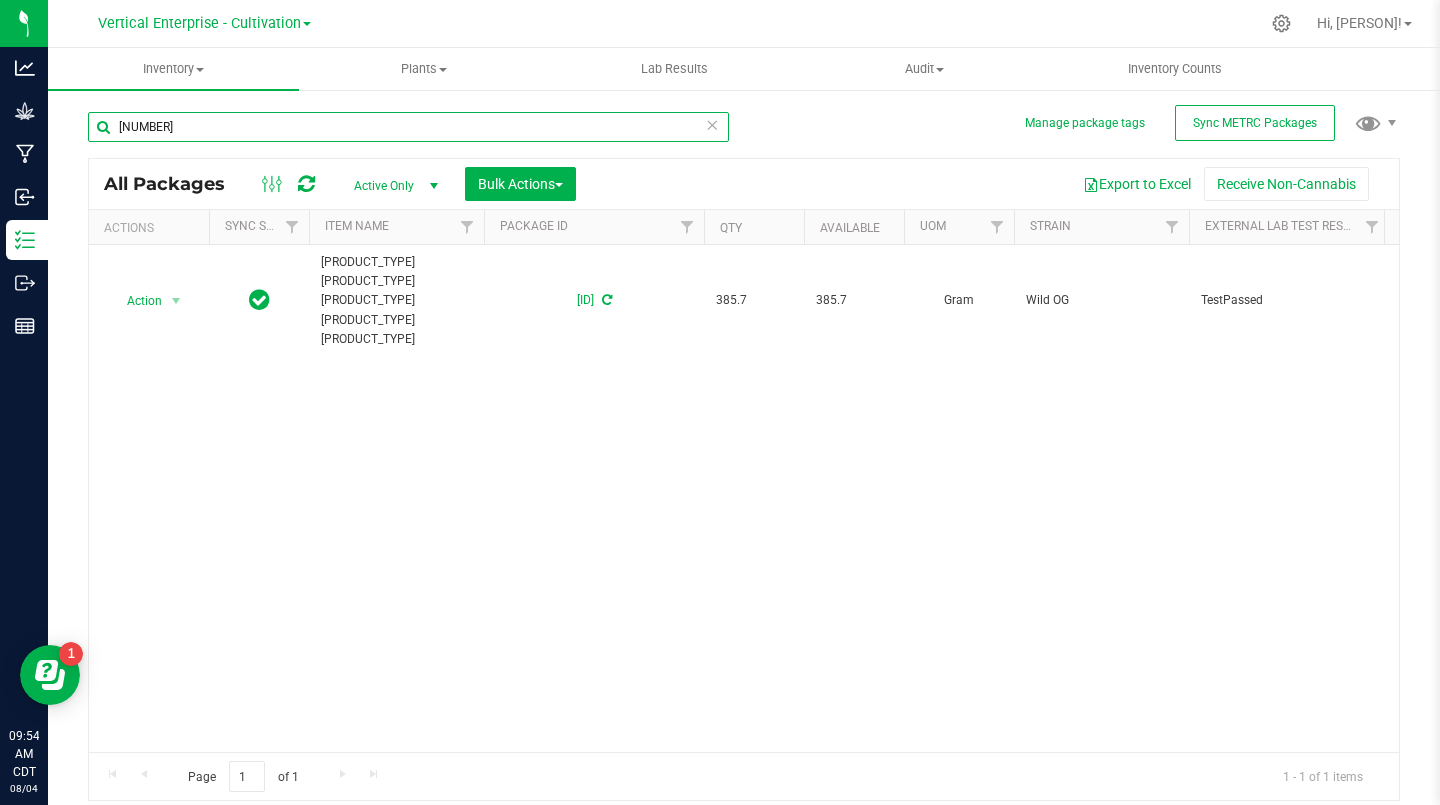 click on "[NUMBER]" at bounding box center [408, 127] 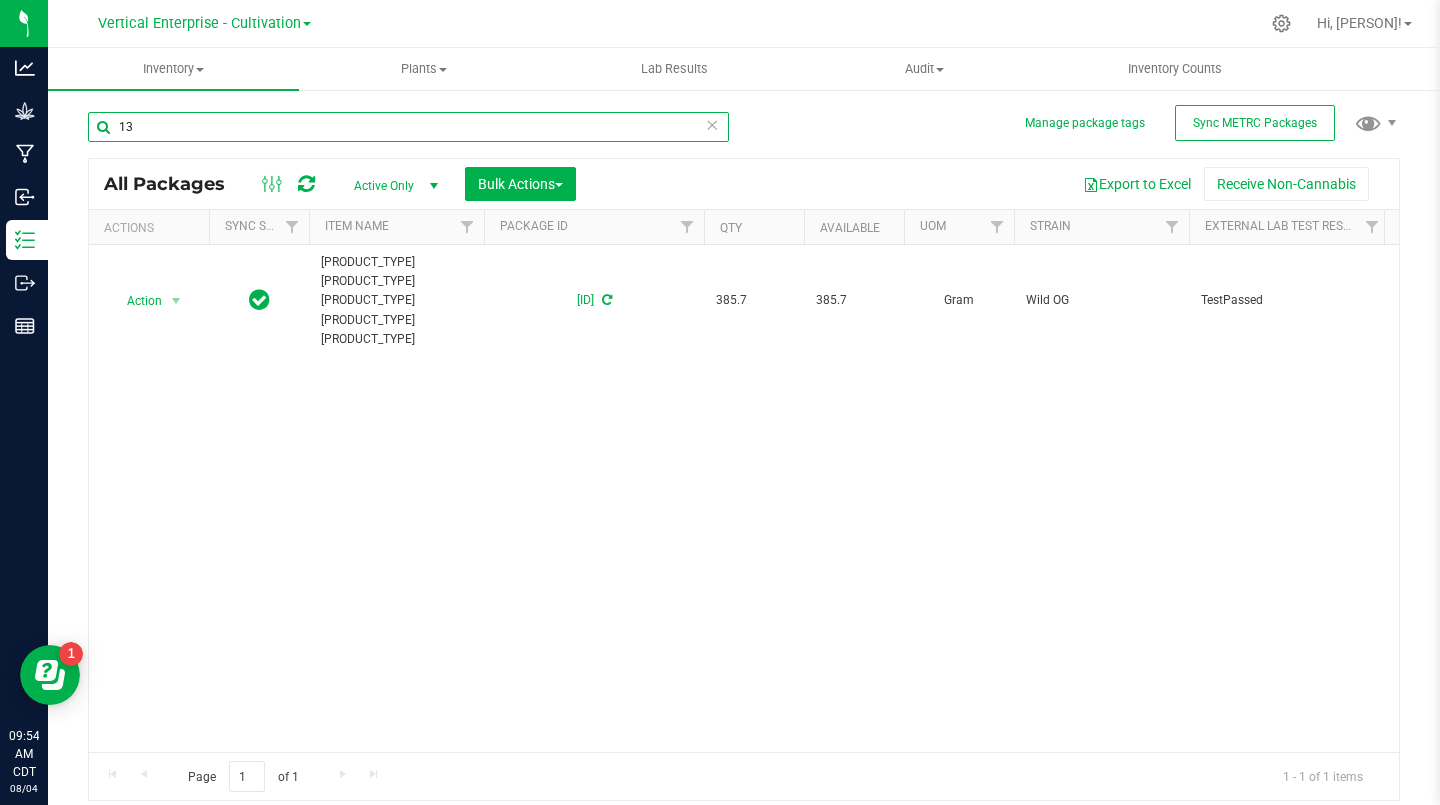 type on "1" 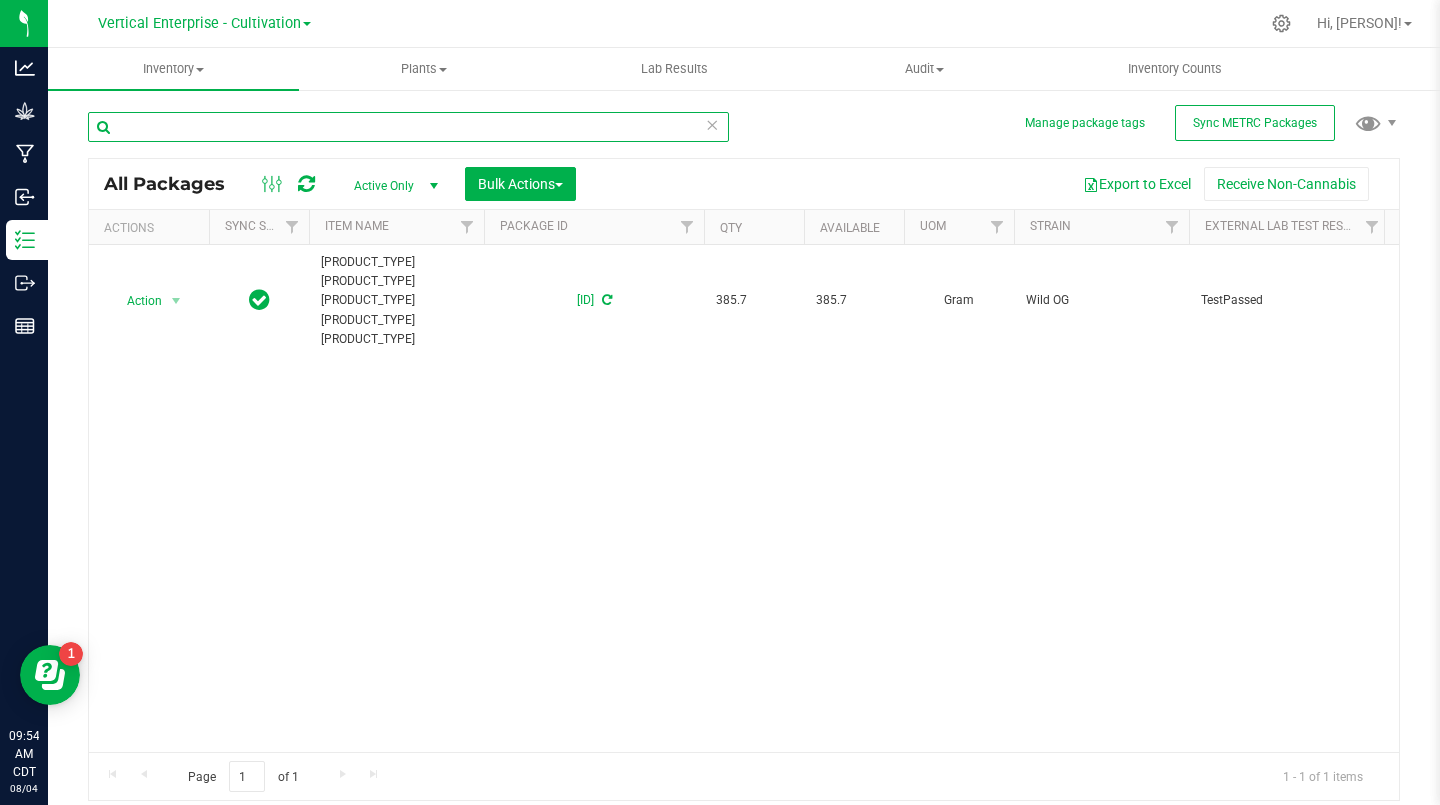 type 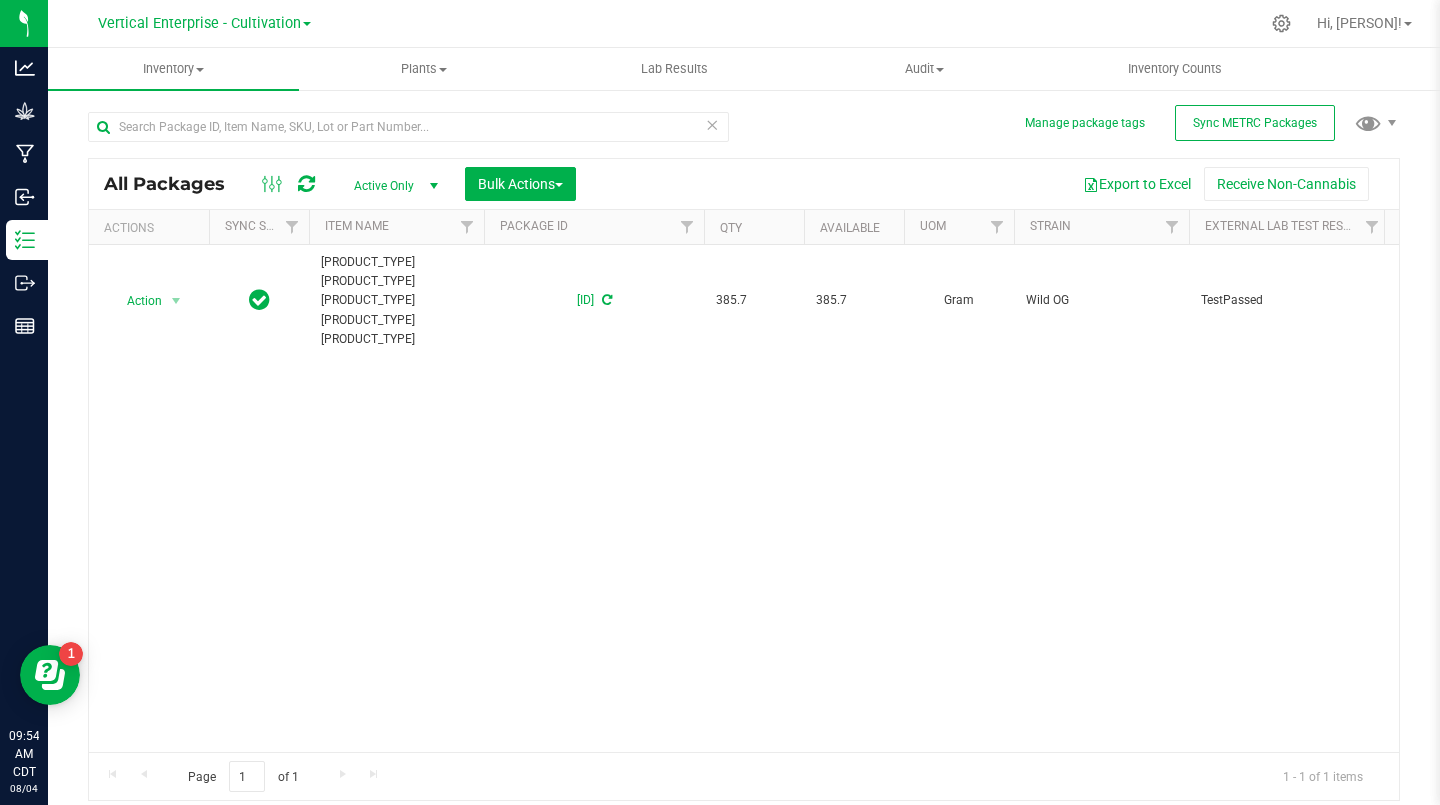 click on "Vertical Enterprise - Cultivation" at bounding box center [199, 23] 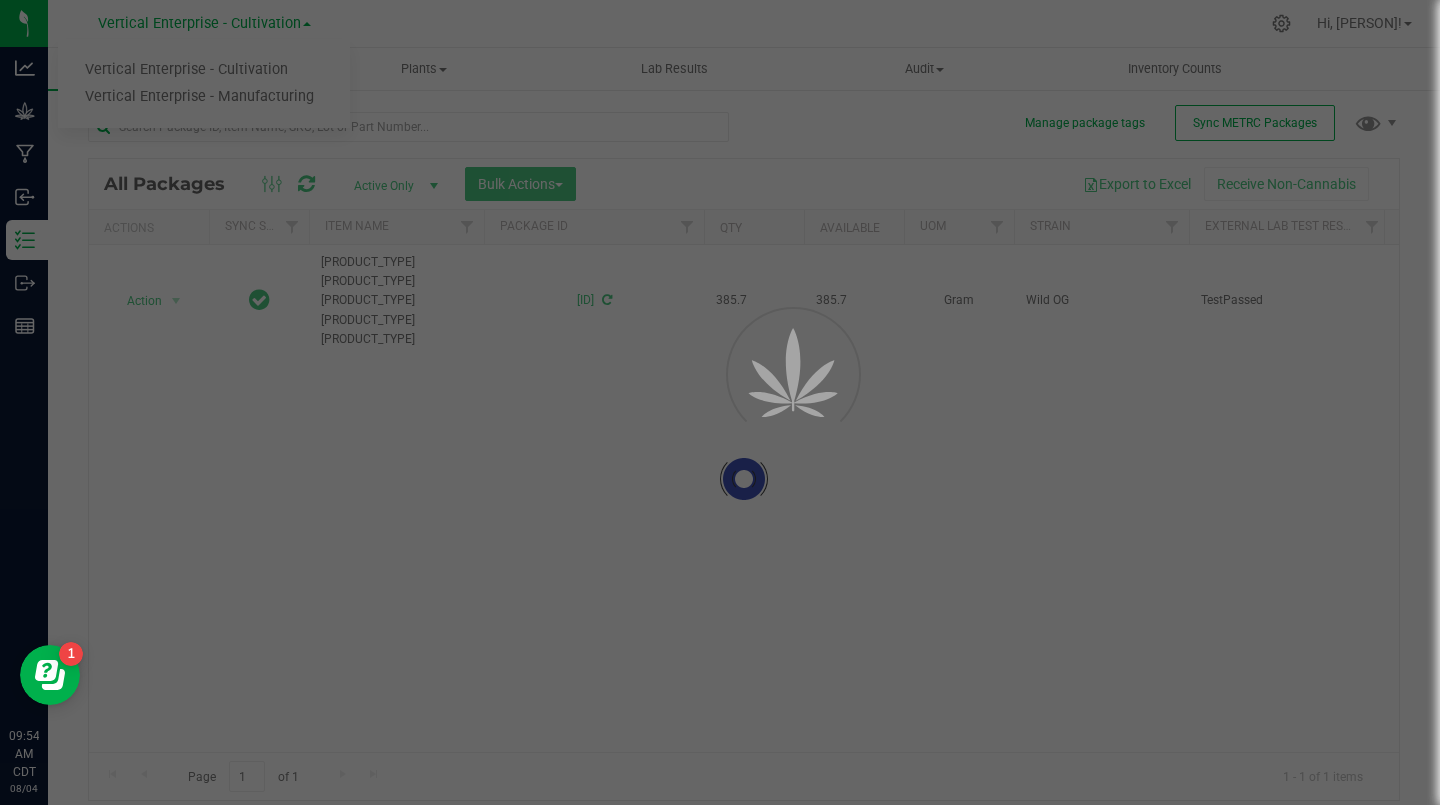 click on "Vertical Enterprise - Manufacturing" at bounding box center [204, 97] 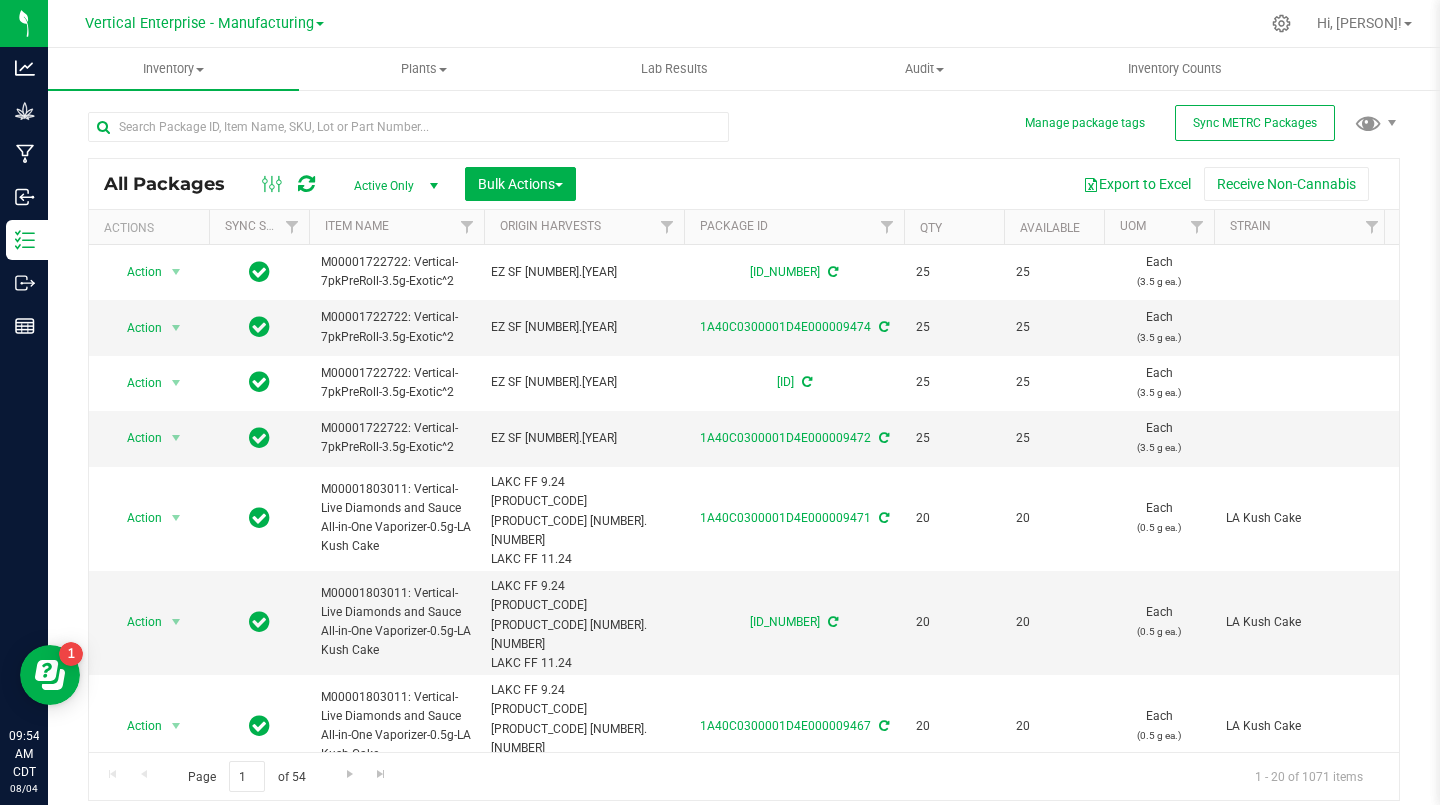 click on "Action" at bounding box center [136, 272] 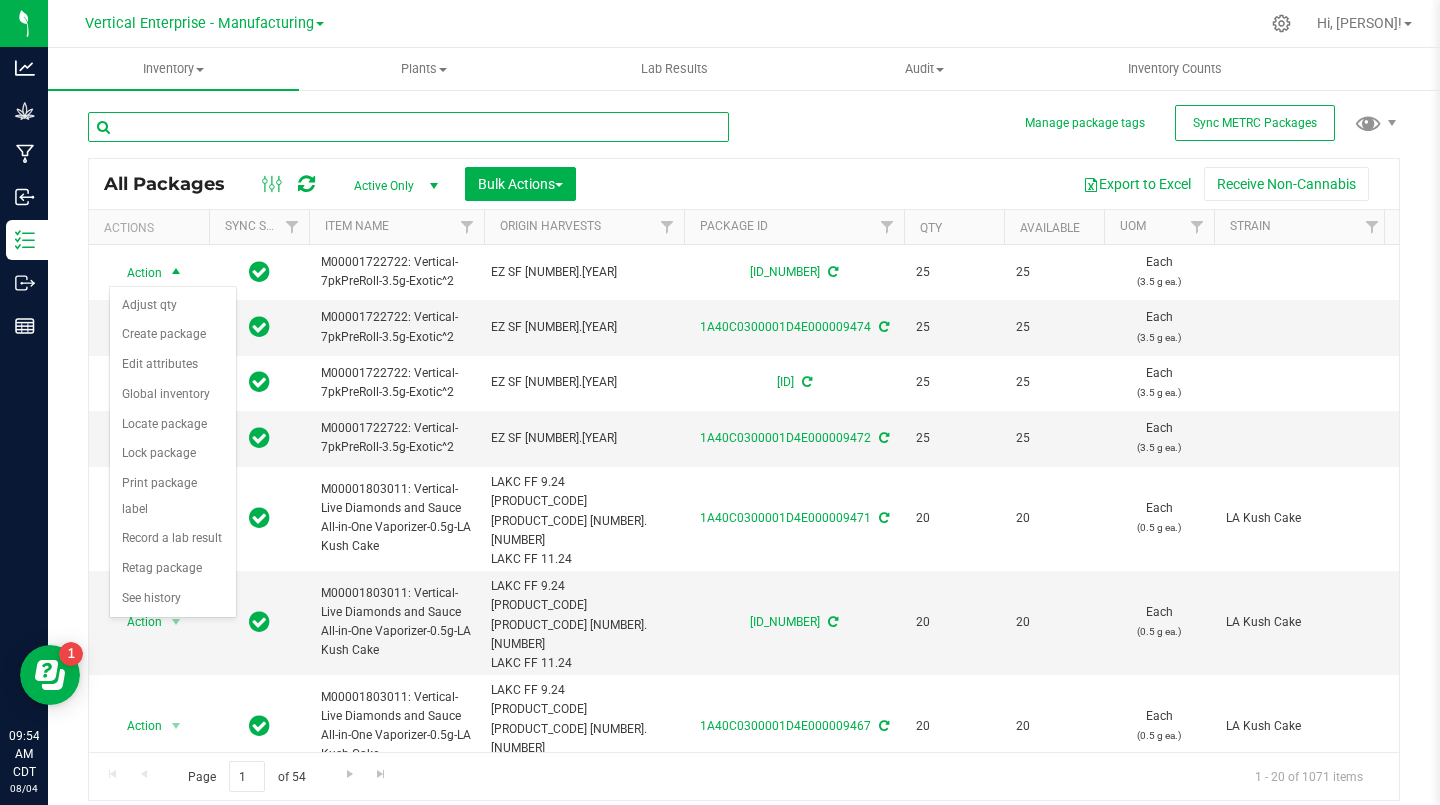 click at bounding box center [408, 127] 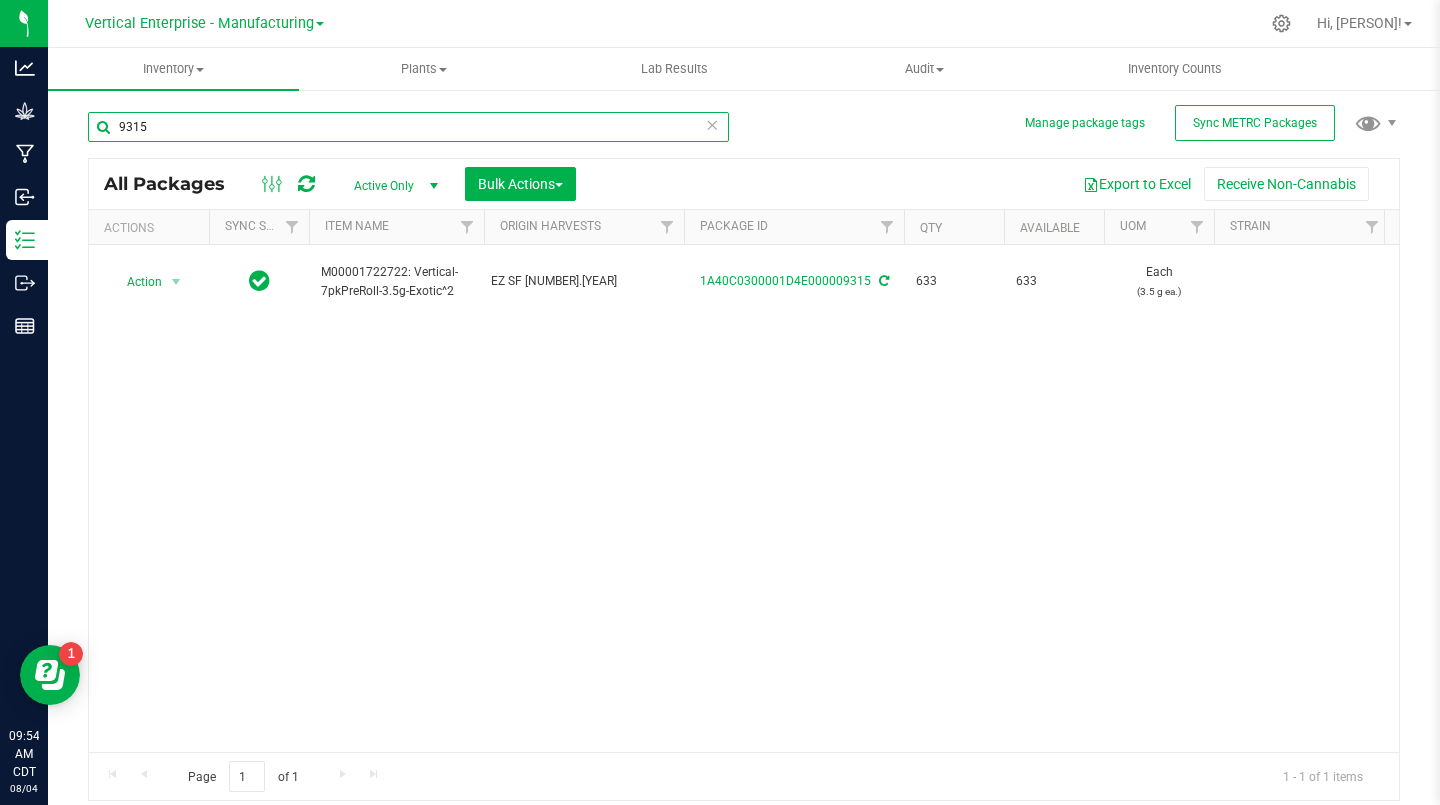 type on "9315" 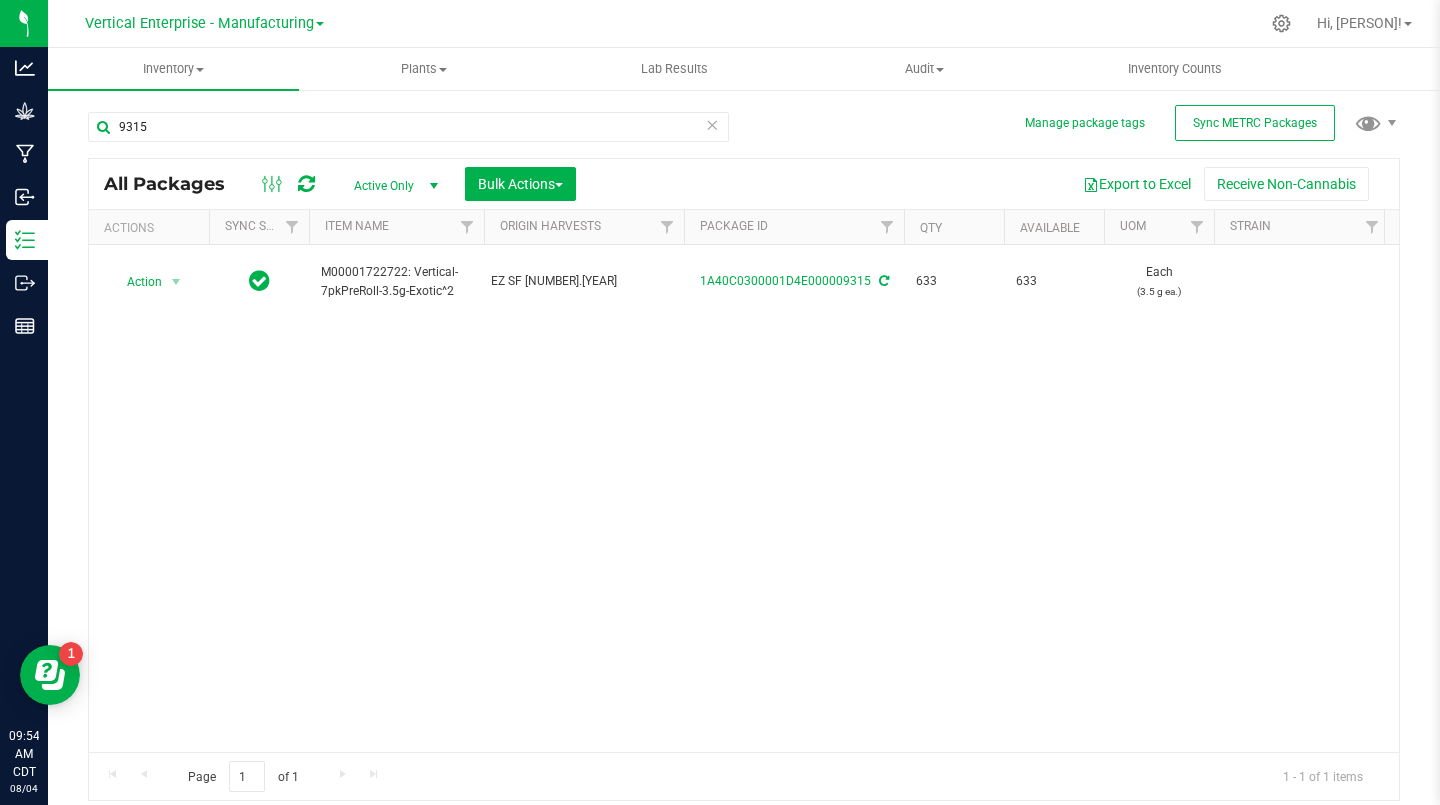 click on "Action" at bounding box center [136, 282] 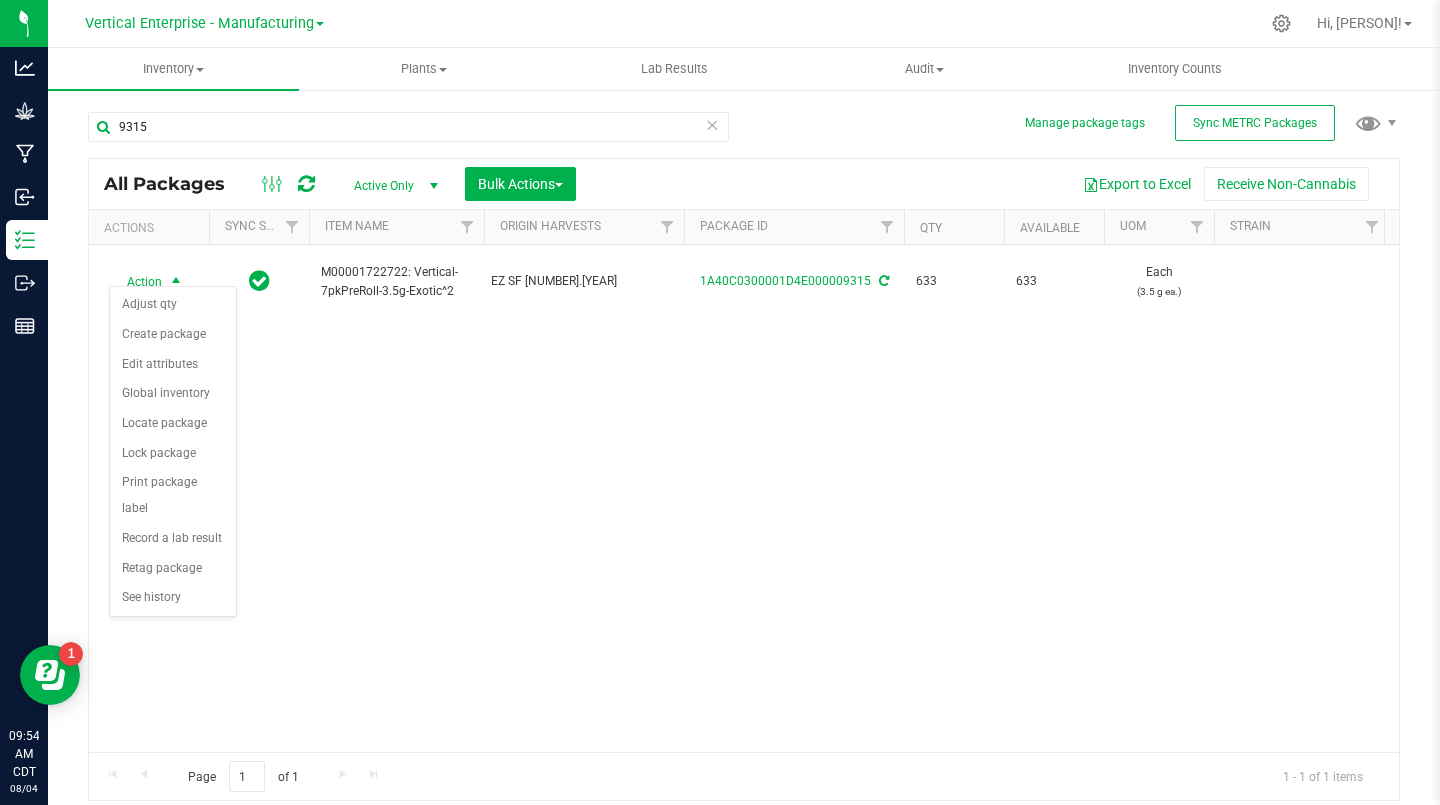click on "Create package" at bounding box center (173, 335) 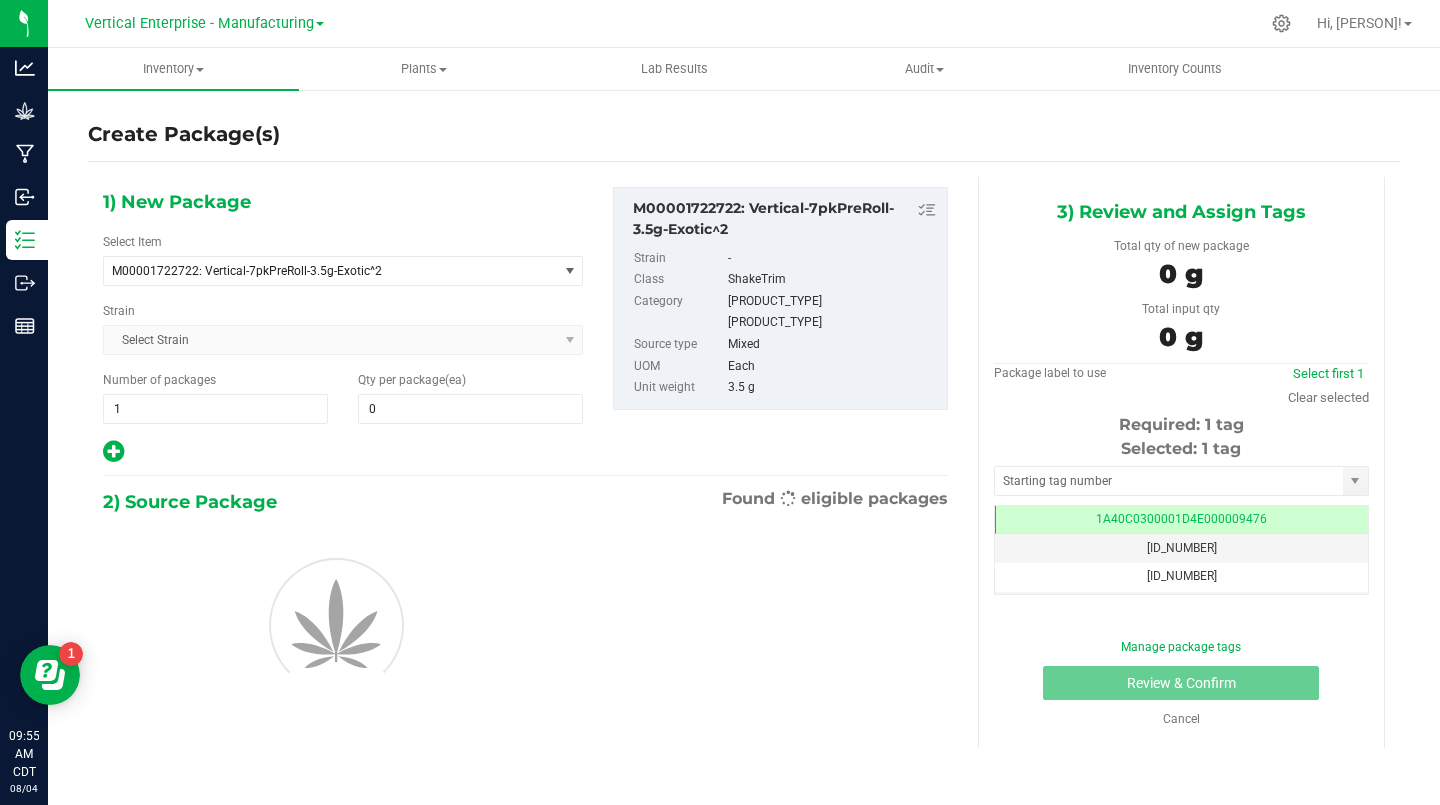 type on "0" 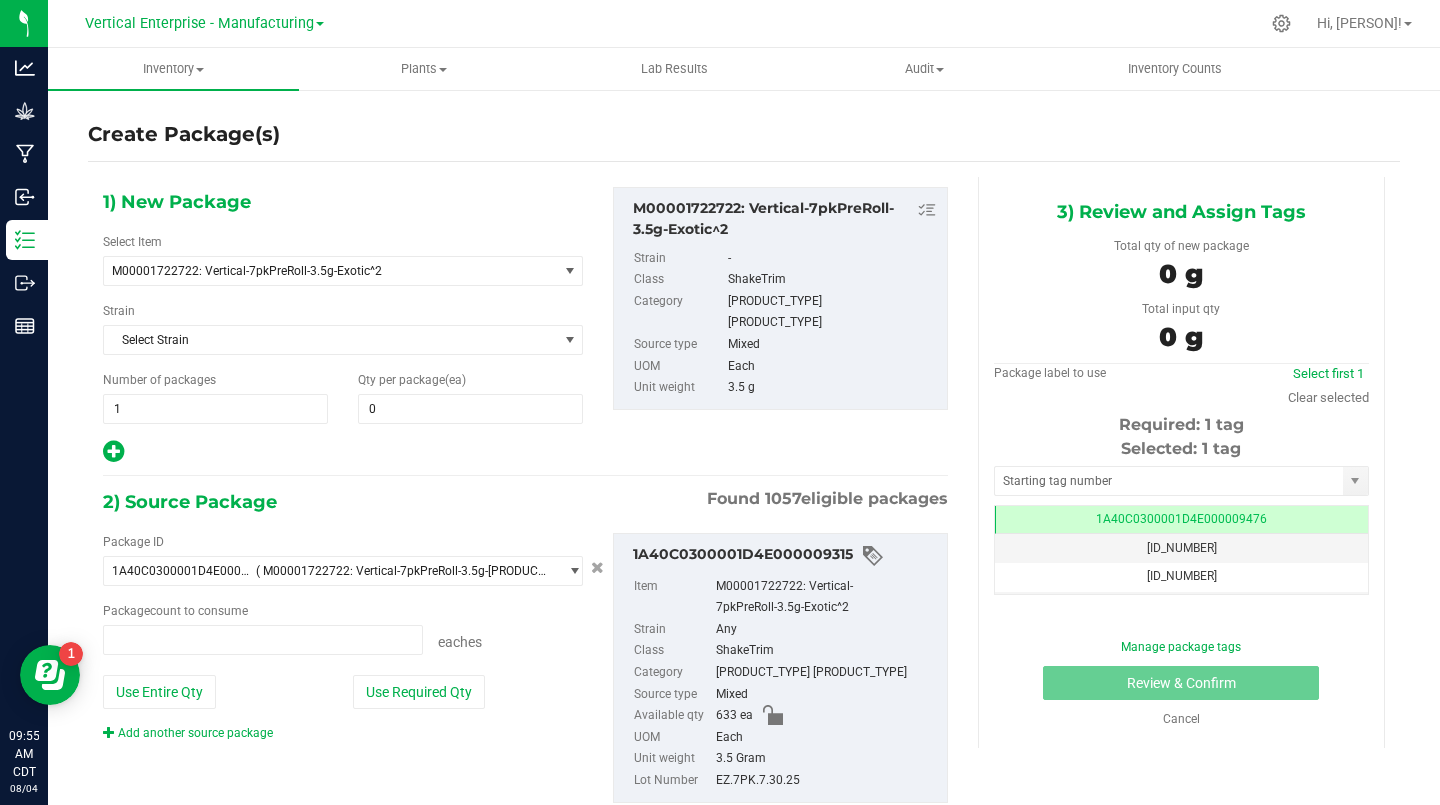 type on "0 ea" 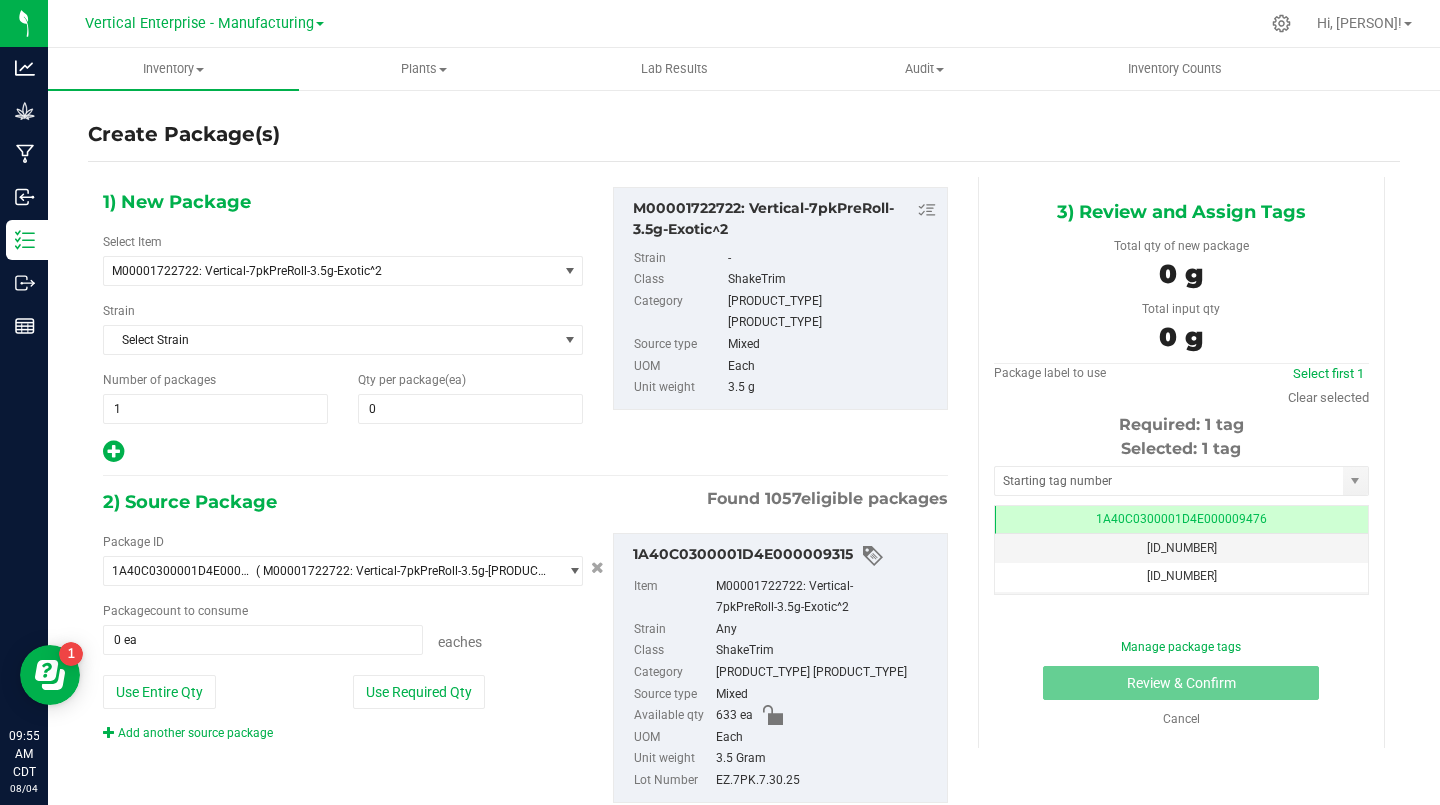 click on "0" at bounding box center (470, 409) 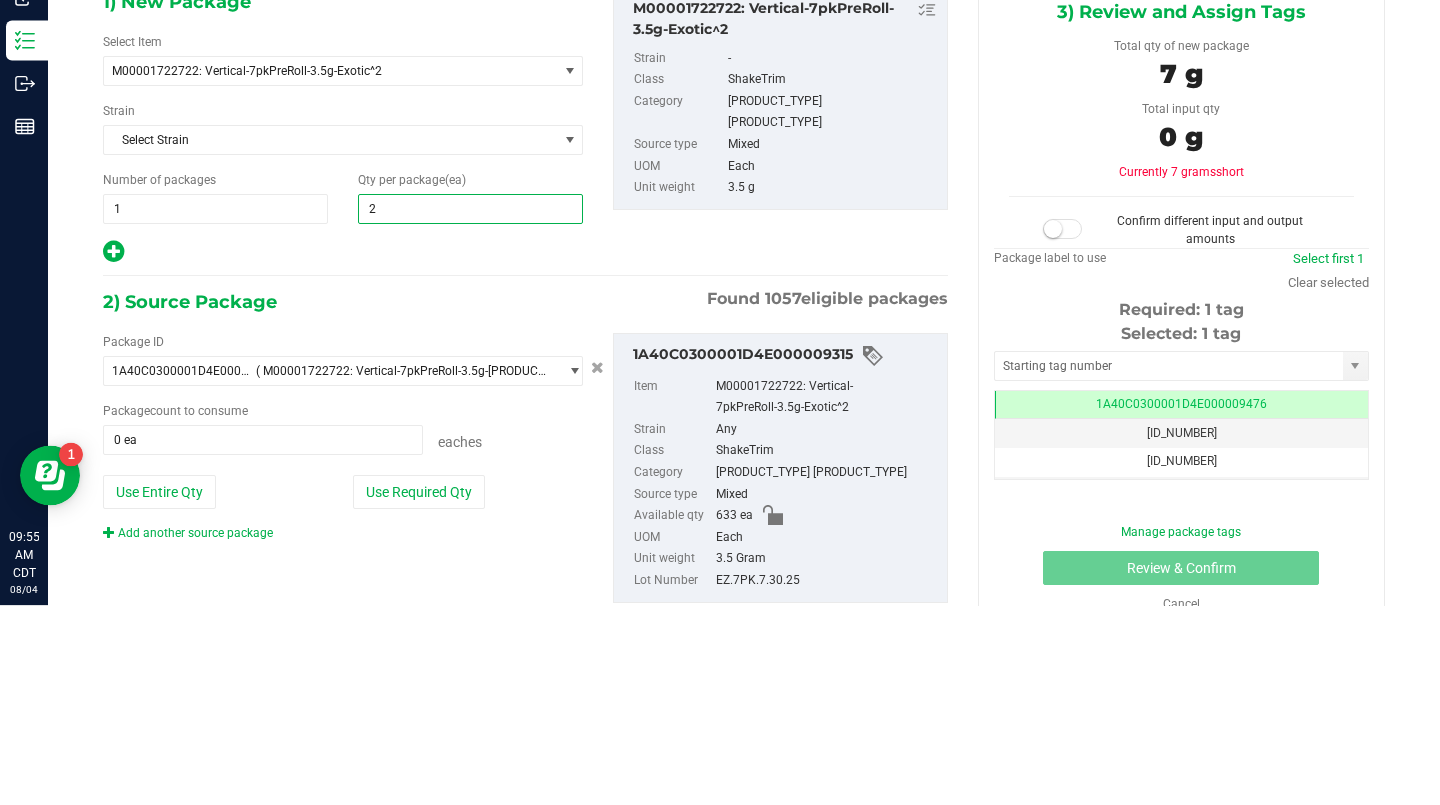 type on "25" 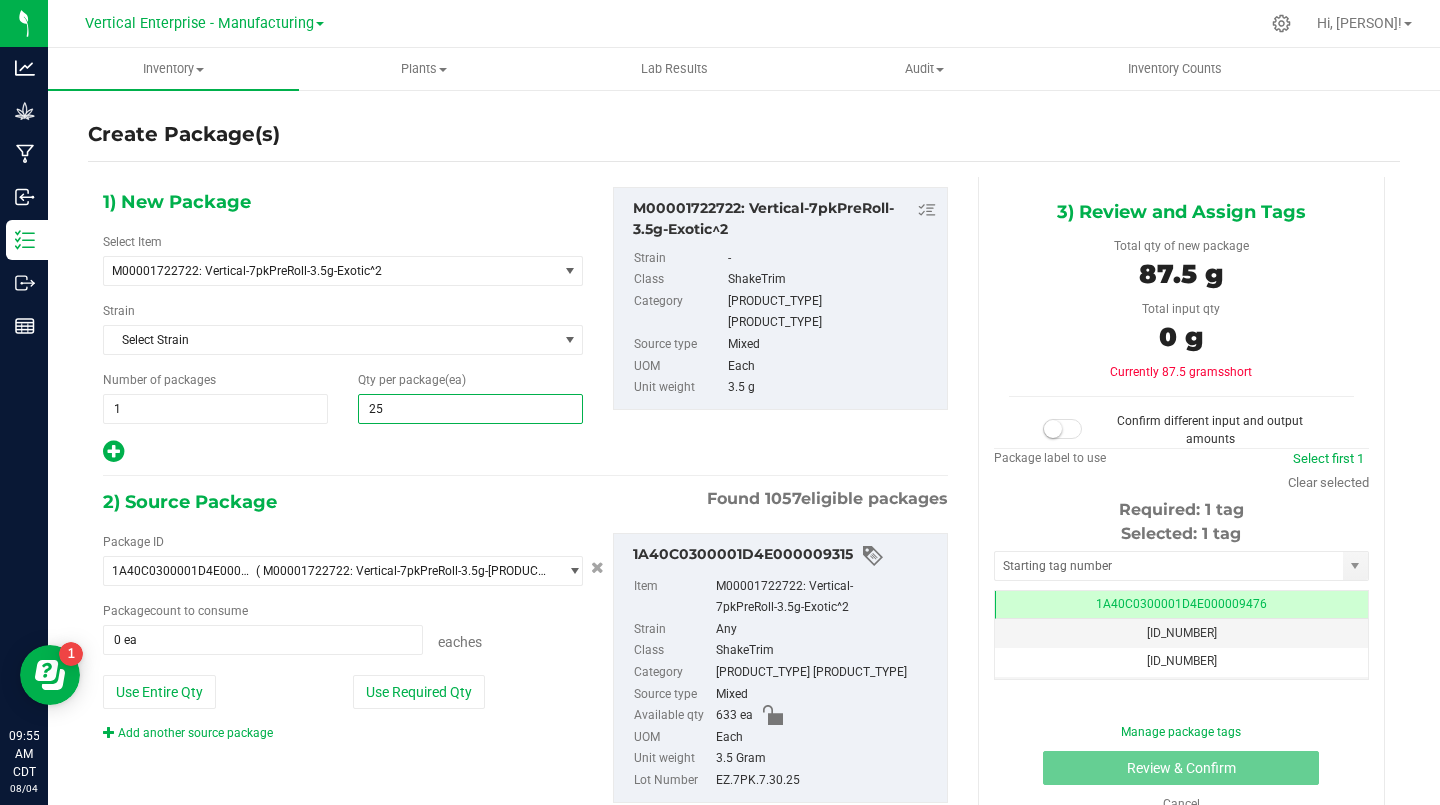 click on "Use Required Qty" at bounding box center [419, 692] 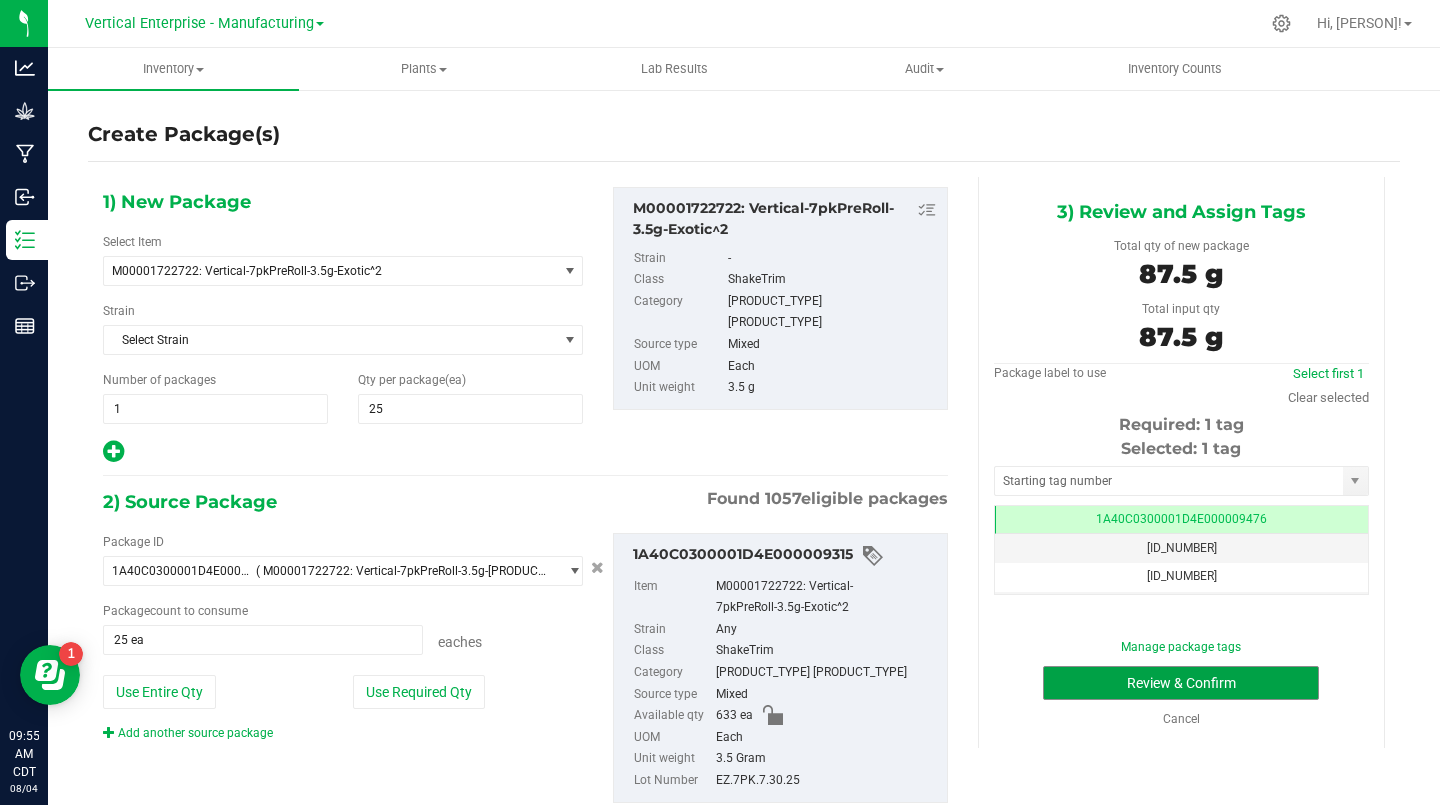 click on "Review & Confirm" at bounding box center [1181, 683] 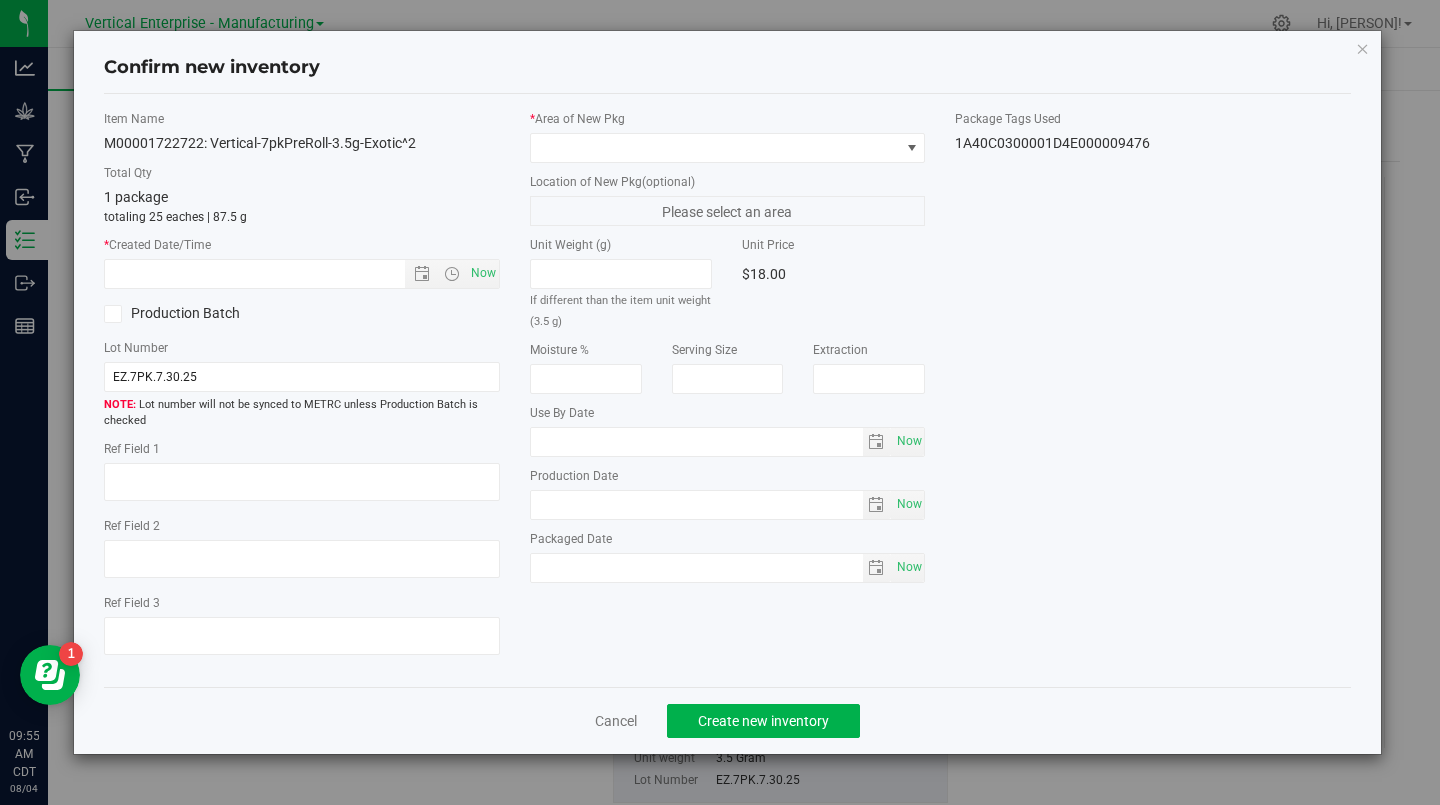 click on "Now" at bounding box center [483, 273] 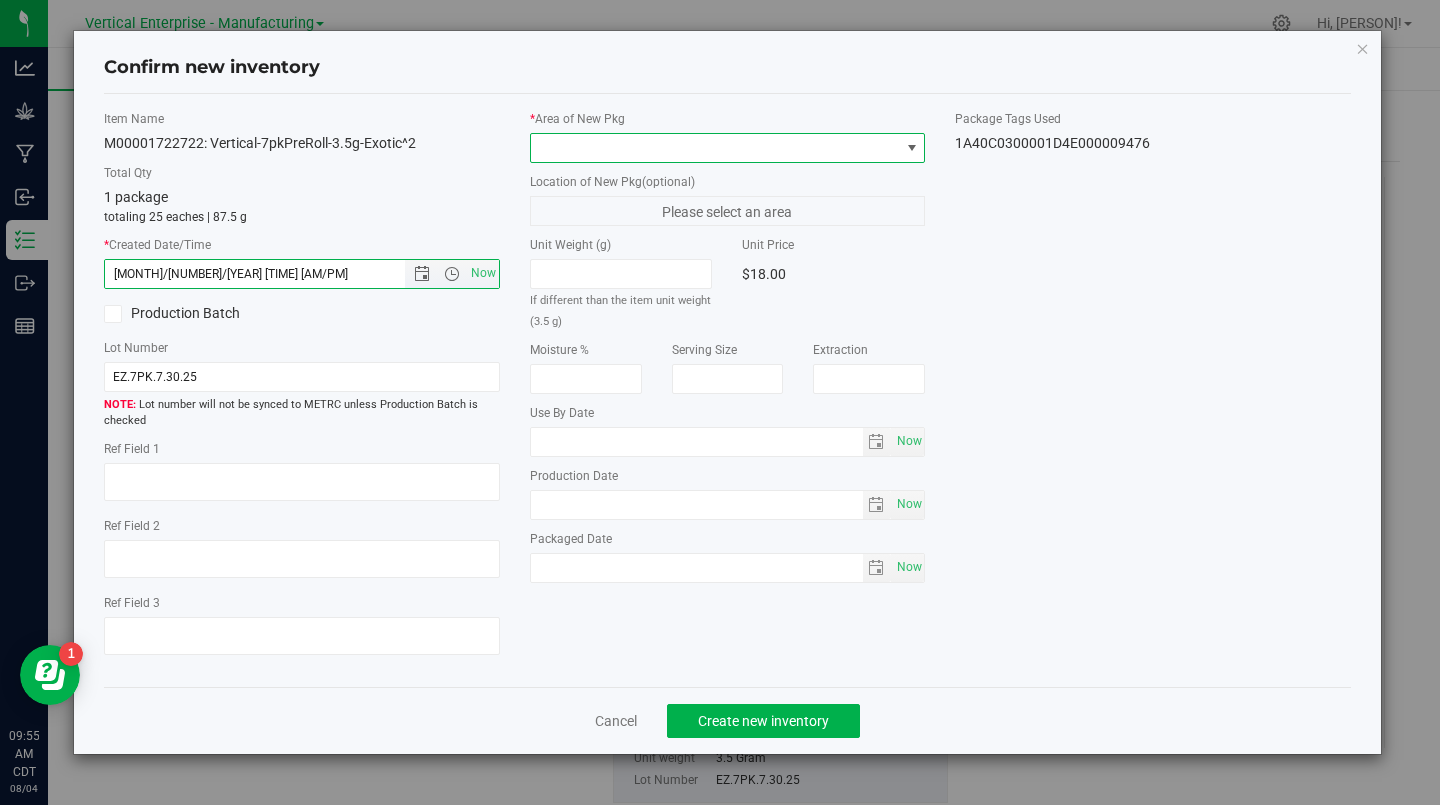 click at bounding box center (715, 148) 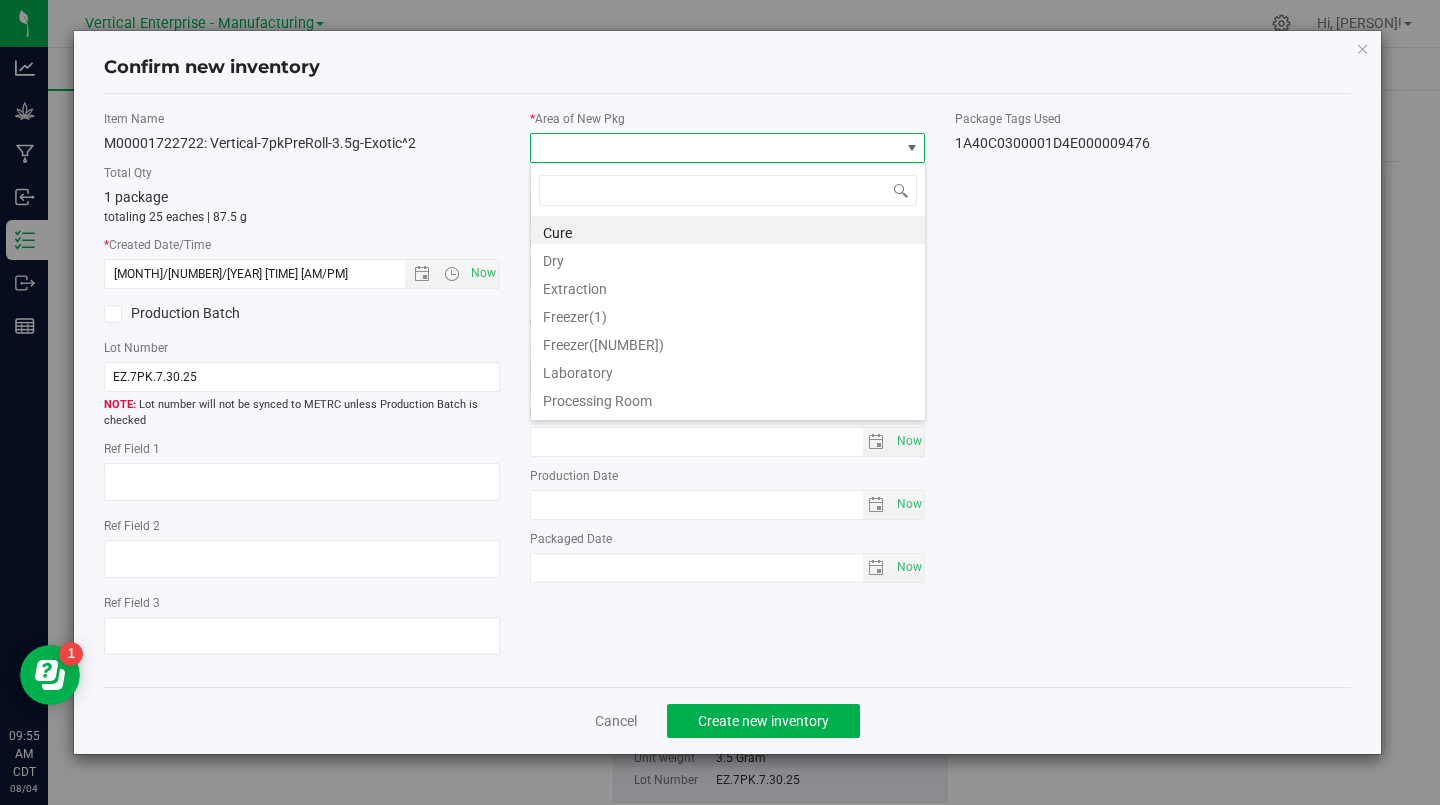 scroll, scrollTop: 99970, scrollLeft: 99604, axis: both 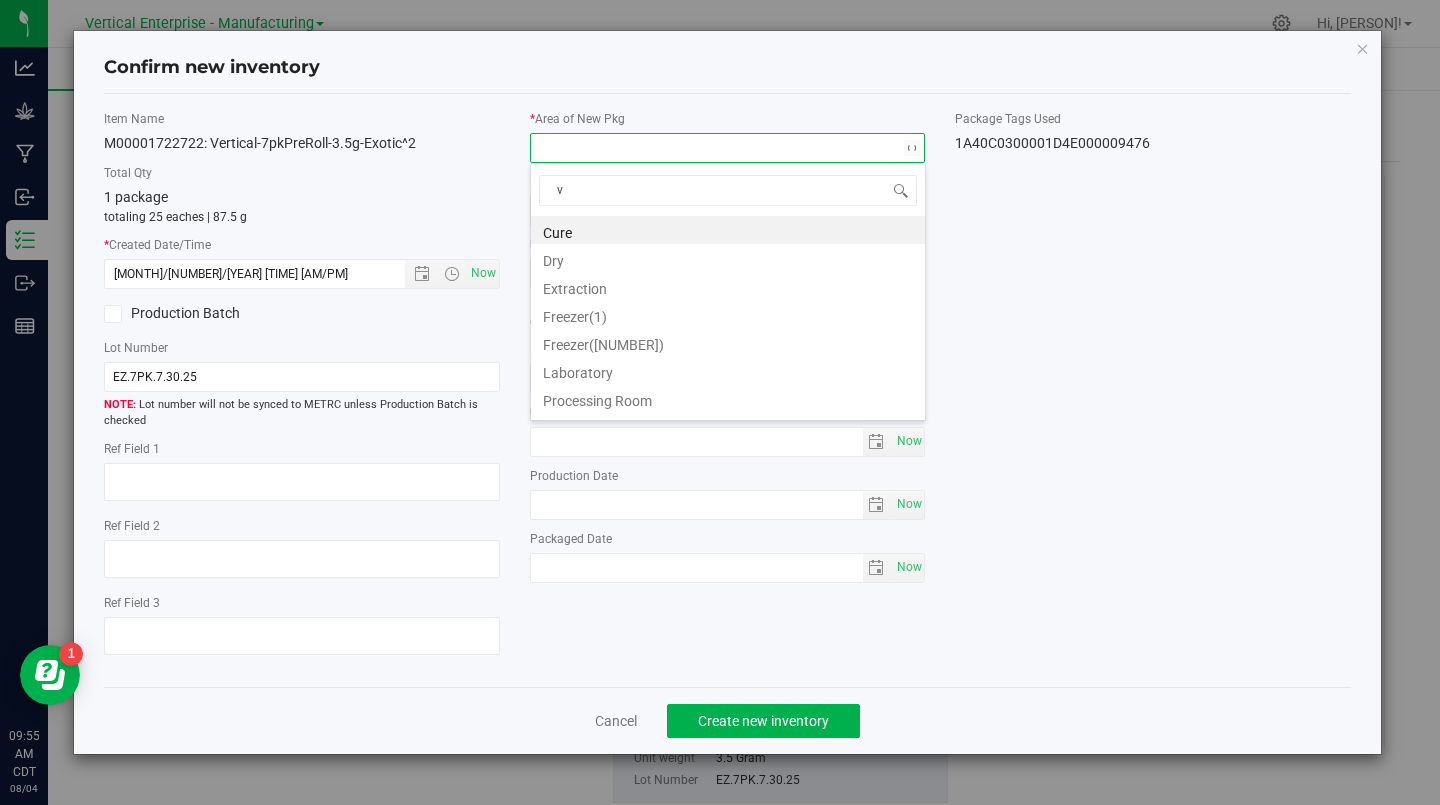 type on "va" 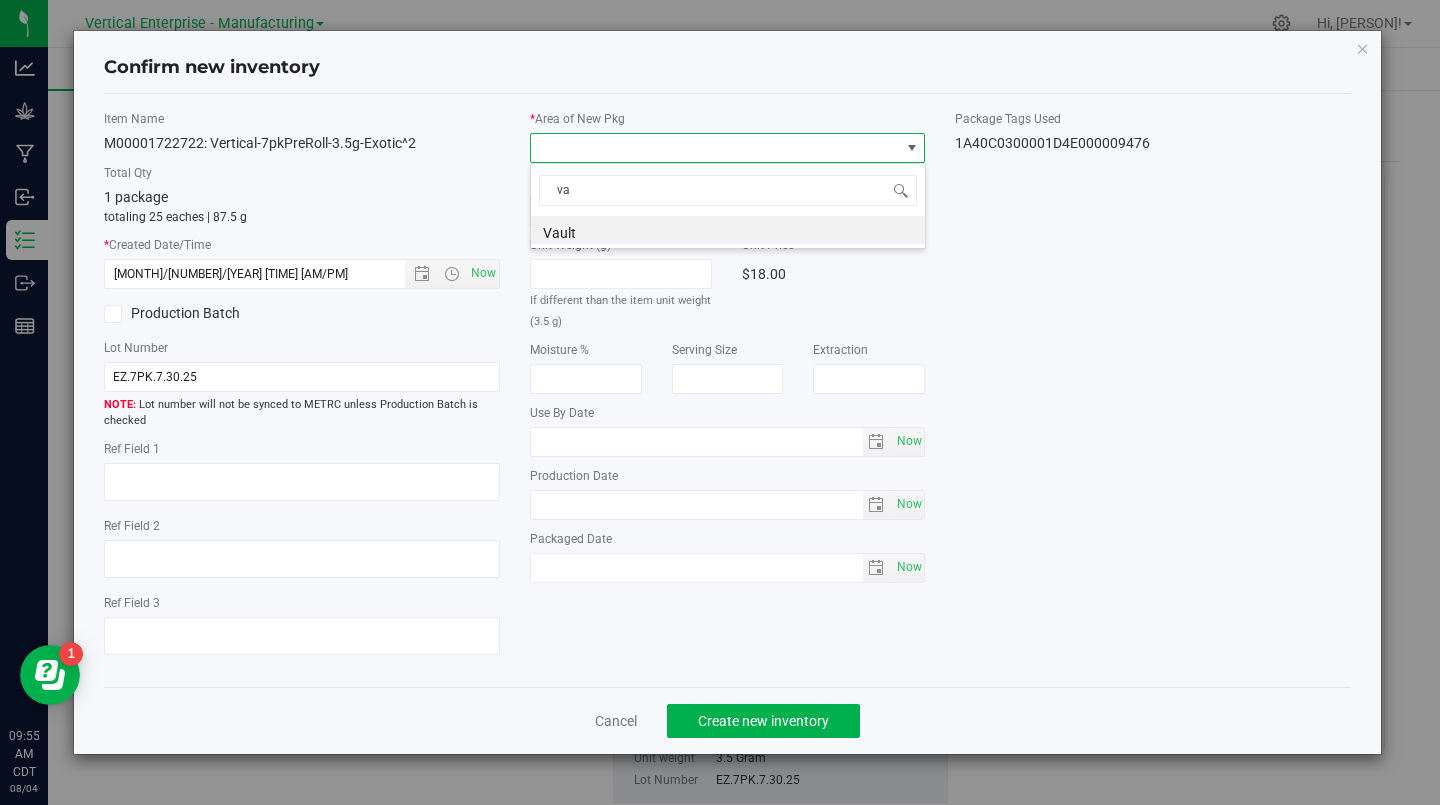 click on "Vault" at bounding box center (728, 230) 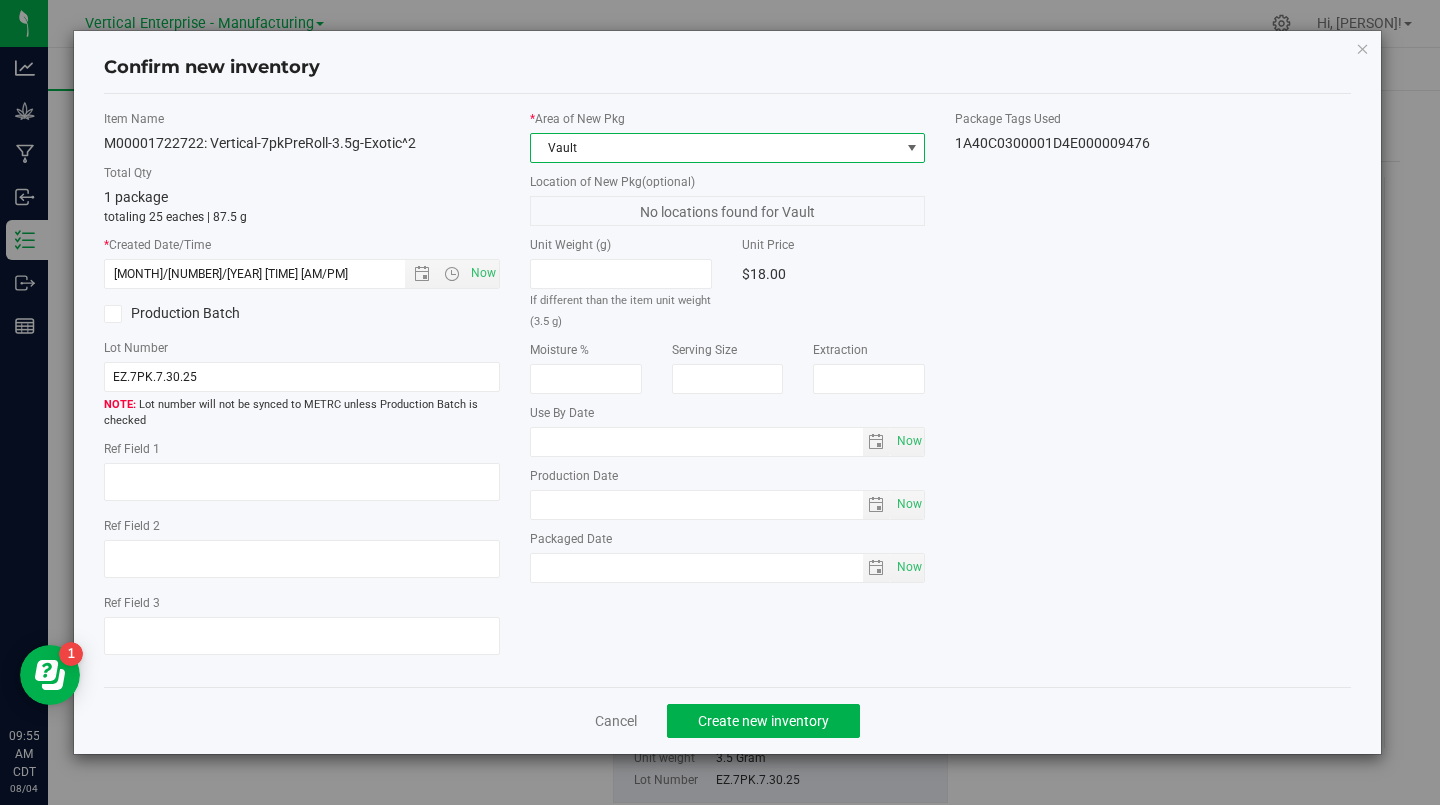 click on "EZ.7PK.7.30.25" at bounding box center (728, 390) 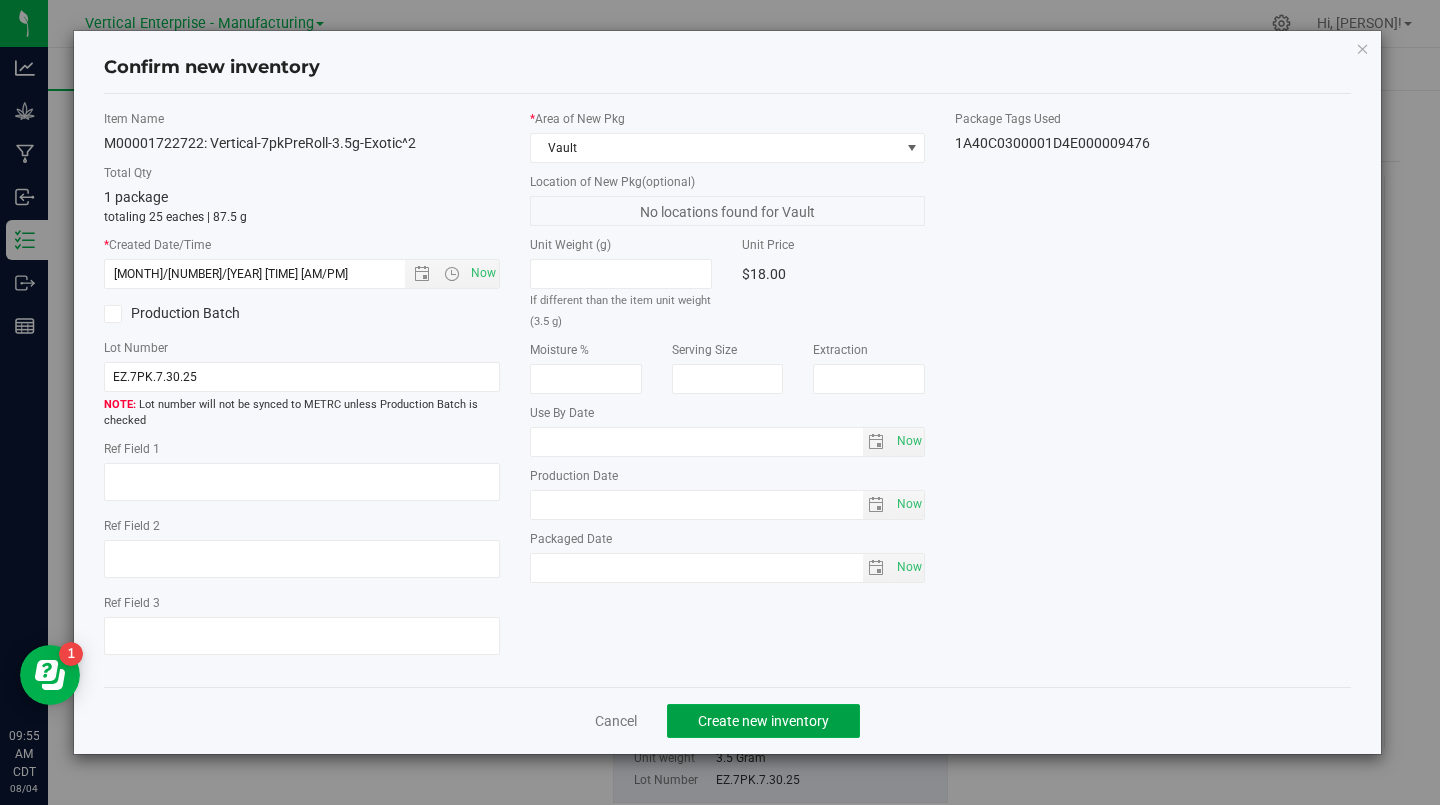 click on "Create new inventory" 